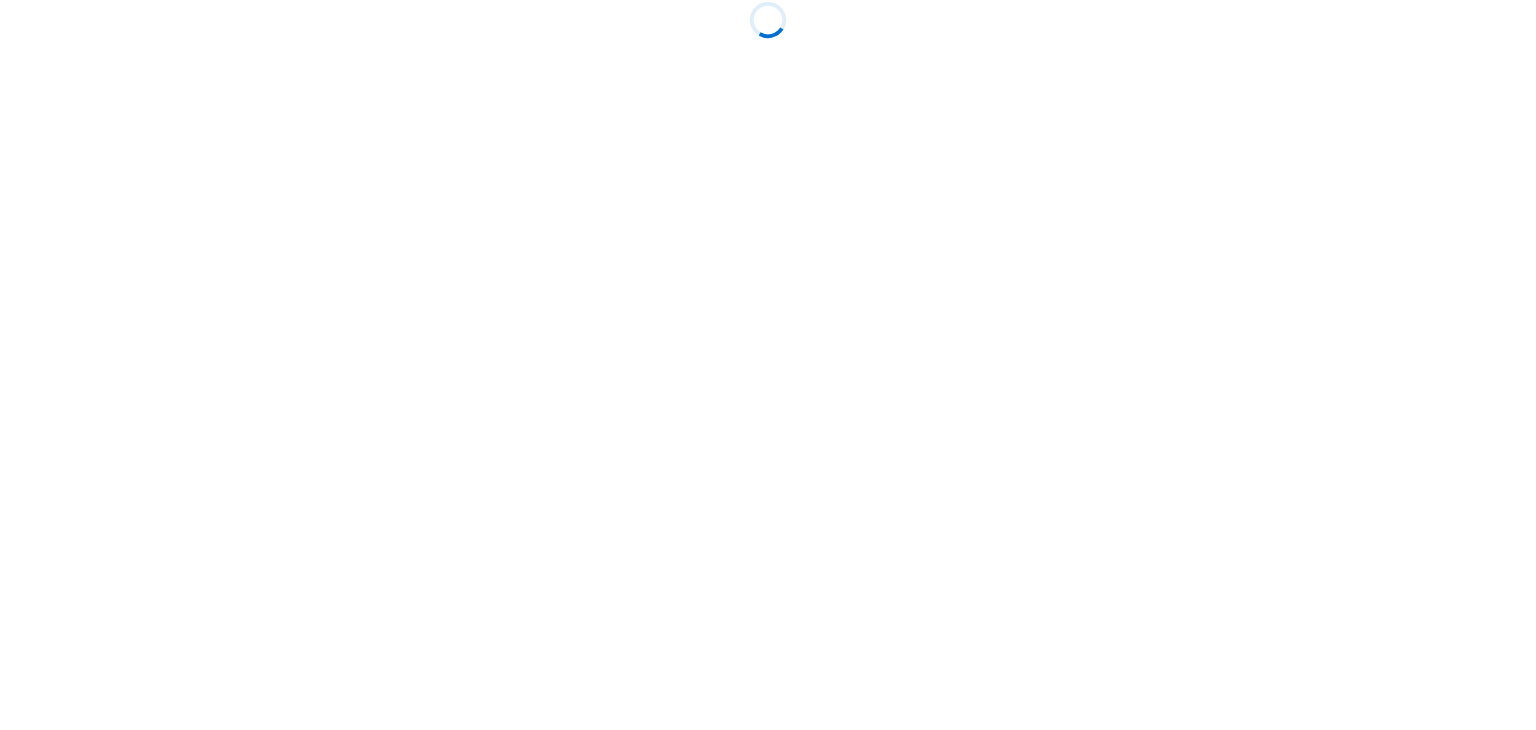 scroll, scrollTop: 0, scrollLeft: 0, axis: both 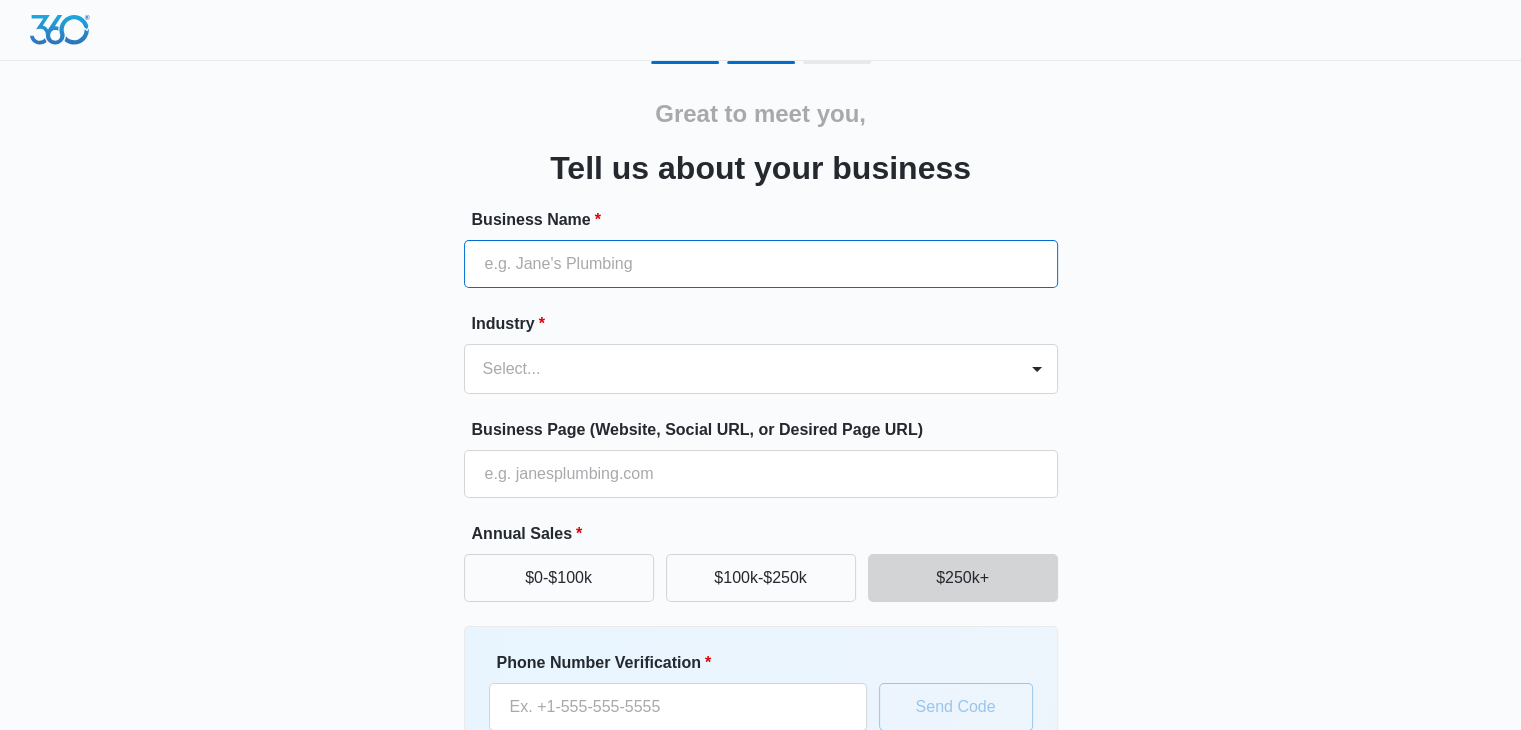 click on "Business Name *" at bounding box center [761, 264] 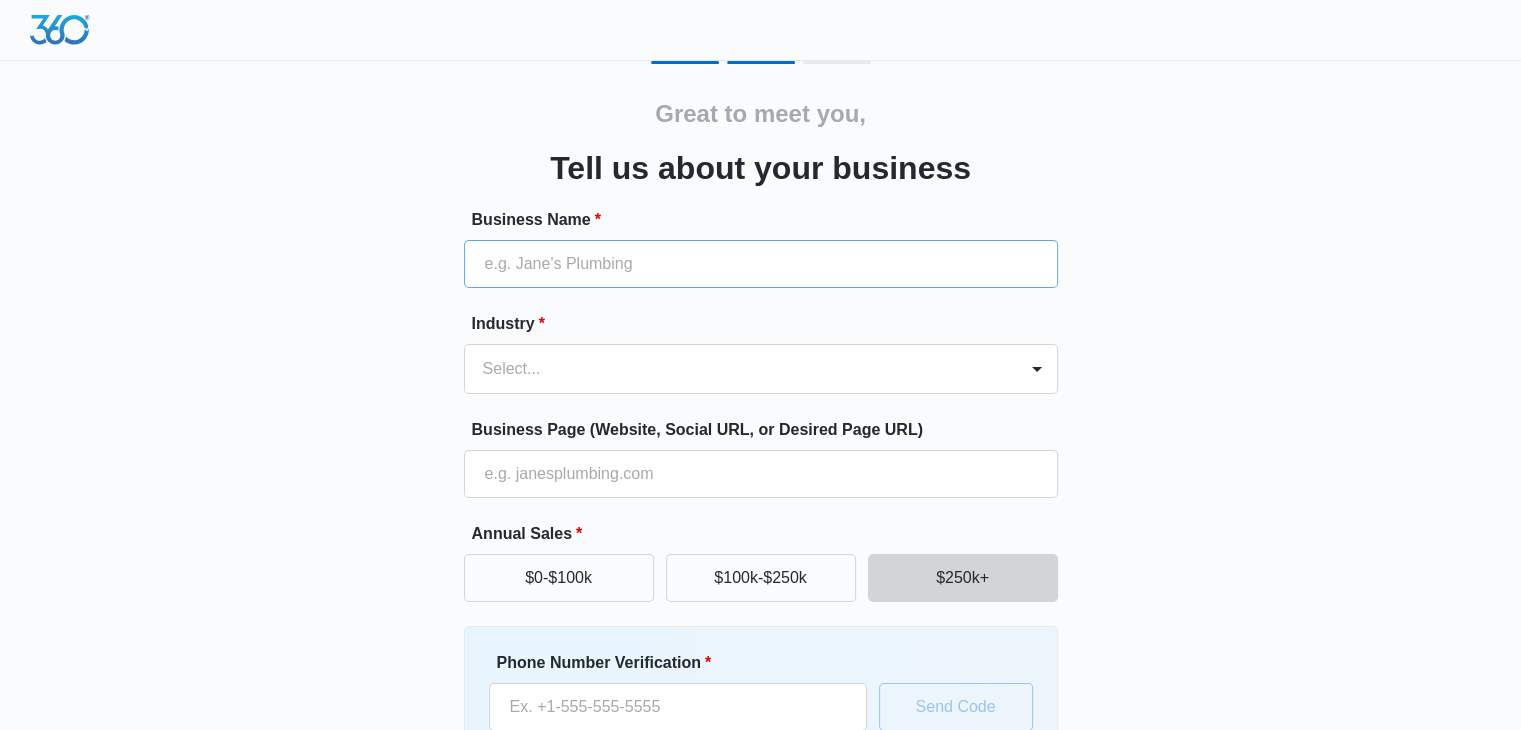 click on "Business Name *" at bounding box center (761, 248) 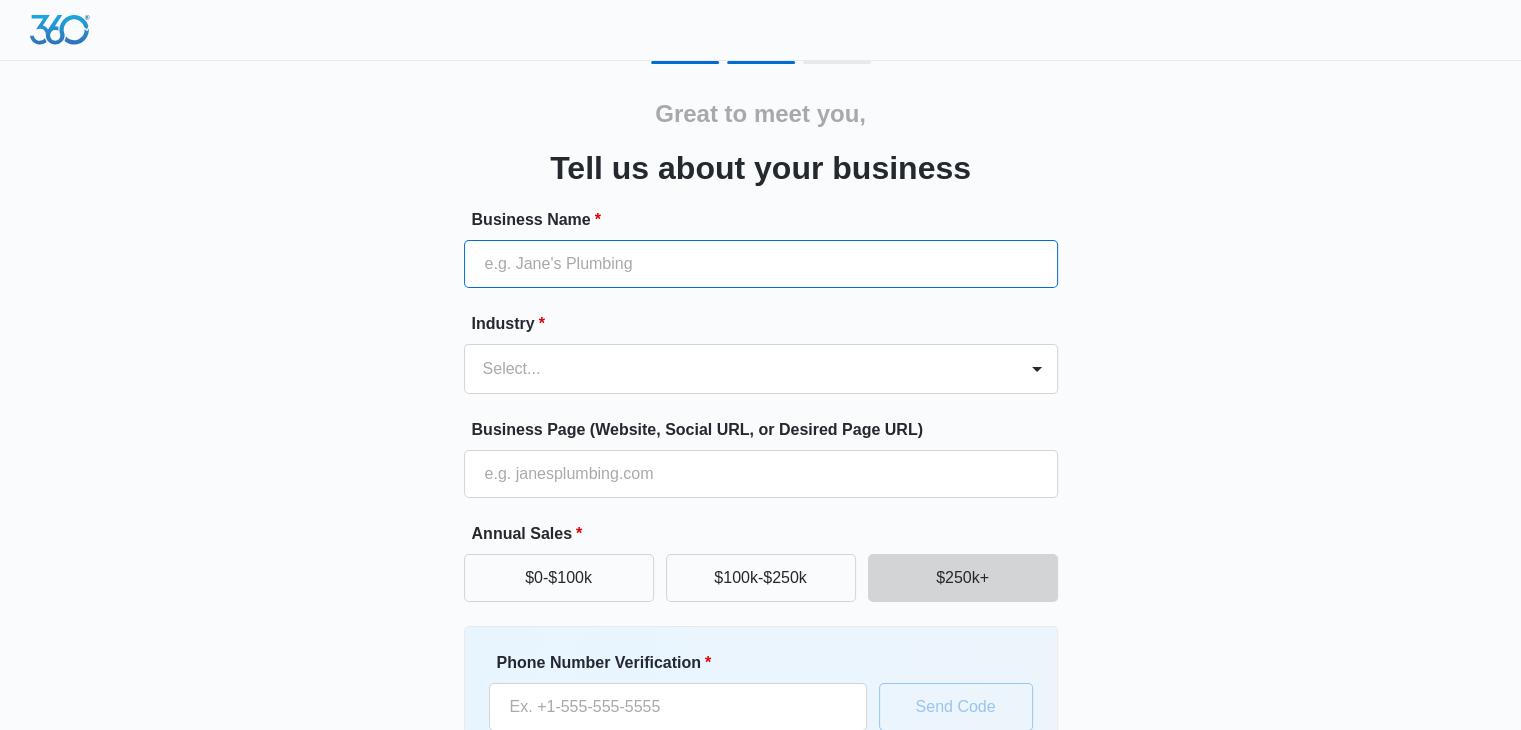 click on "Business Name *" at bounding box center [761, 264] 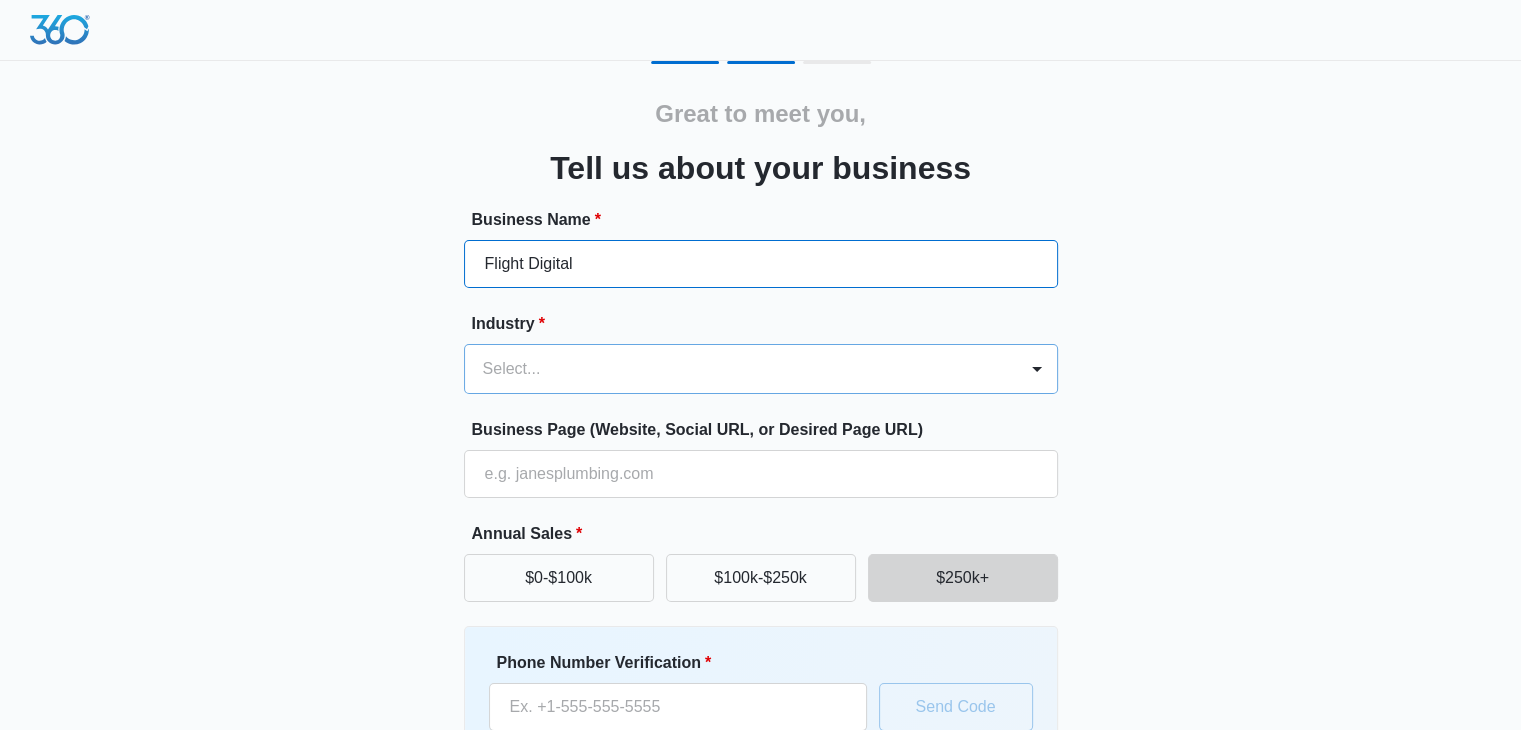 type on "Flight Digital" 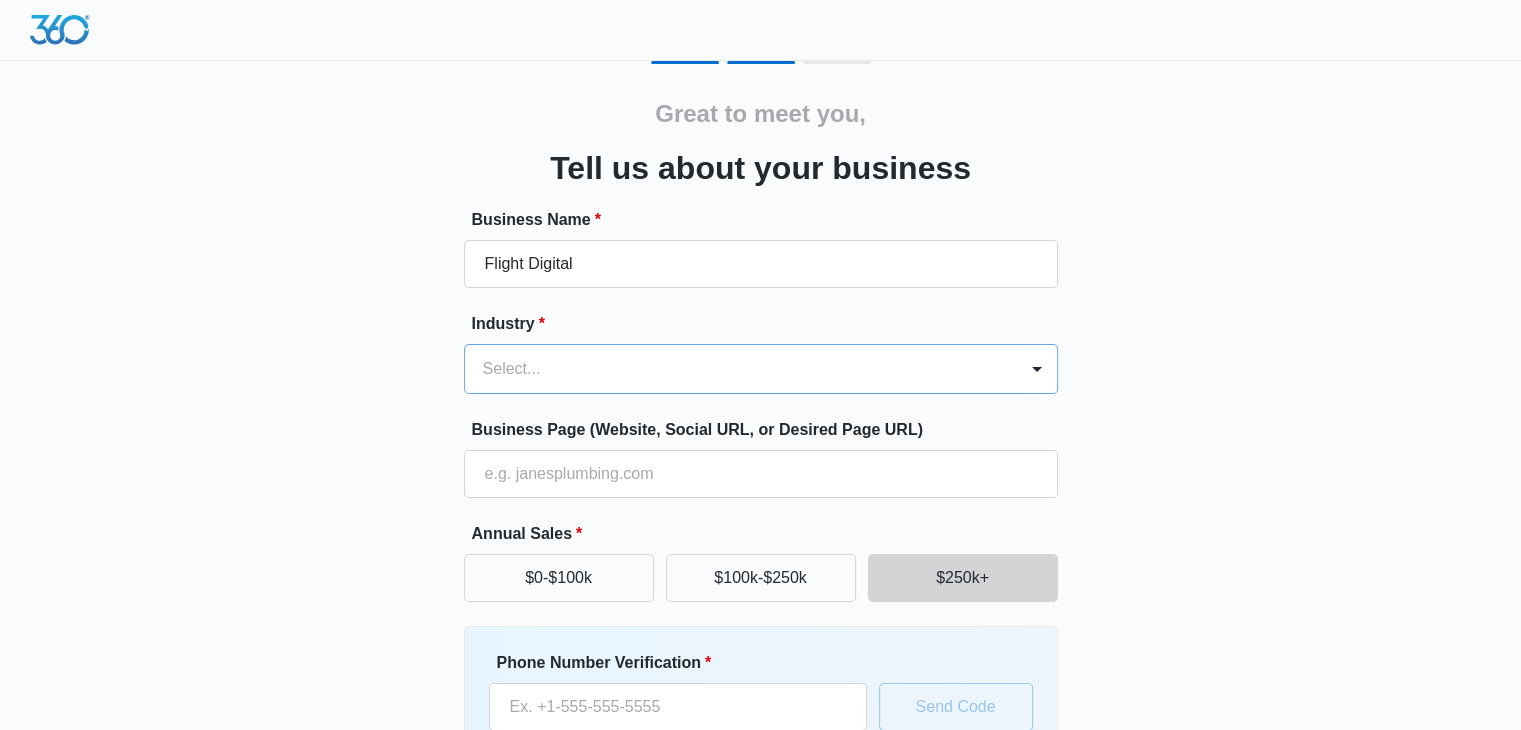 click on "Select..." at bounding box center (741, 369) 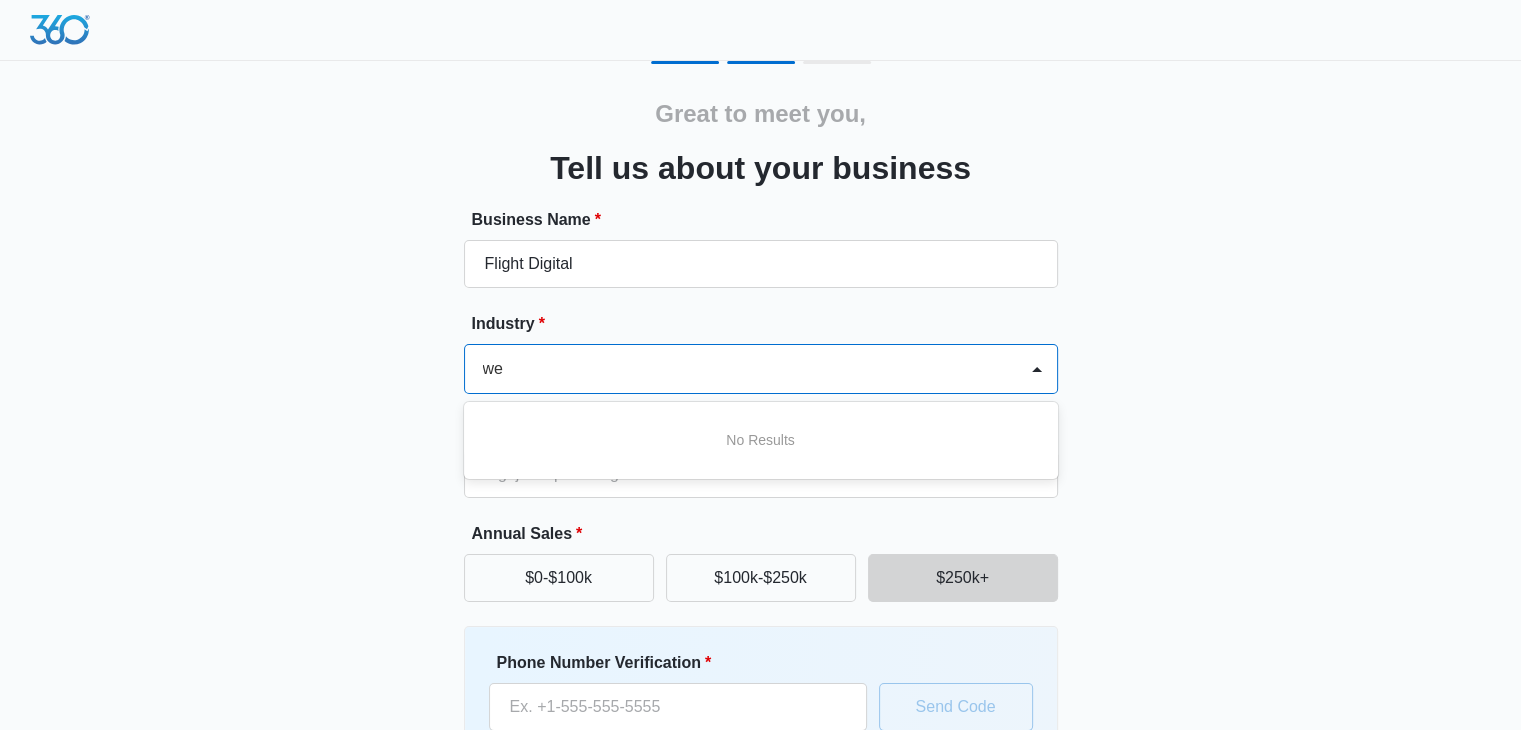 type on "w" 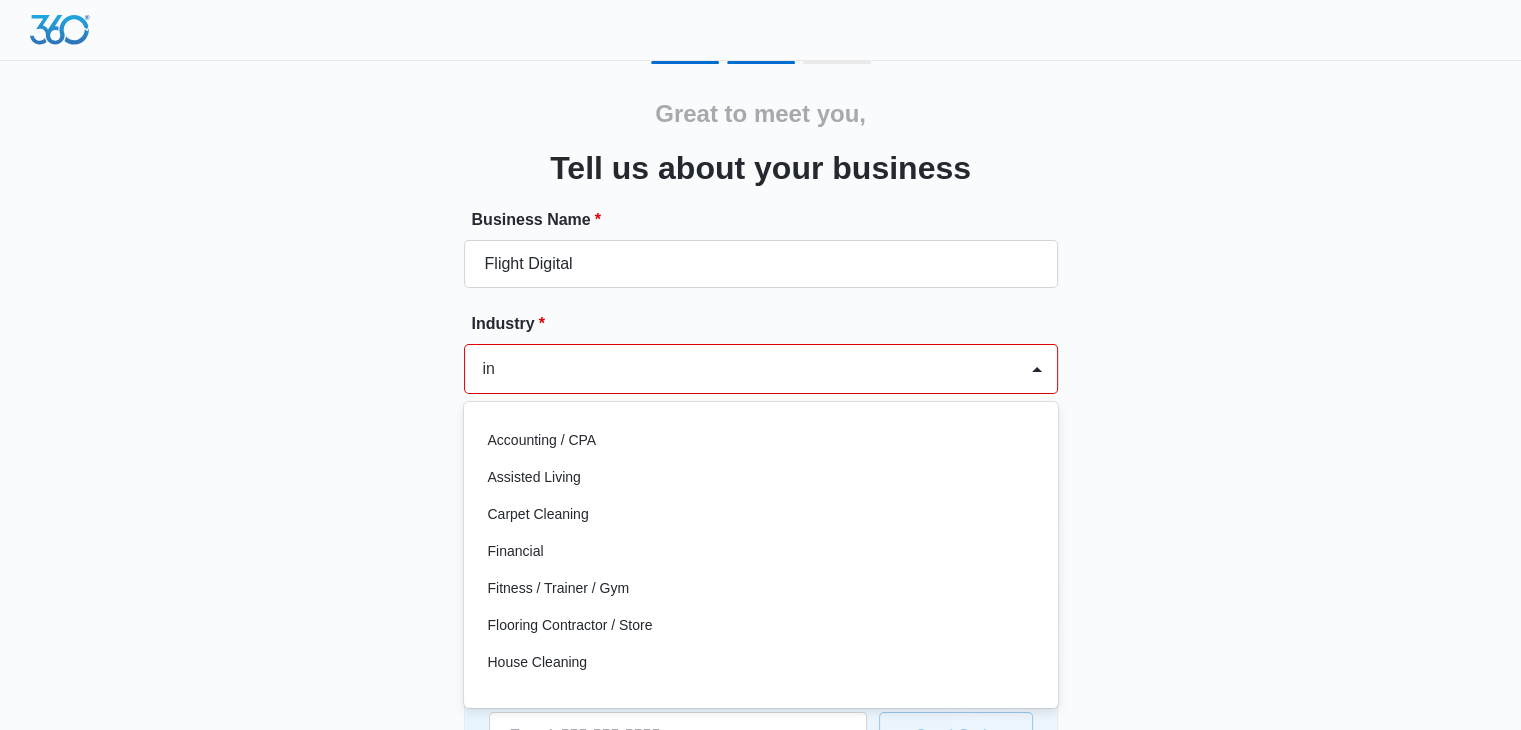 type on "i" 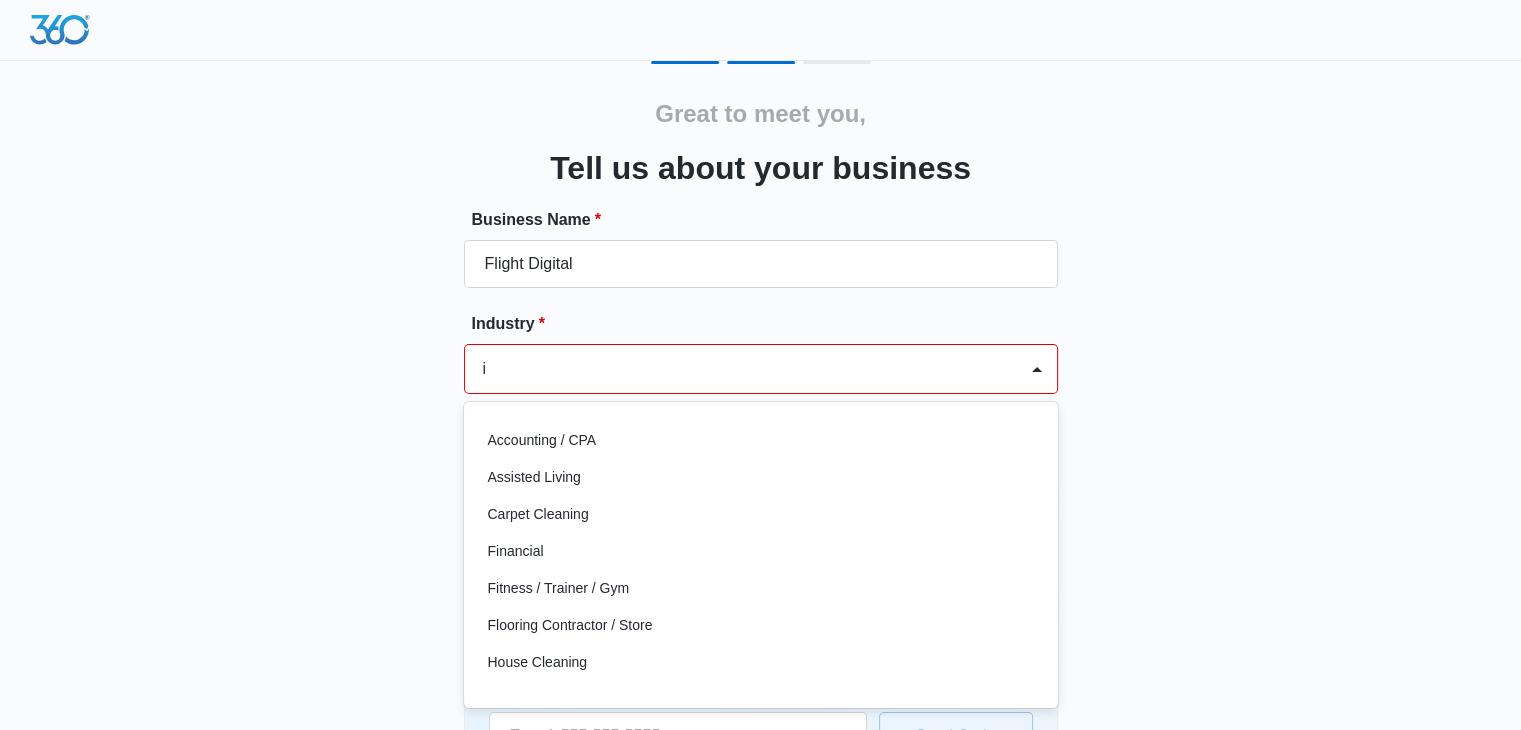 type 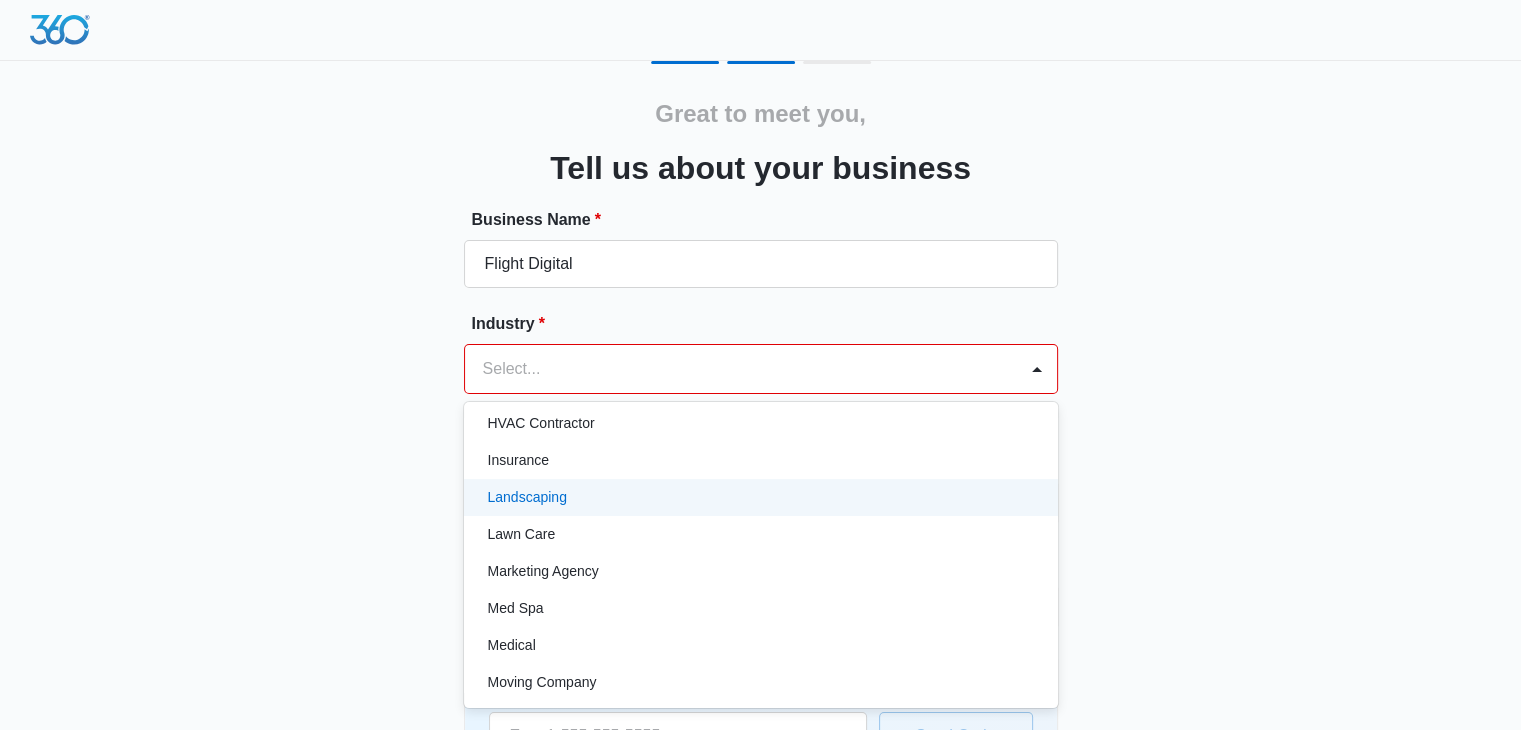 scroll, scrollTop: 900, scrollLeft: 0, axis: vertical 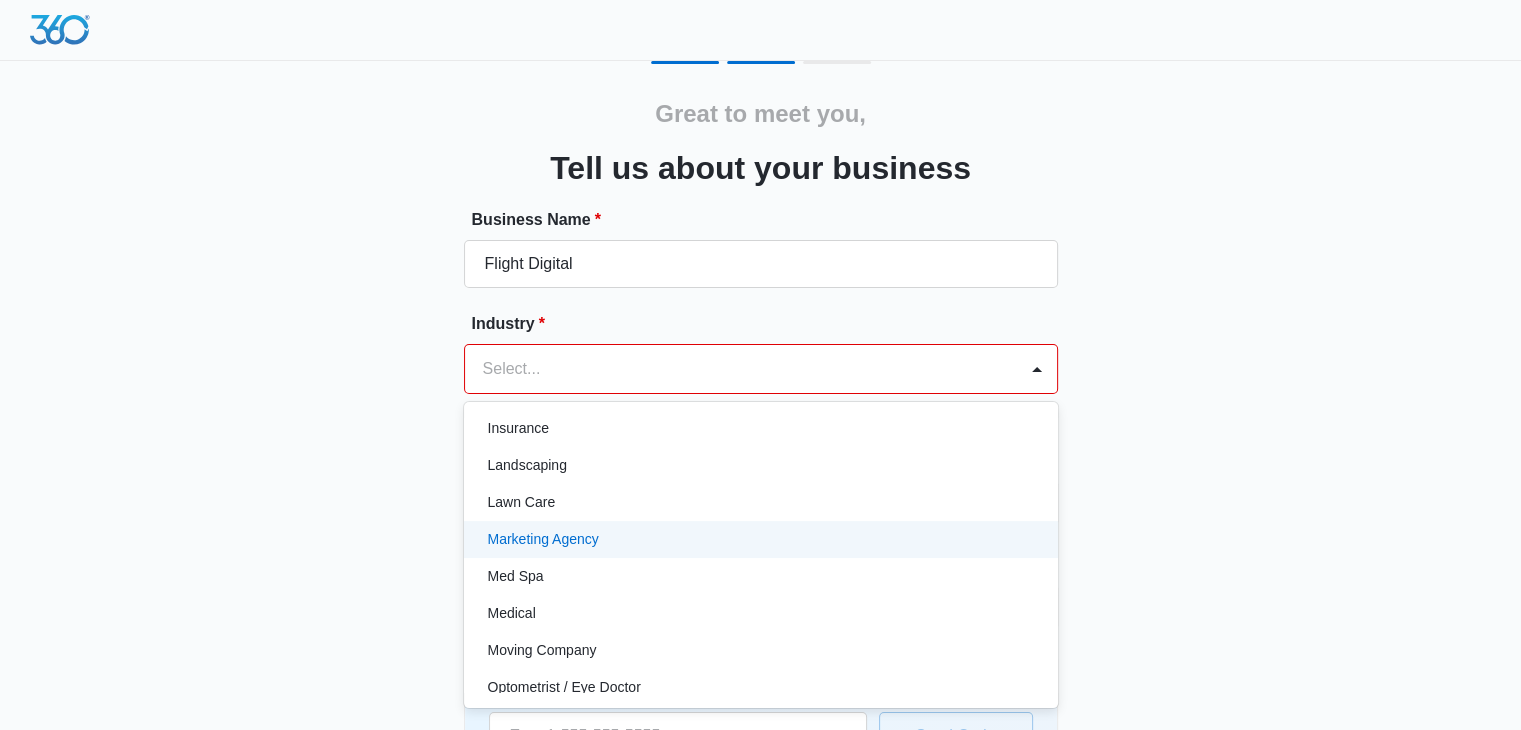 click on "Marketing Agency" at bounding box center [759, 539] 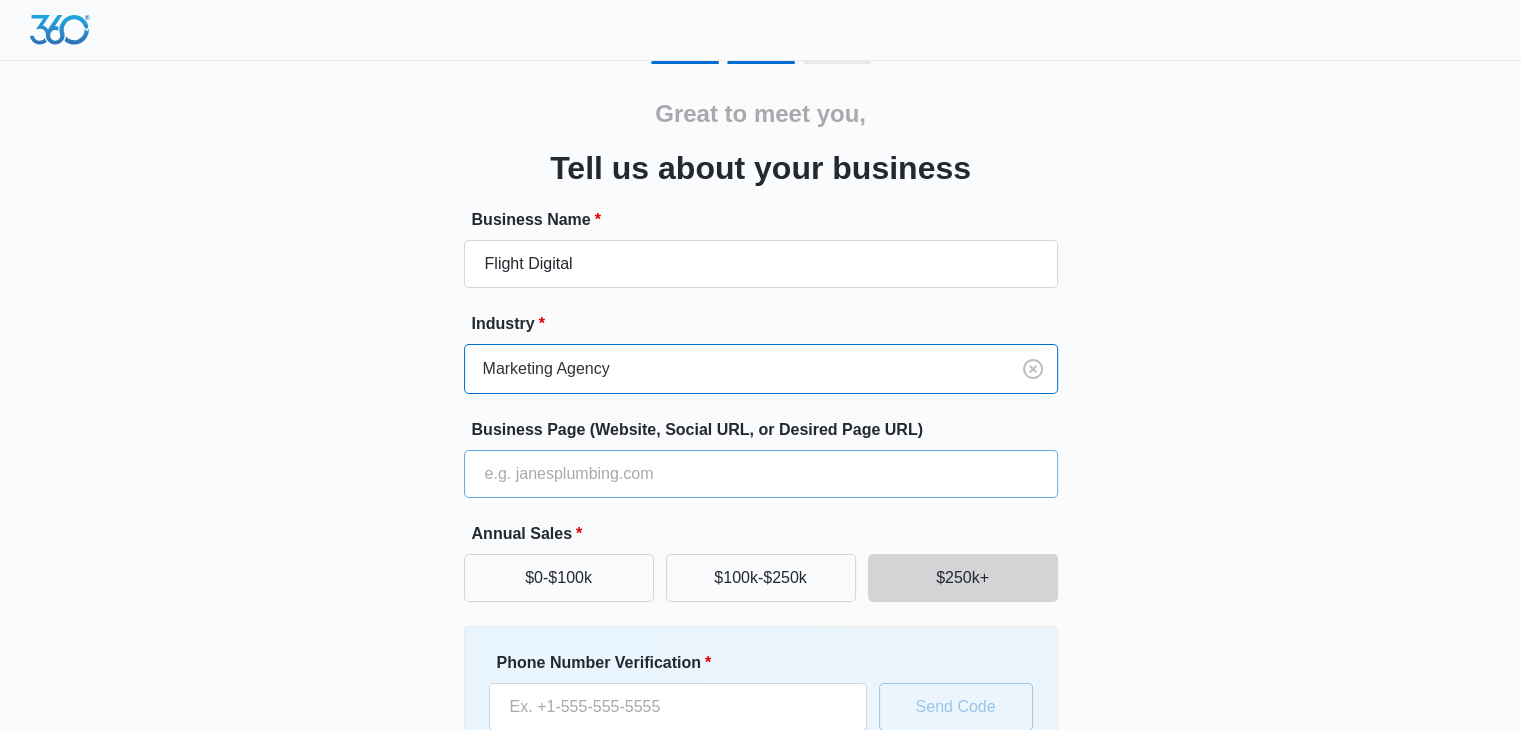 scroll, scrollTop: 100, scrollLeft: 0, axis: vertical 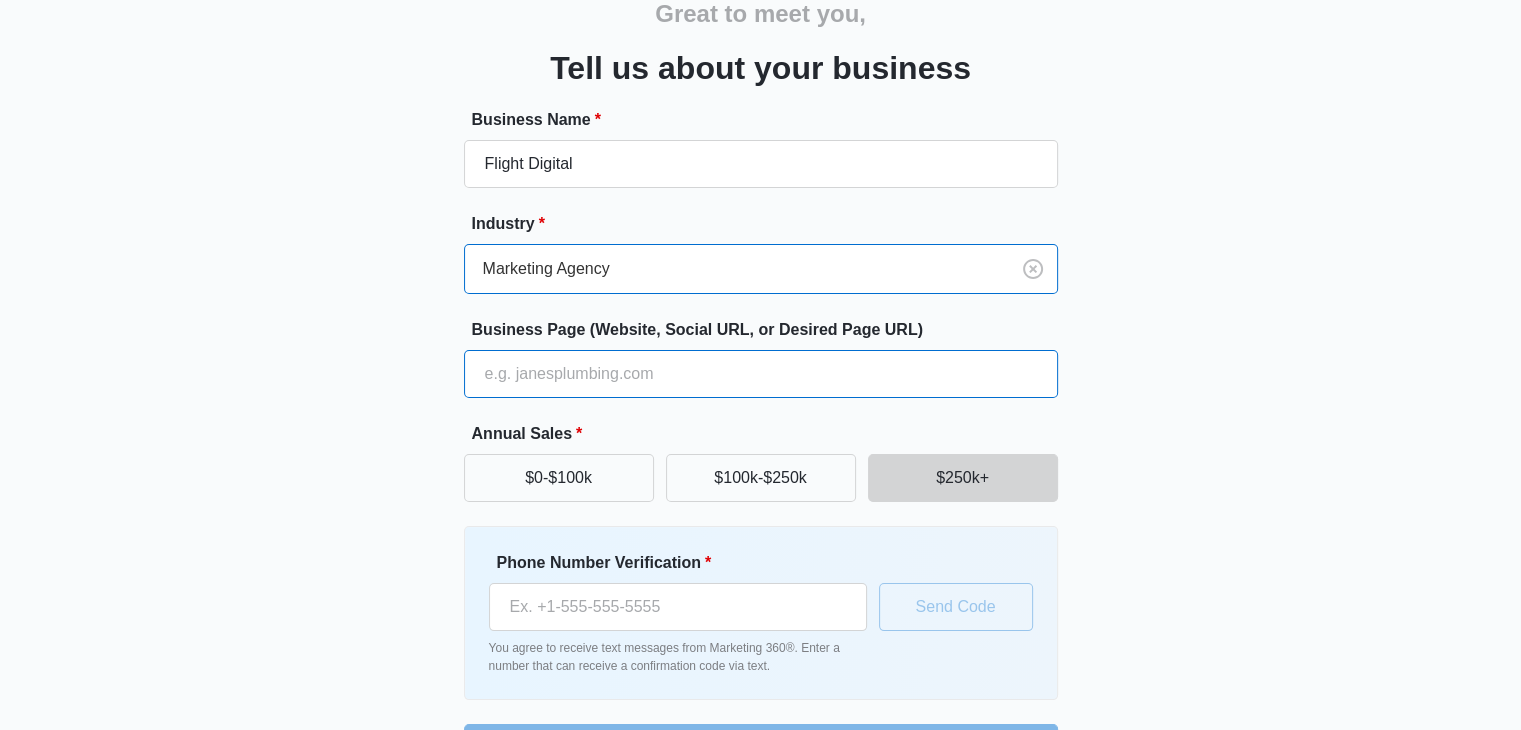 click on "Business Page (Website, Social URL, or Desired Page URL)" at bounding box center [761, 374] 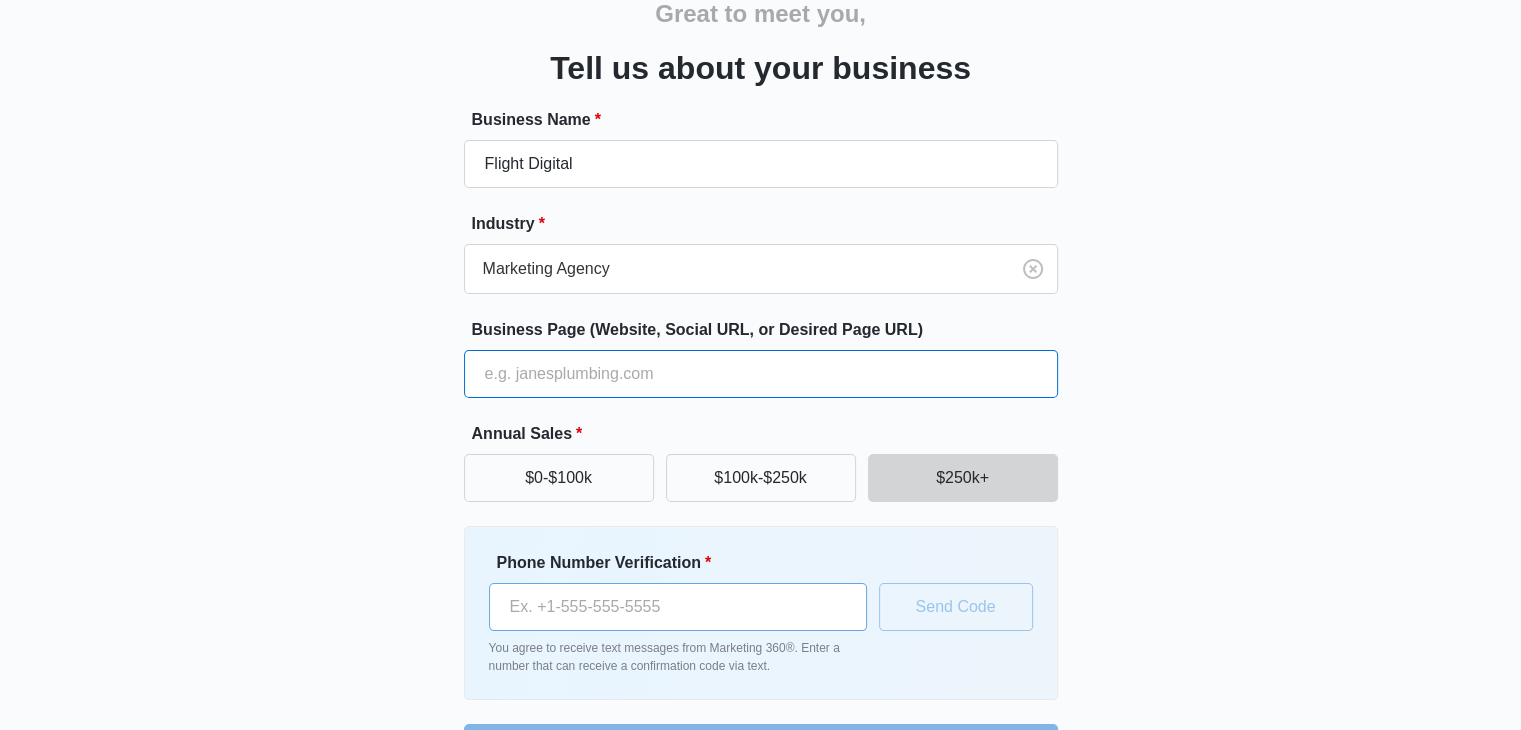 paste on "https://flightdigital.co.nz" 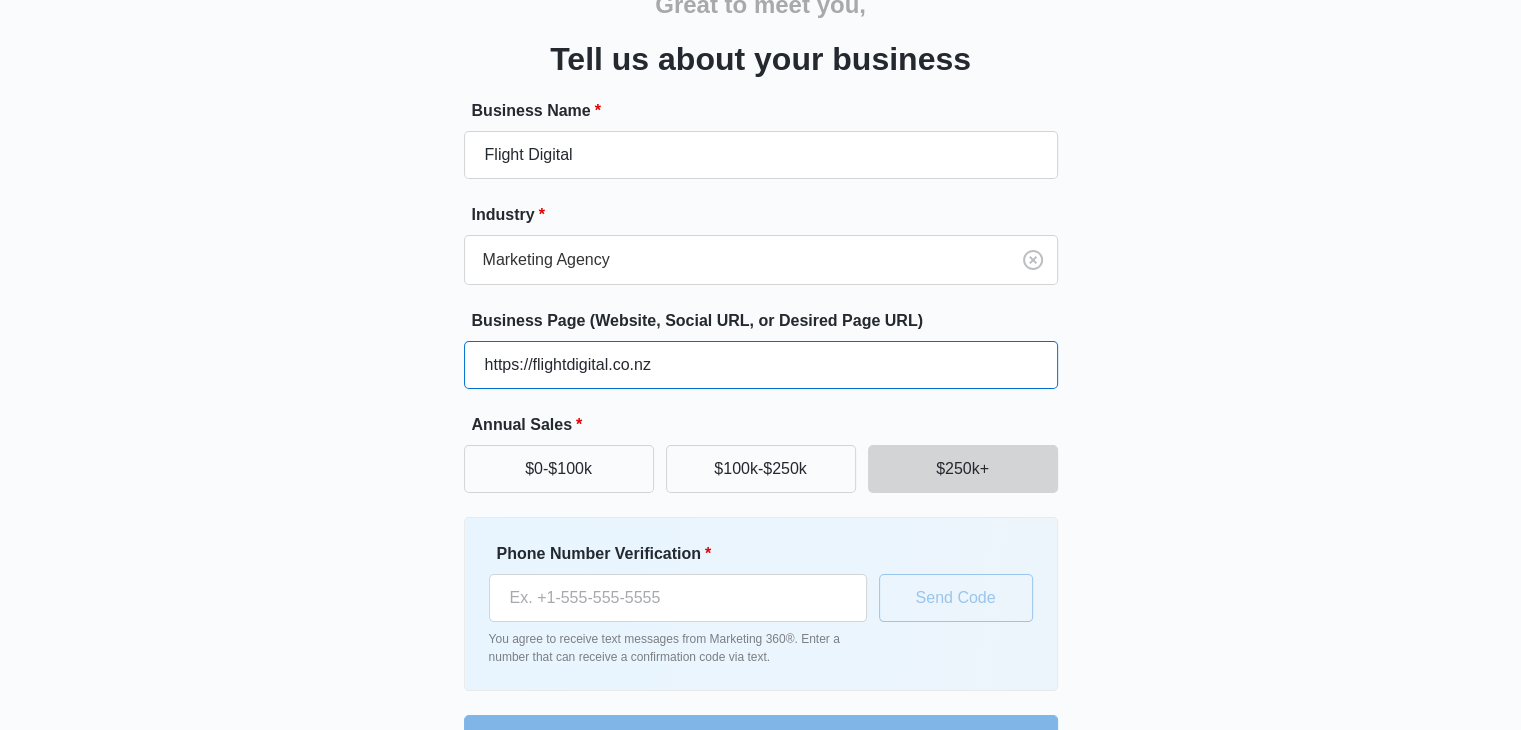 scroll, scrollTop: 165, scrollLeft: 0, axis: vertical 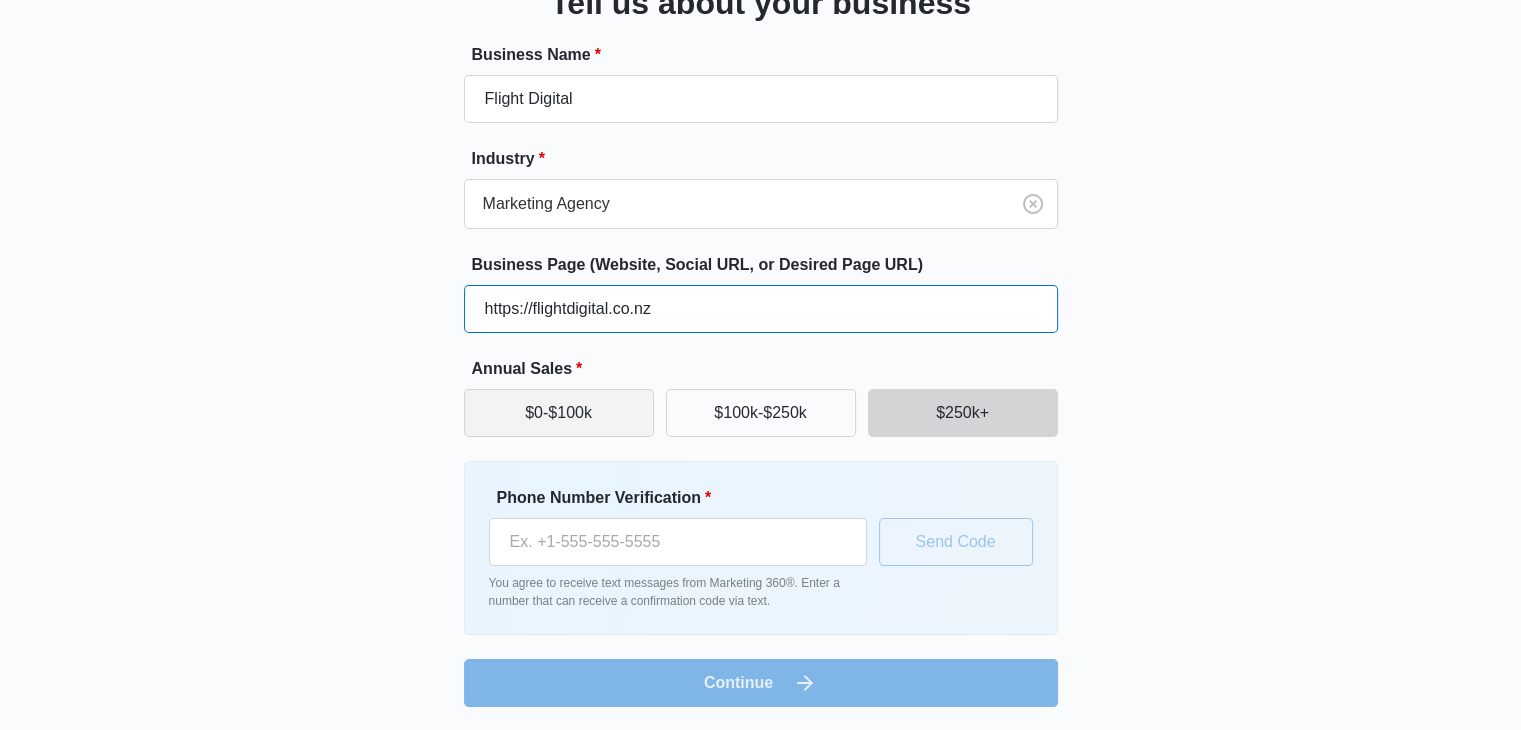 type on "https://flightdigital.co.nz" 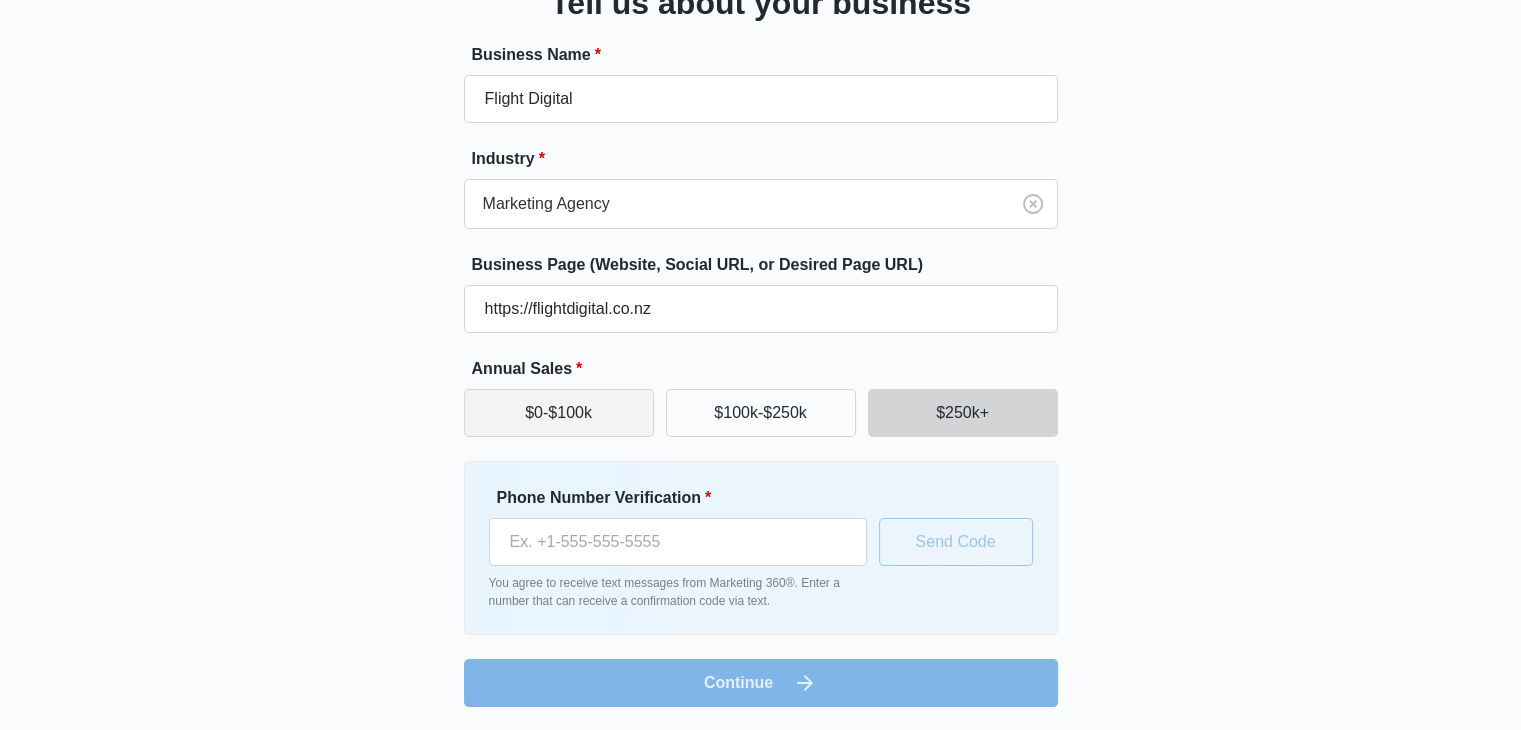 click on "$0-$100k" at bounding box center [559, 413] 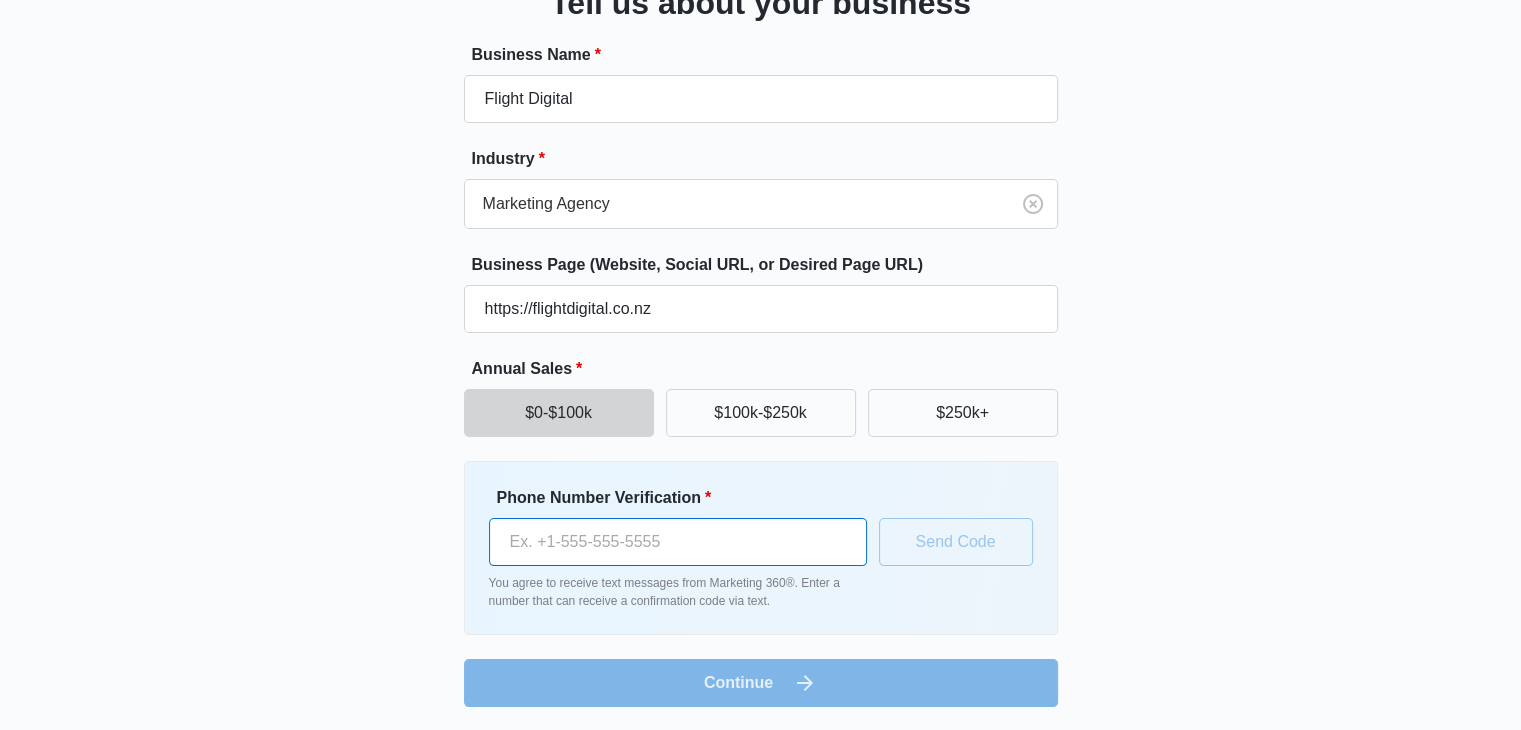 click on "Phone Number Verification *" at bounding box center (678, 542) 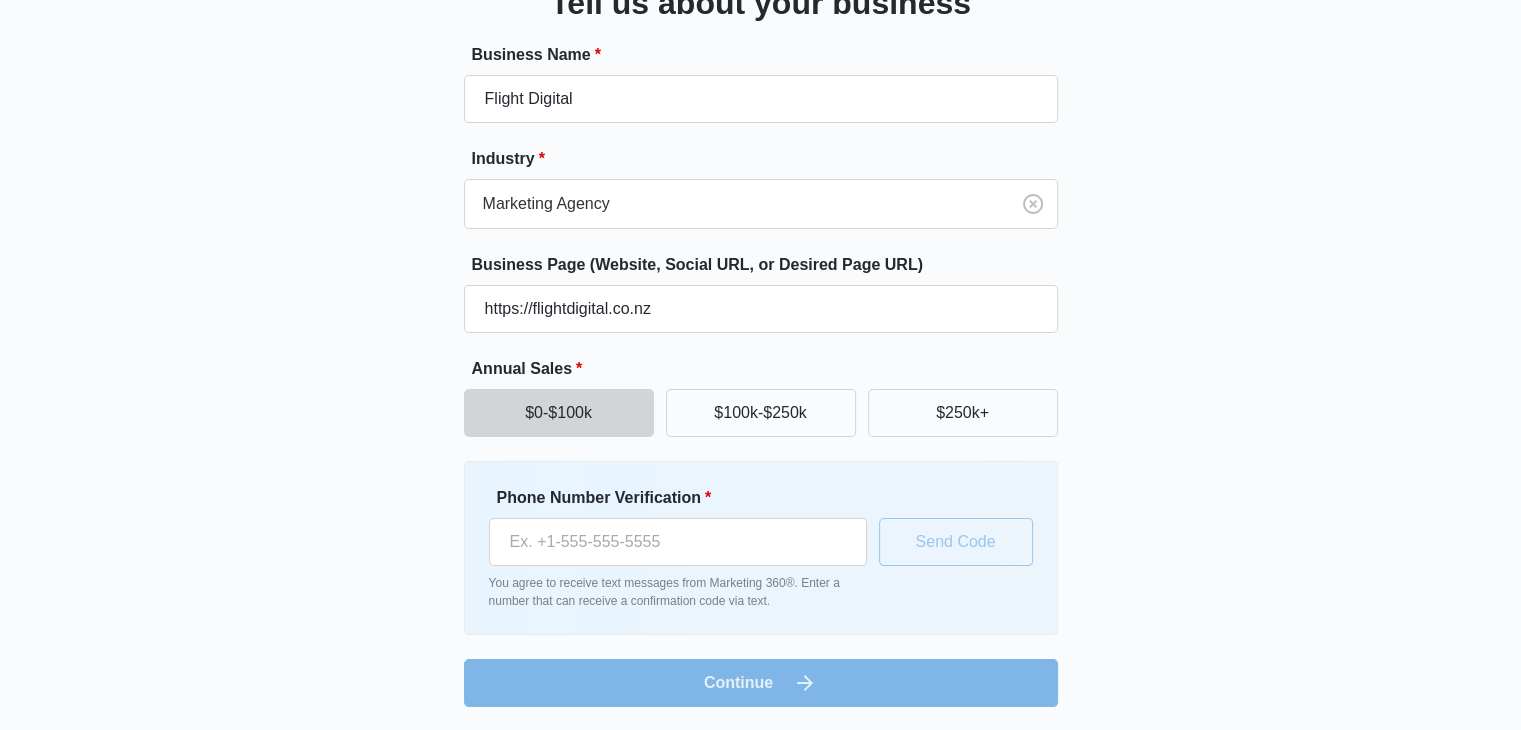 click on "Business Name * Flight Digital Industry * Marketing Agency Business Page (Website, Social URL, or Desired Page URL) https://flightdigital.co.nz Annual Sales * $0-$100k $100k-$250k $250k+ Phone Number Verification * You agree to receive text messages from Marketing 360®. Enter a number that can receive a confirmation code via text. Send Code Continue" at bounding box center (761, 375) 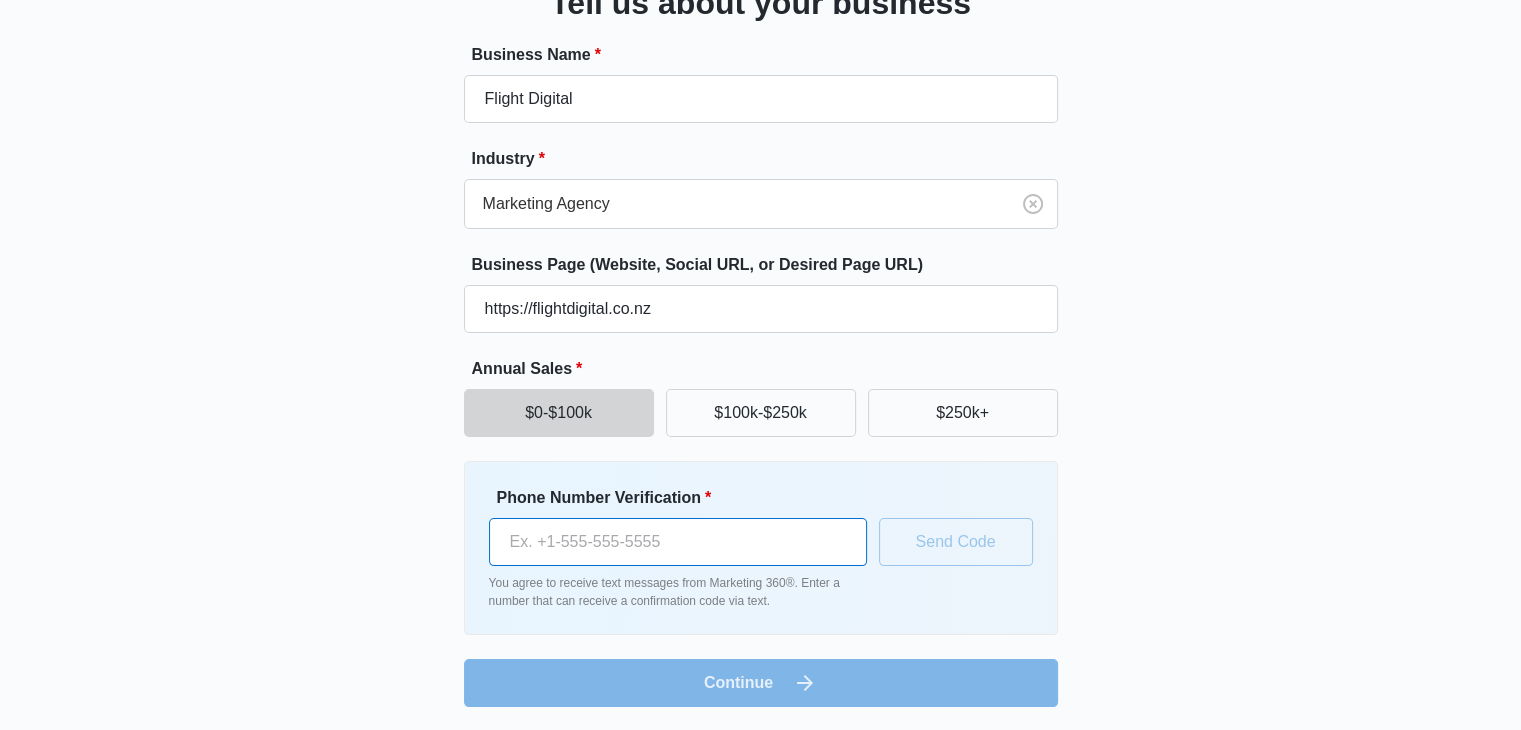 click on "Phone Number Verification *" at bounding box center [678, 542] 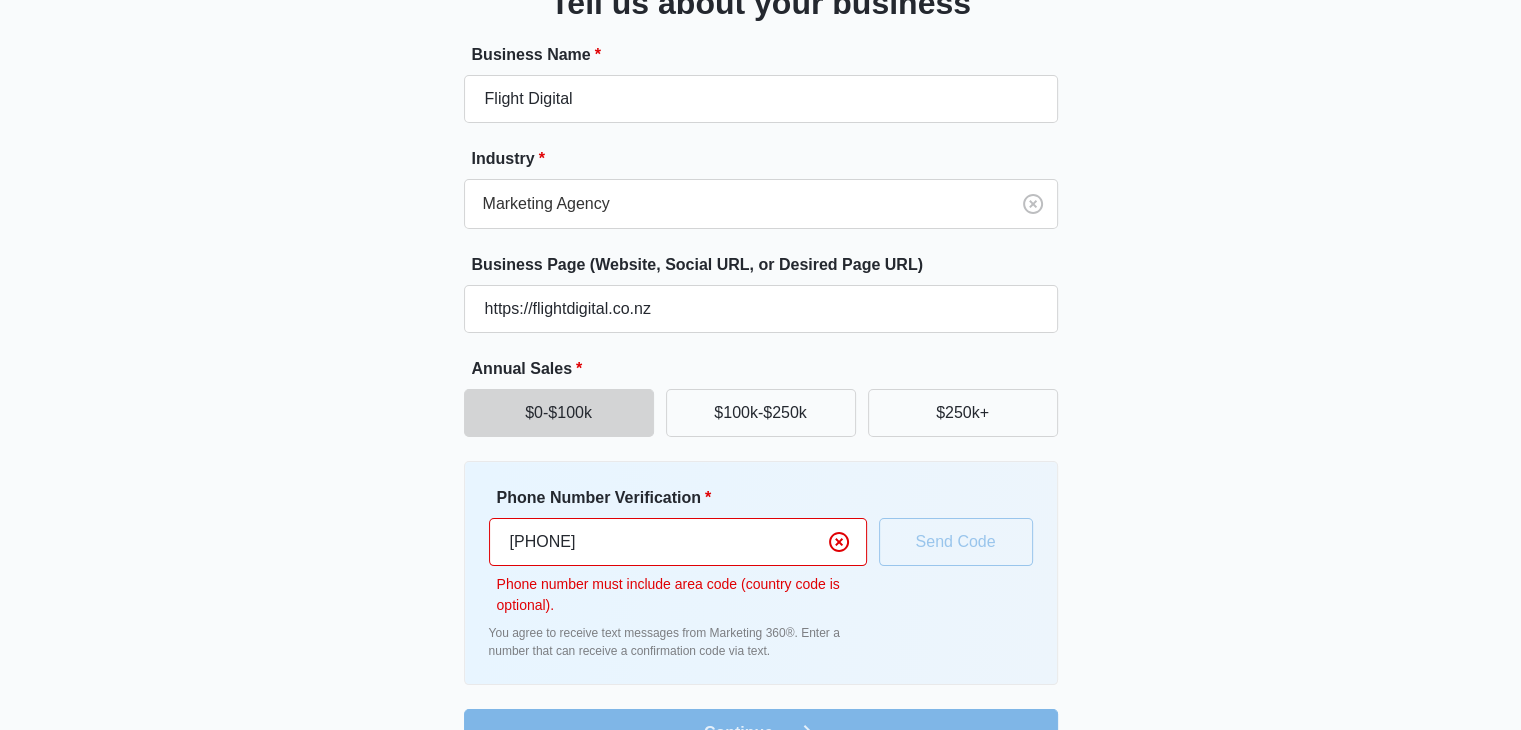 click on "64225069685" at bounding box center [678, 542] 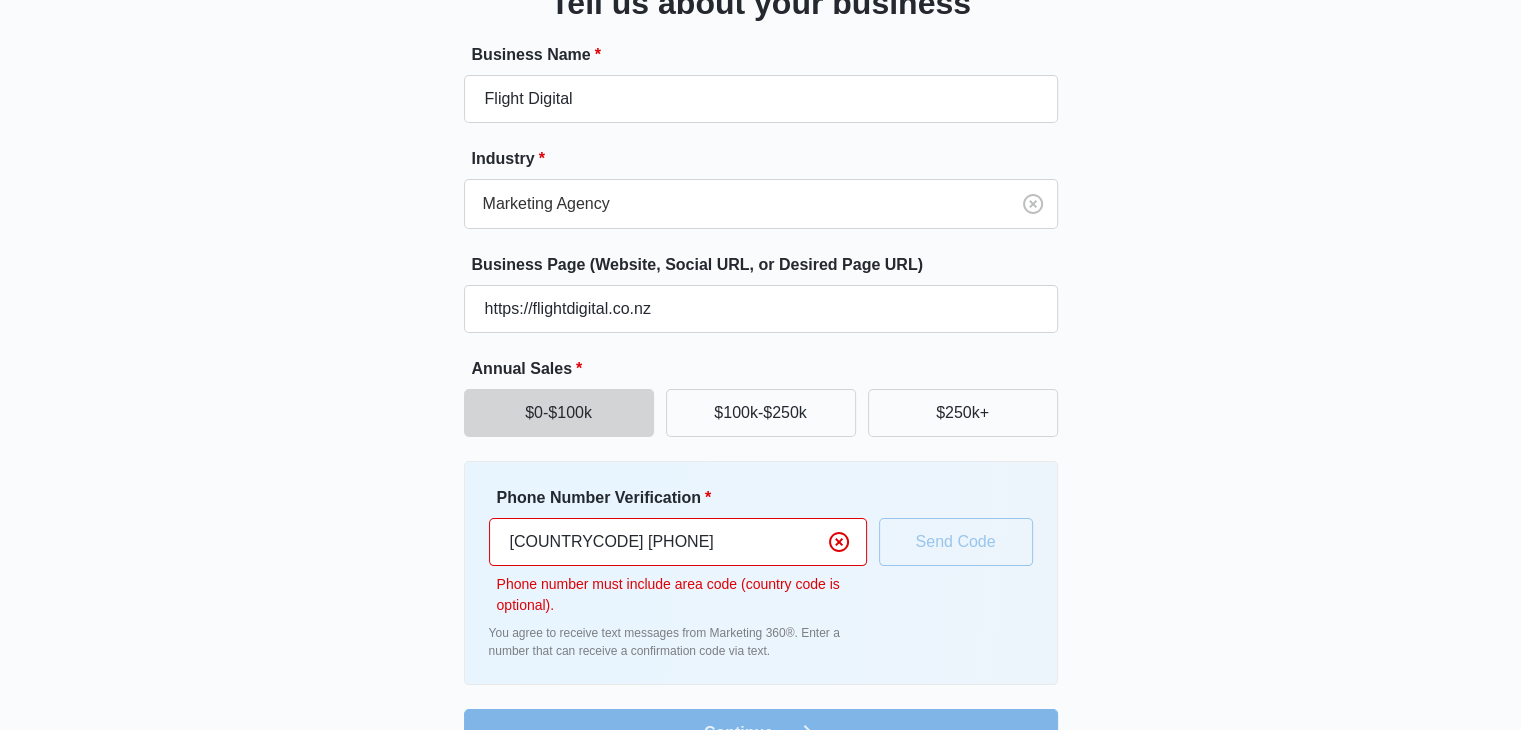 click on "Phone number must include area code (country code is optional)." at bounding box center (682, 595) 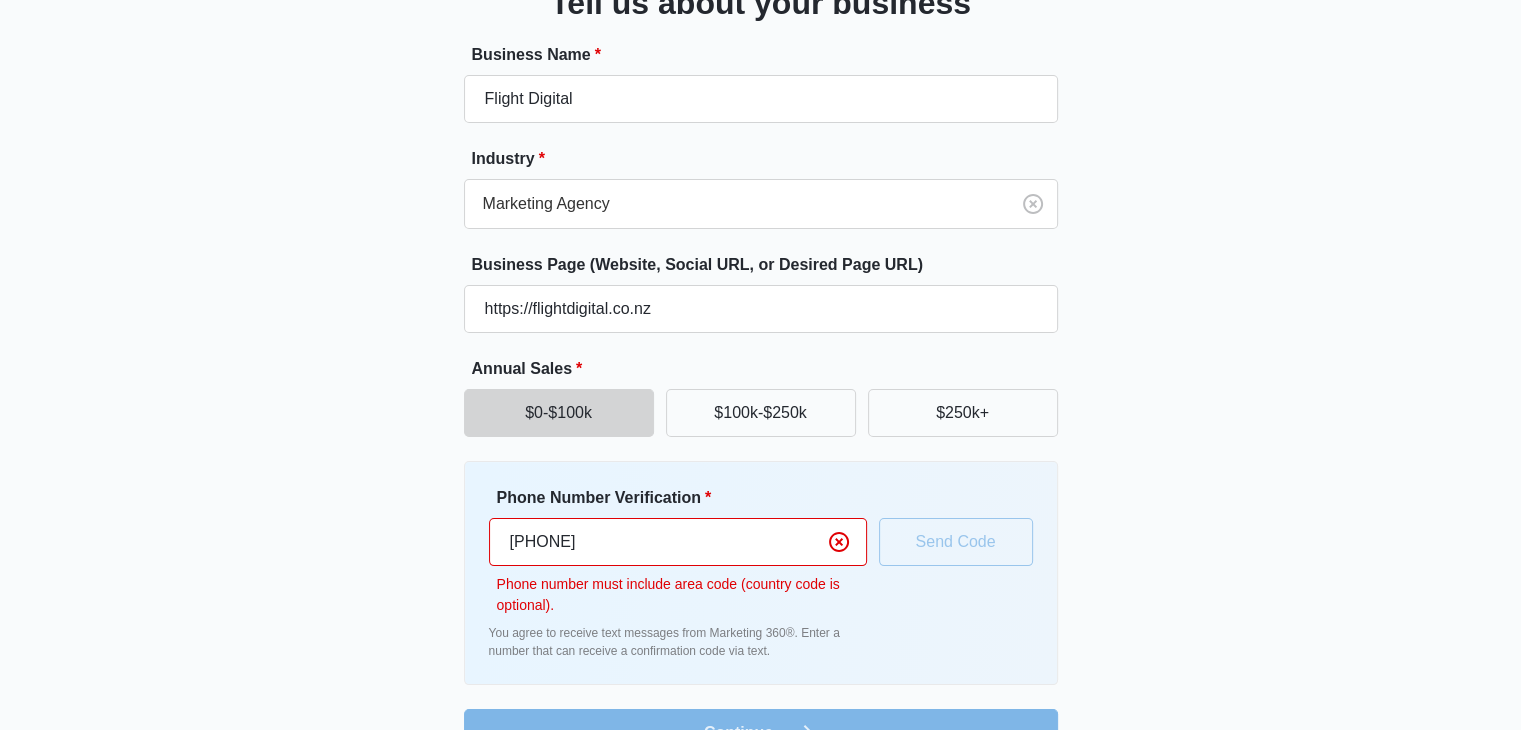 click on "Phone number must include area code (country code is optional)." at bounding box center [682, 595] 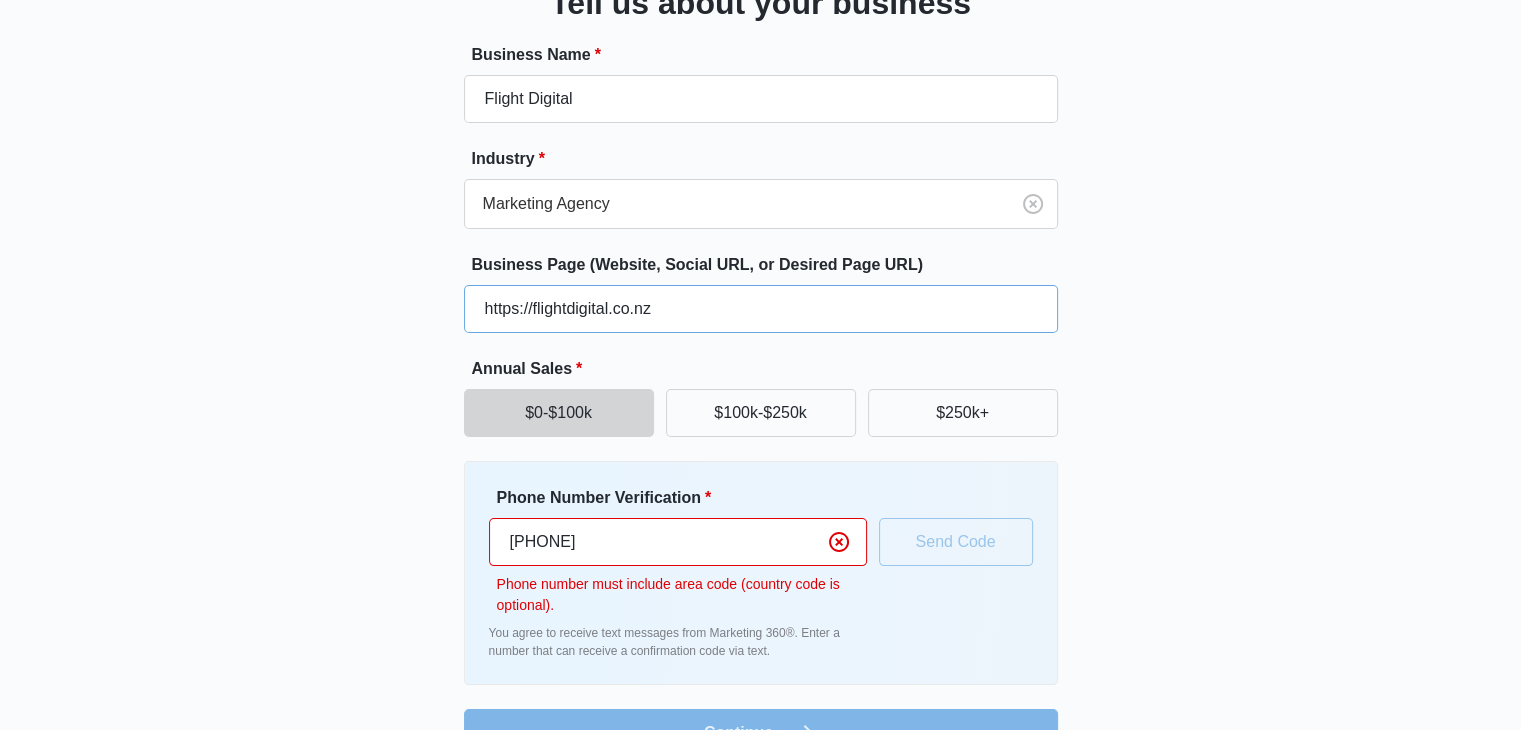 scroll, scrollTop: 215, scrollLeft: 0, axis: vertical 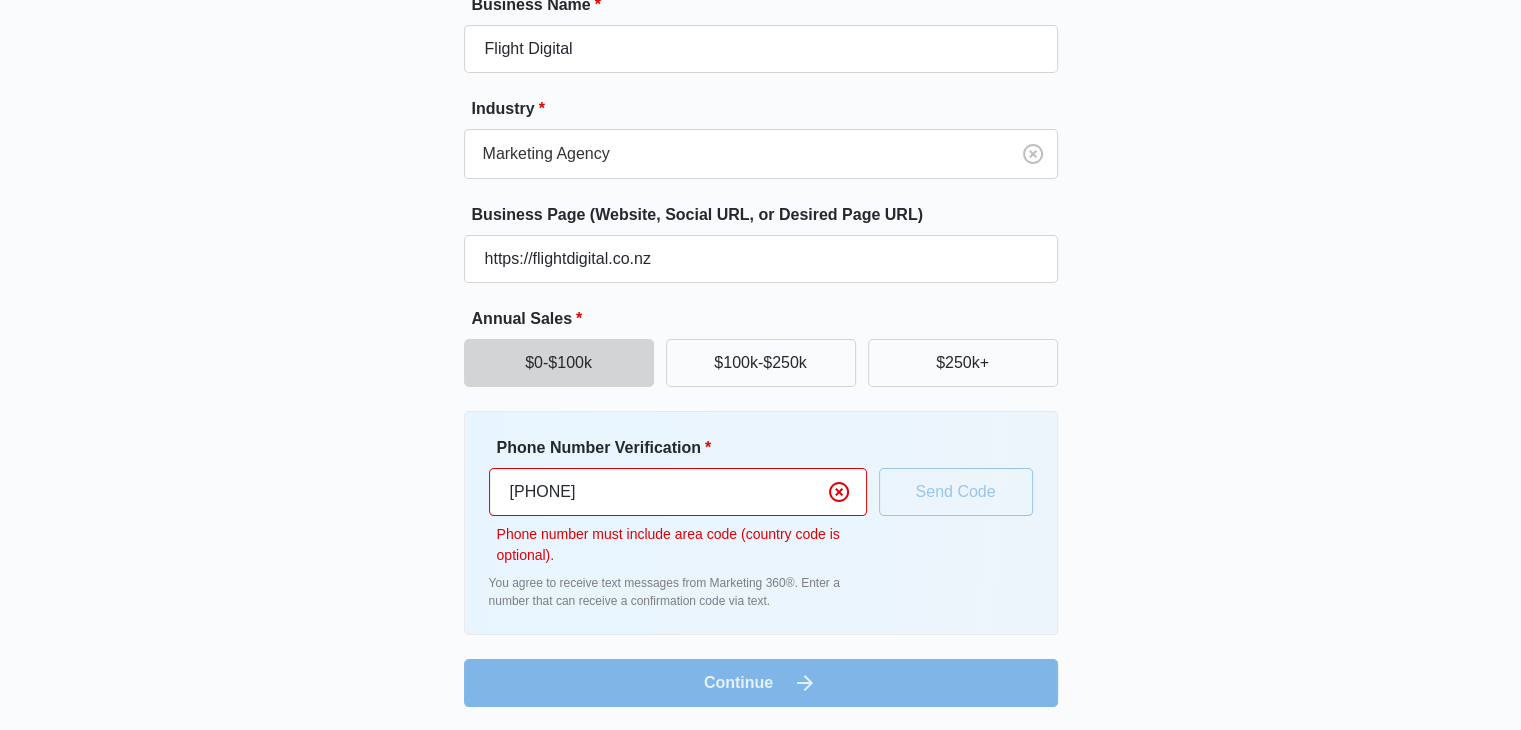 paste on "1 (332) 207-6524" 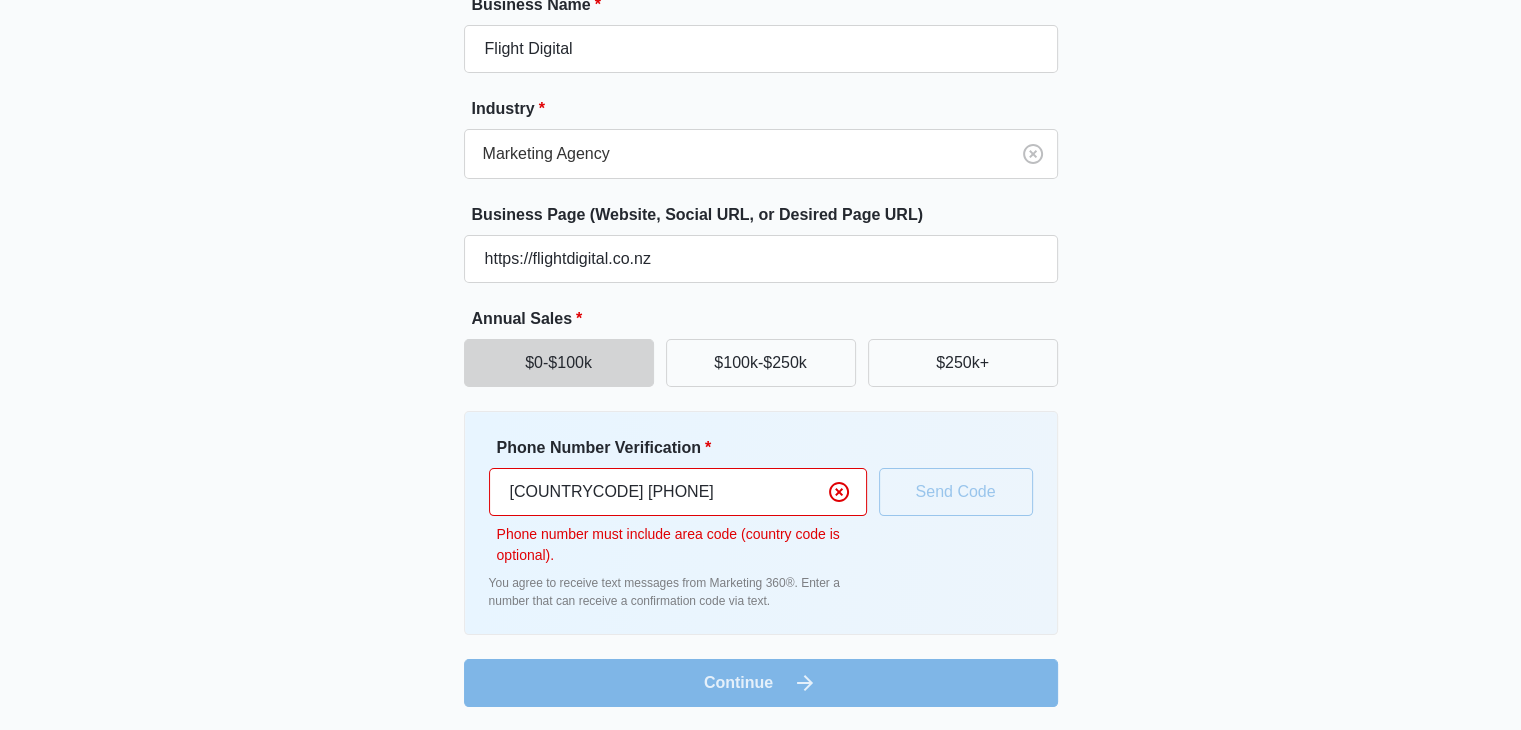 scroll, scrollTop: 165, scrollLeft: 0, axis: vertical 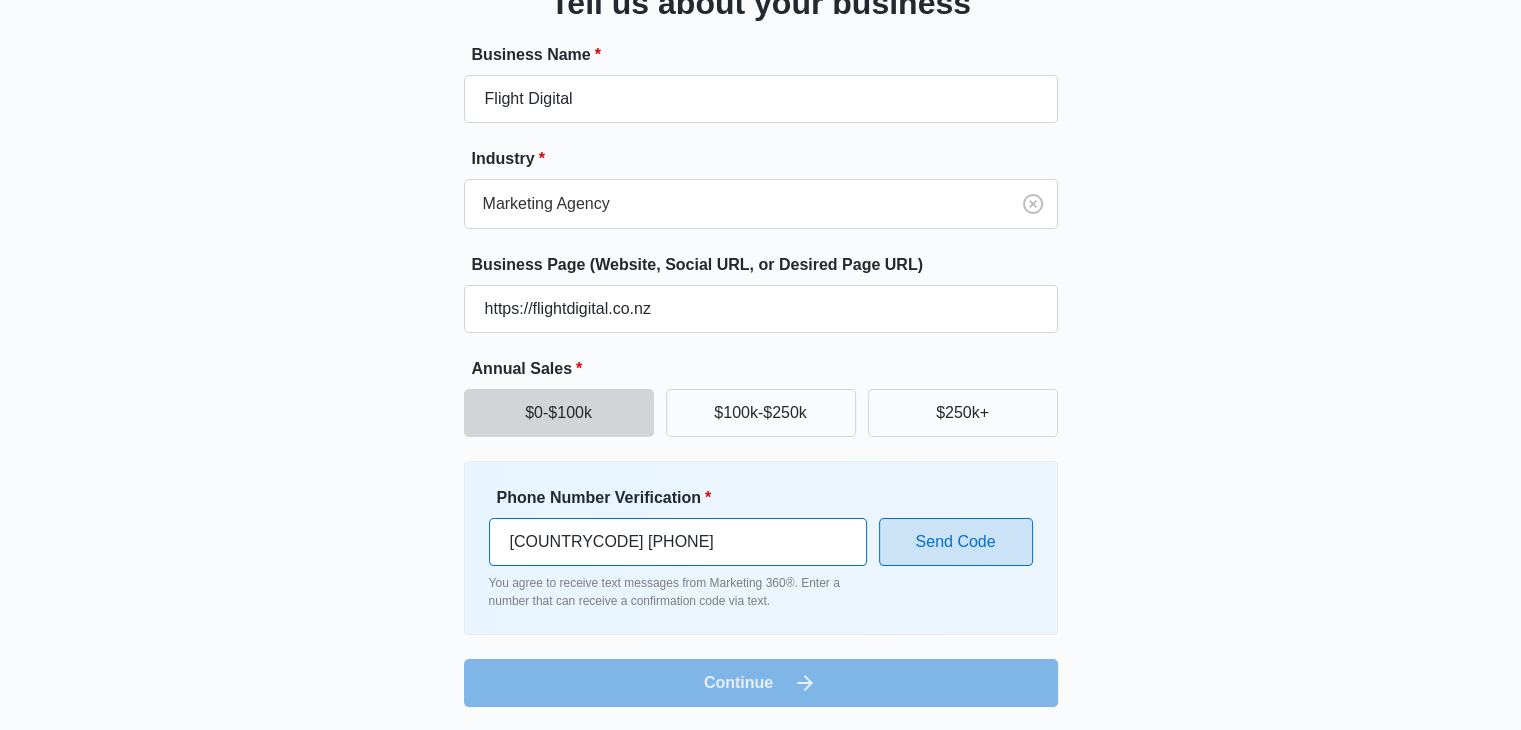 type on "1 (332) 207-6524" 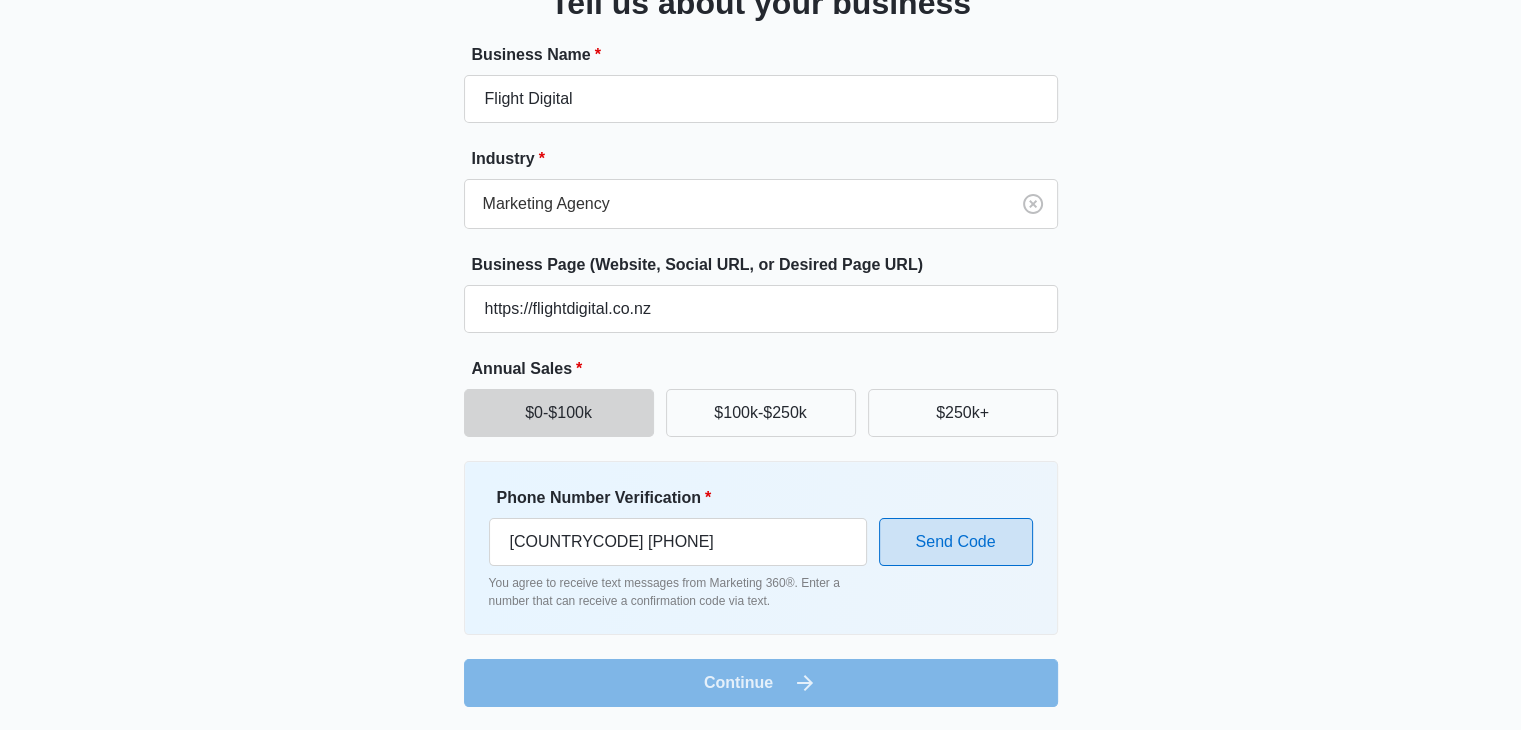click on "Send Code" at bounding box center [956, 542] 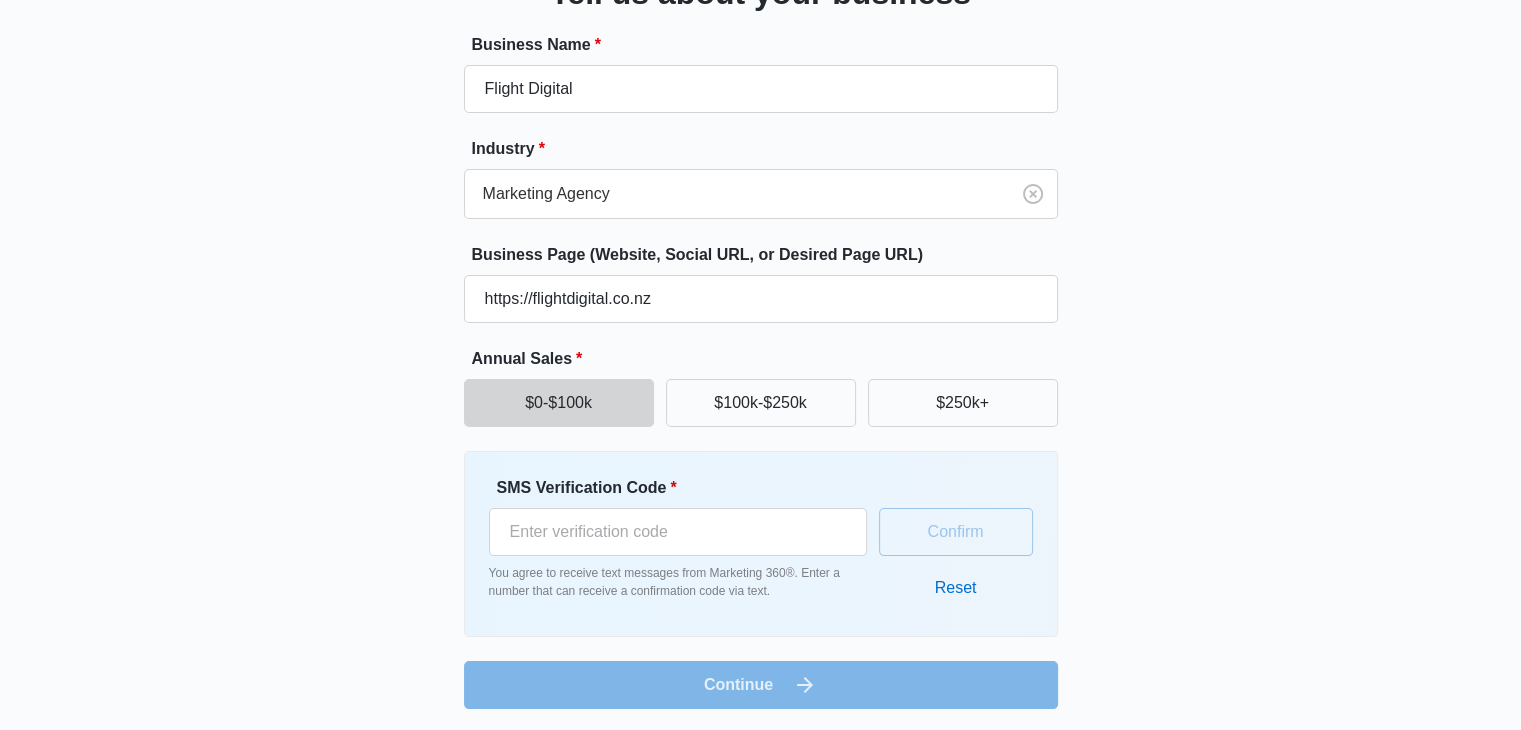 scroll, scrollTop: 177, scrollLeft: 0, axis: vertical 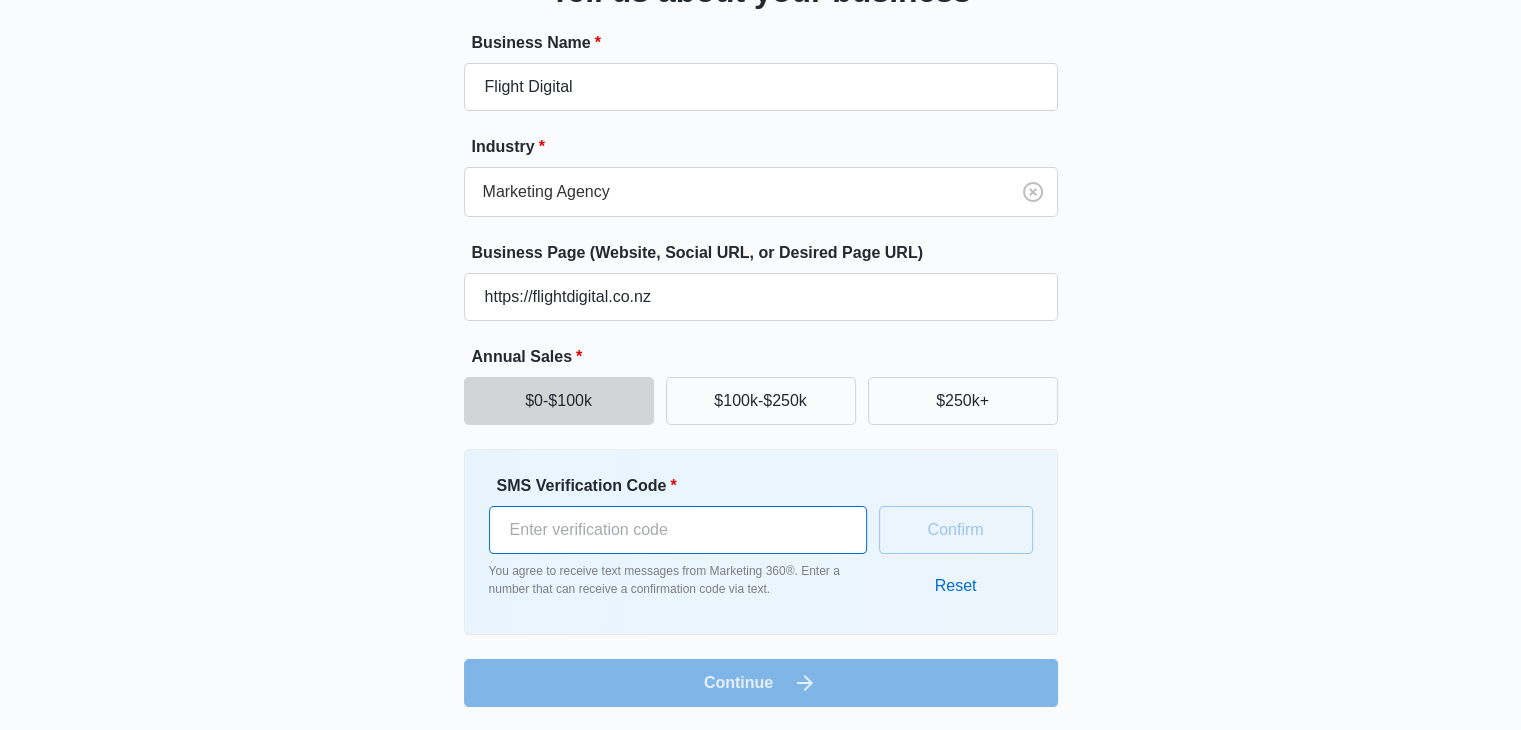 click on "SMS Verification Code *" at bounding box center [678, 530] 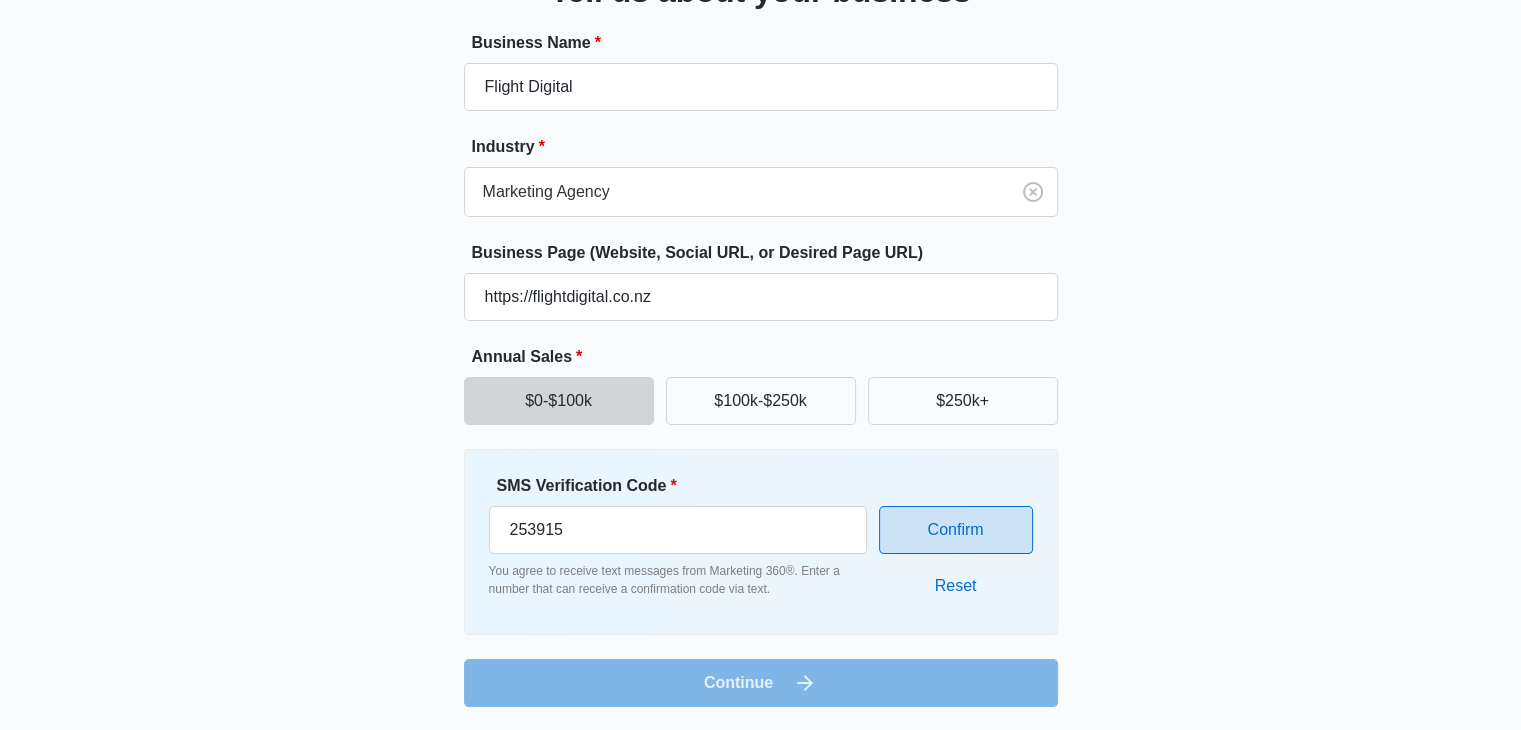 click on "Confirm" at bounding box center [956, 530] 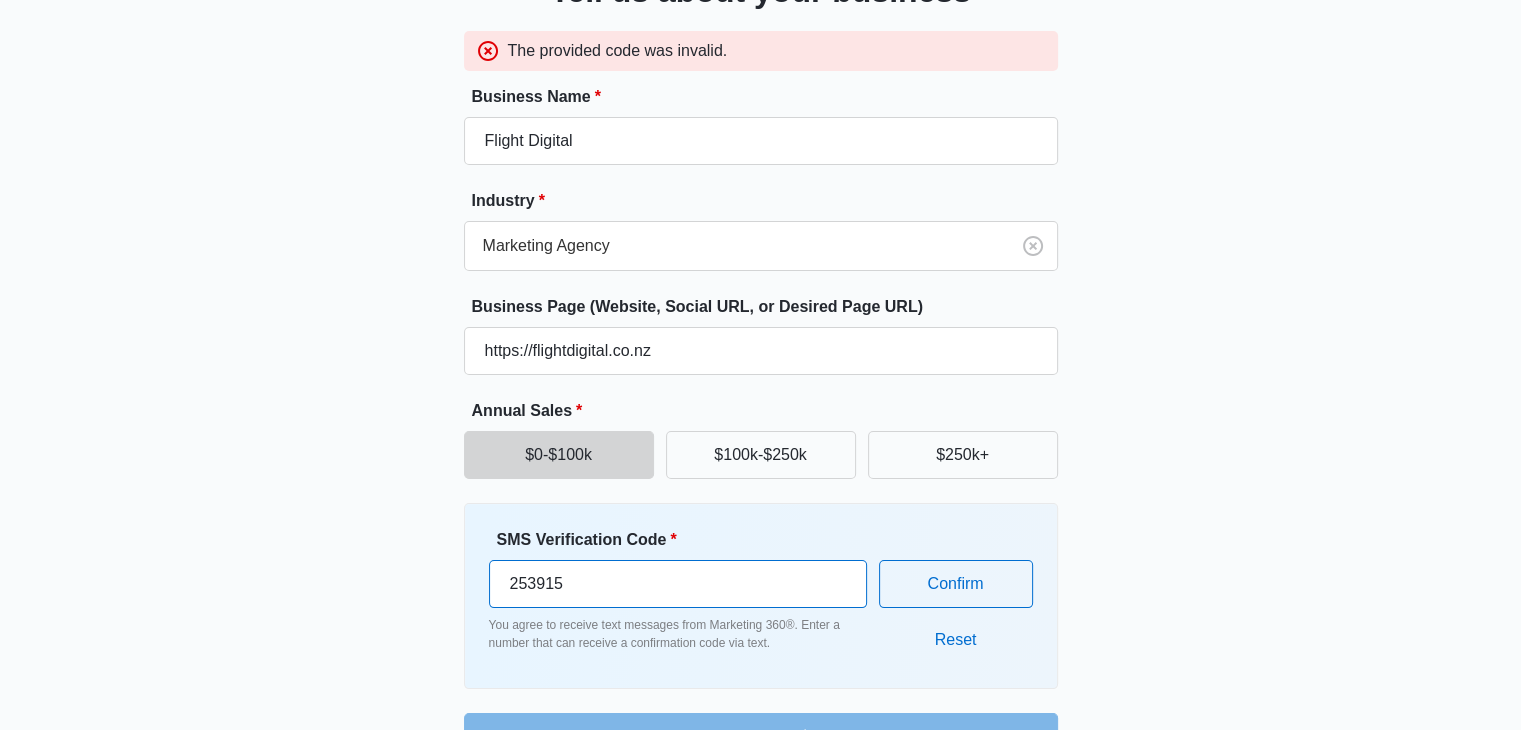 click on "253915" at bounding box center [678, 584] 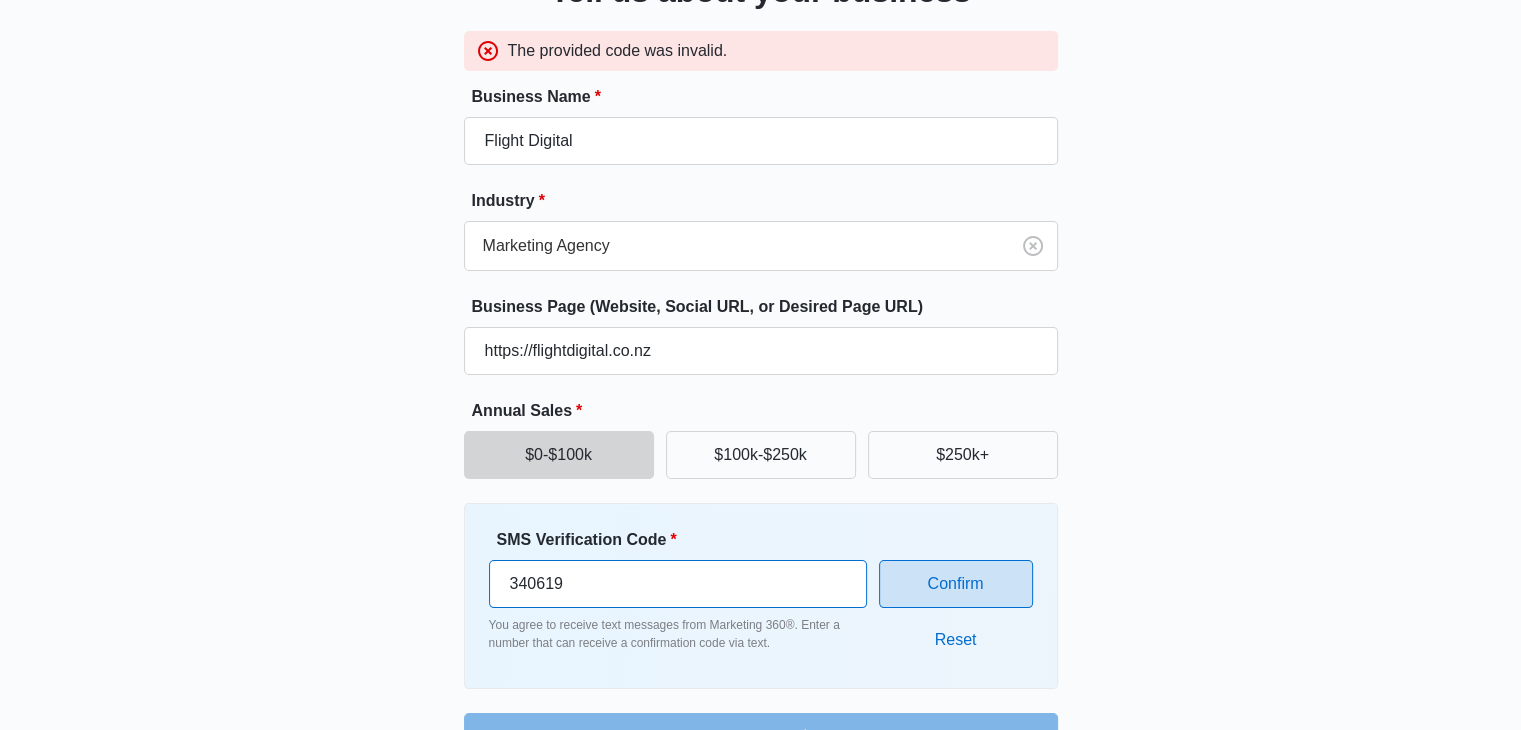 type on "340619" 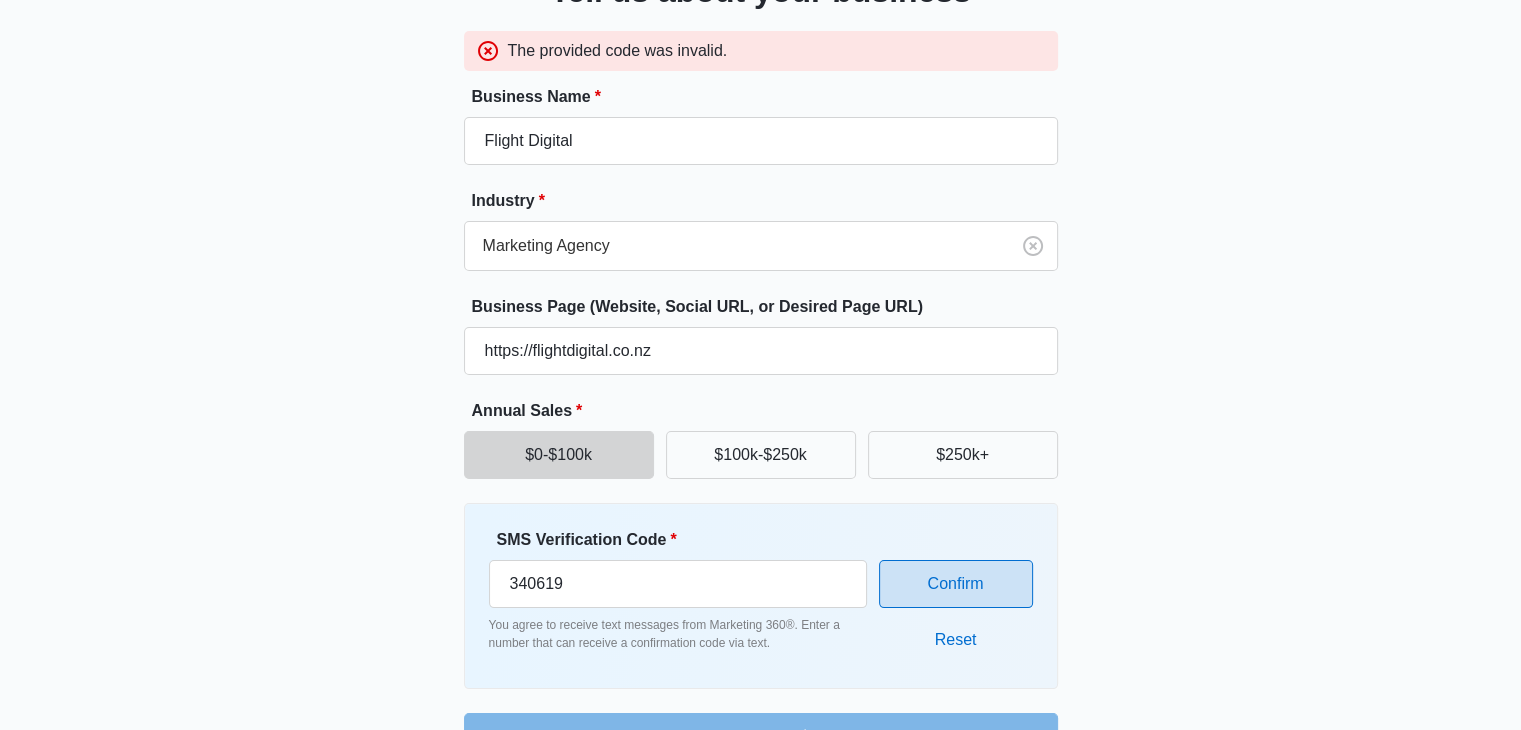 click on "Confirm" at bounding box center [956, 584] 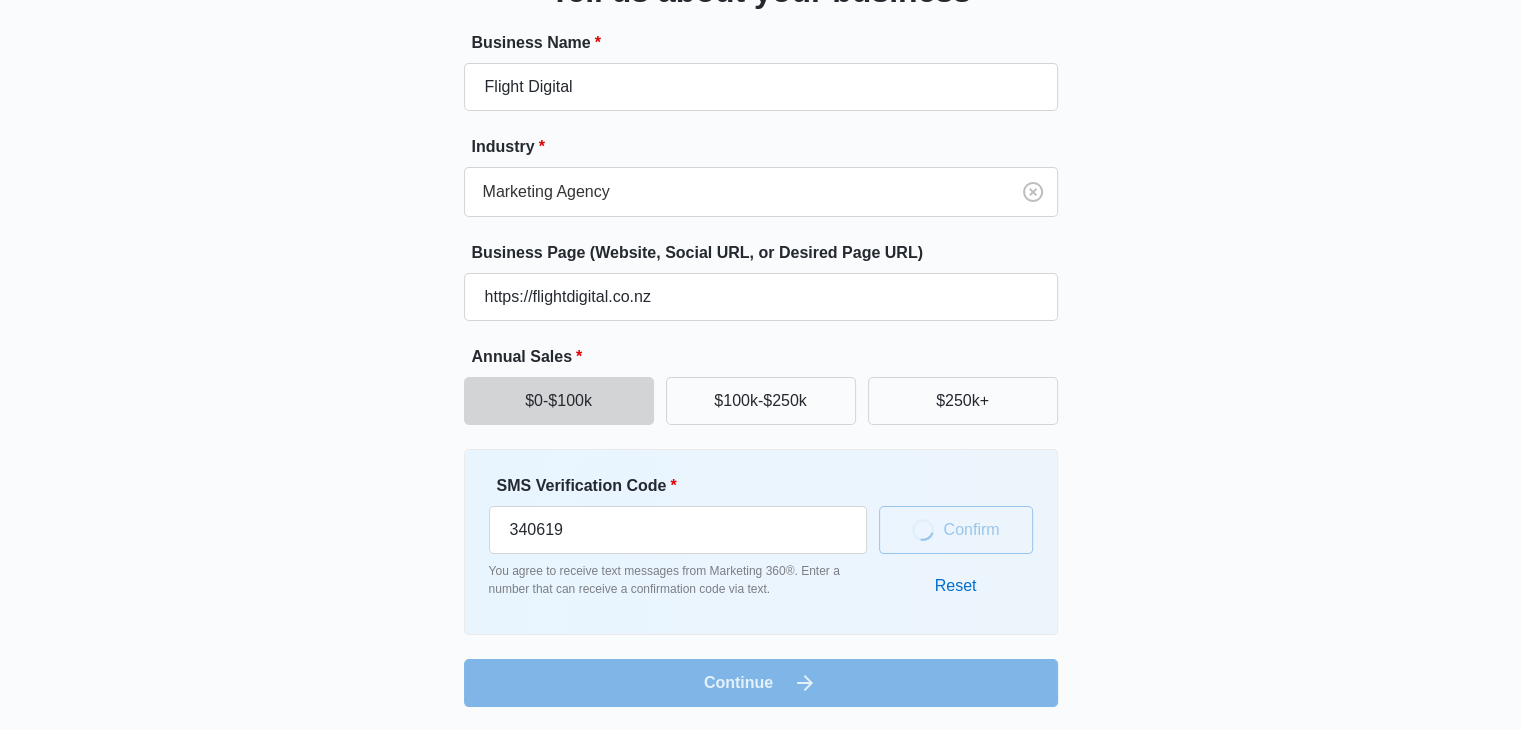 scroll, scrollTop: 165, scrollLeft: 0, axis: vertical 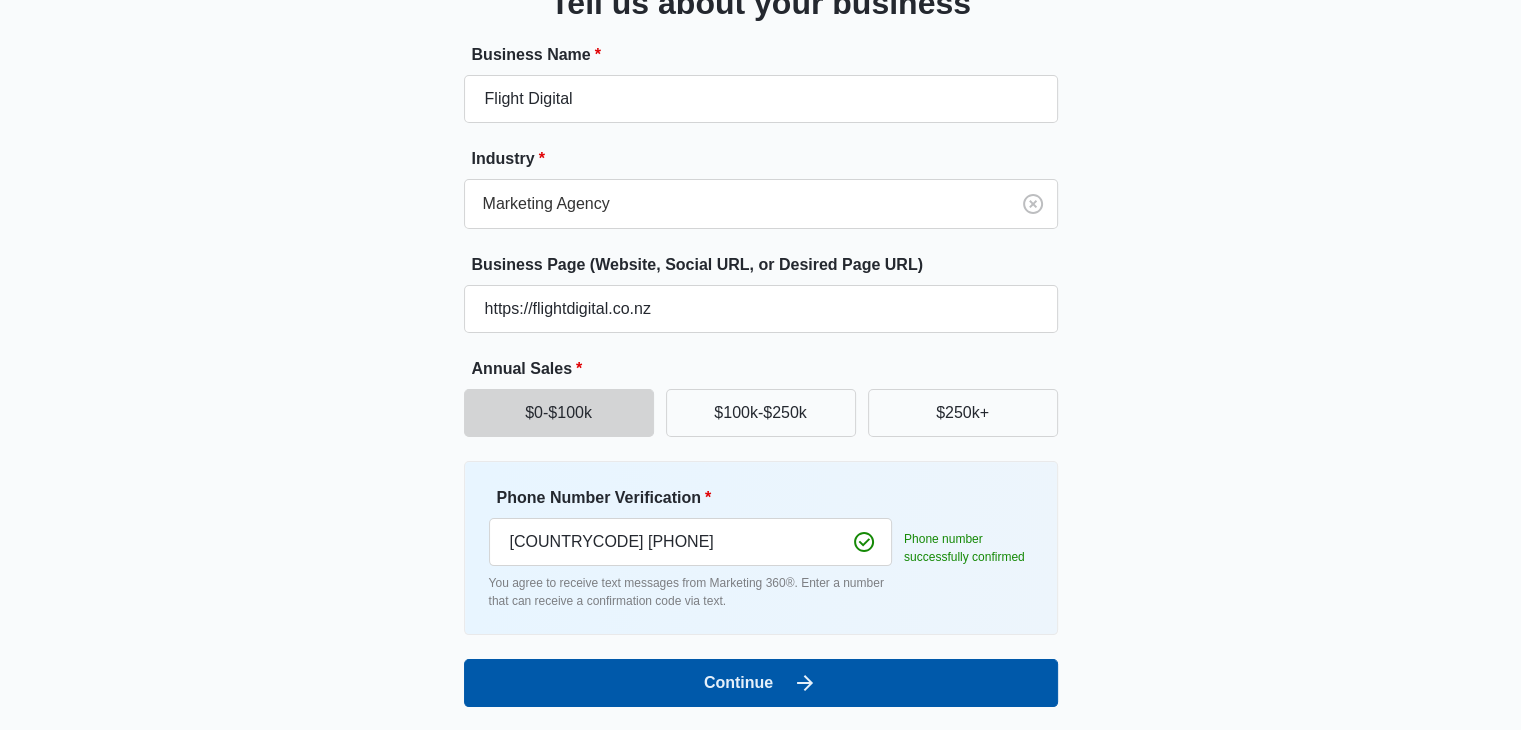 click on "Continue" at bounding box center [761, 683] 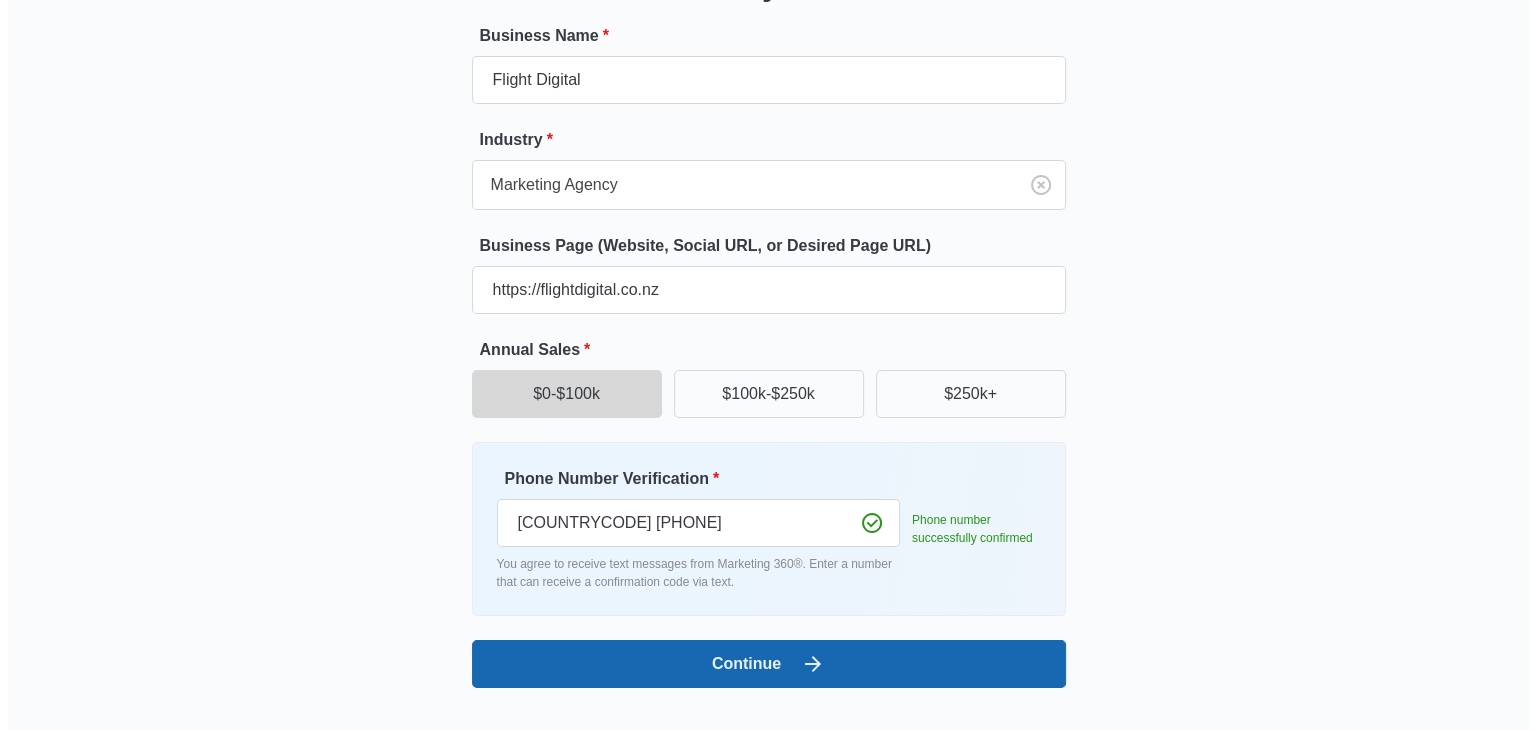 scroll, scrollTop: 0, scrollLeft: 0, axis: both 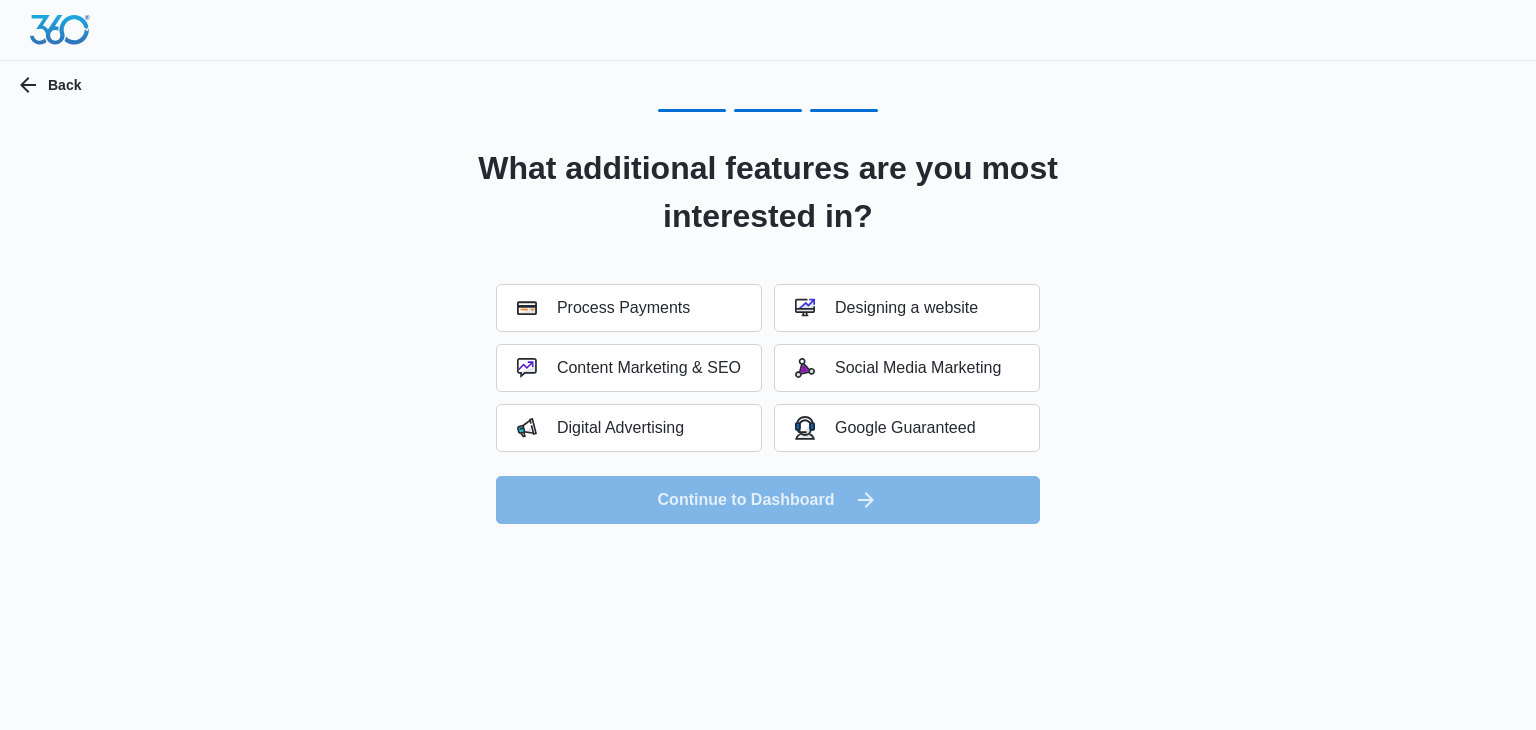 click on "Process Payments Designing a website Content Marketing & SEO Social Media Marketing Digital Advertising Google Guaranteed Continue to Dashboard" at bounding box center [768, 404] 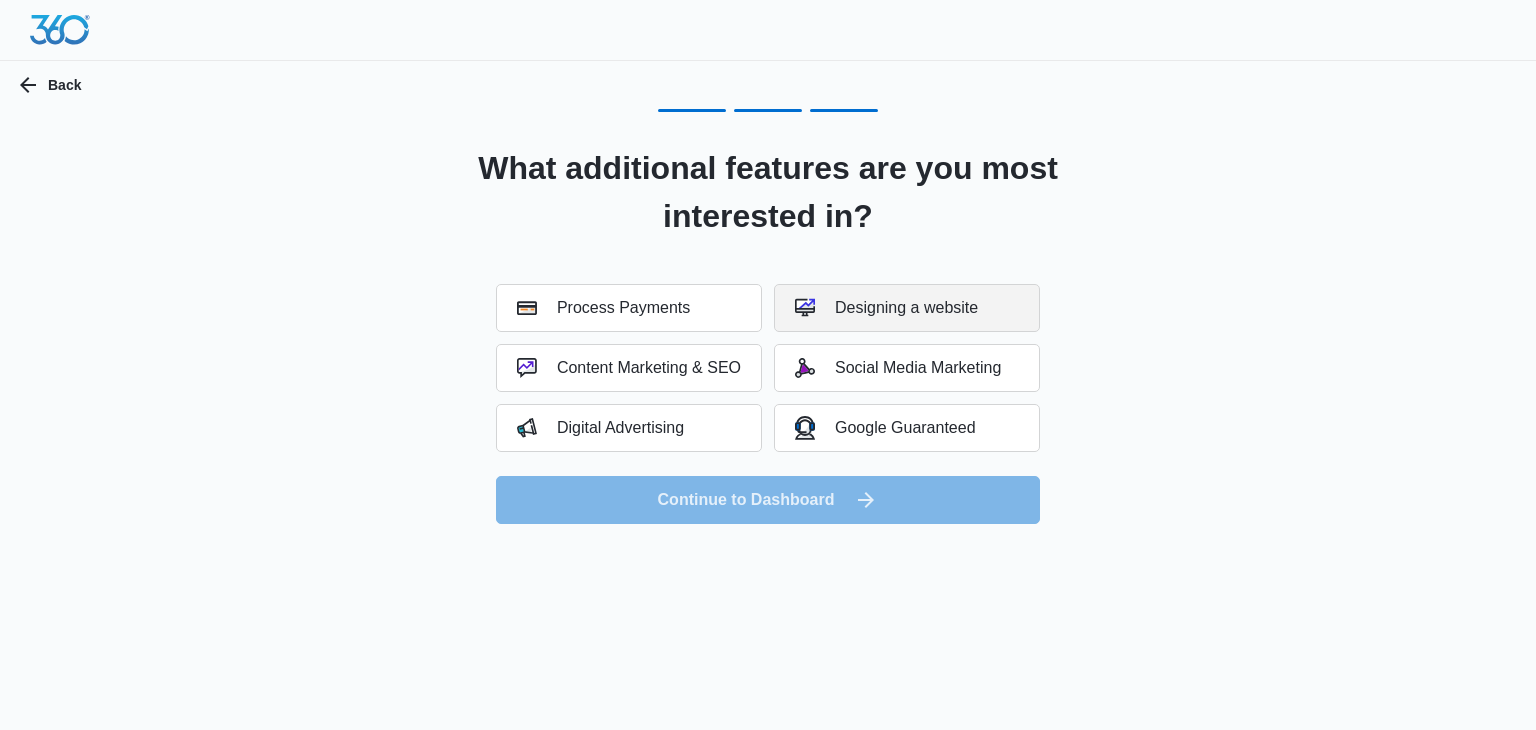 click on "Designing a website" at bounding box center (886, 308) 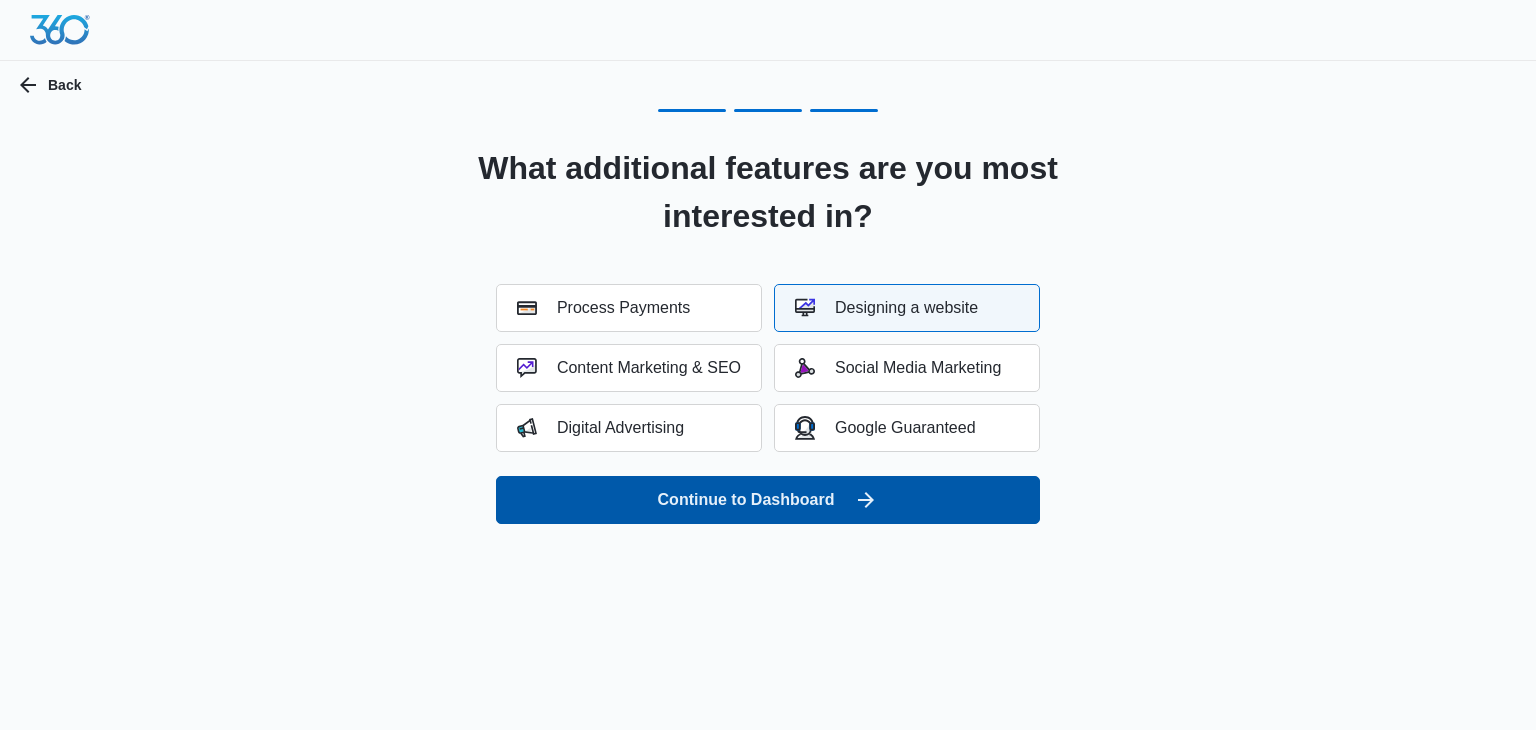 click on "Continue to Dashboard" at bounding box center [768, 500] 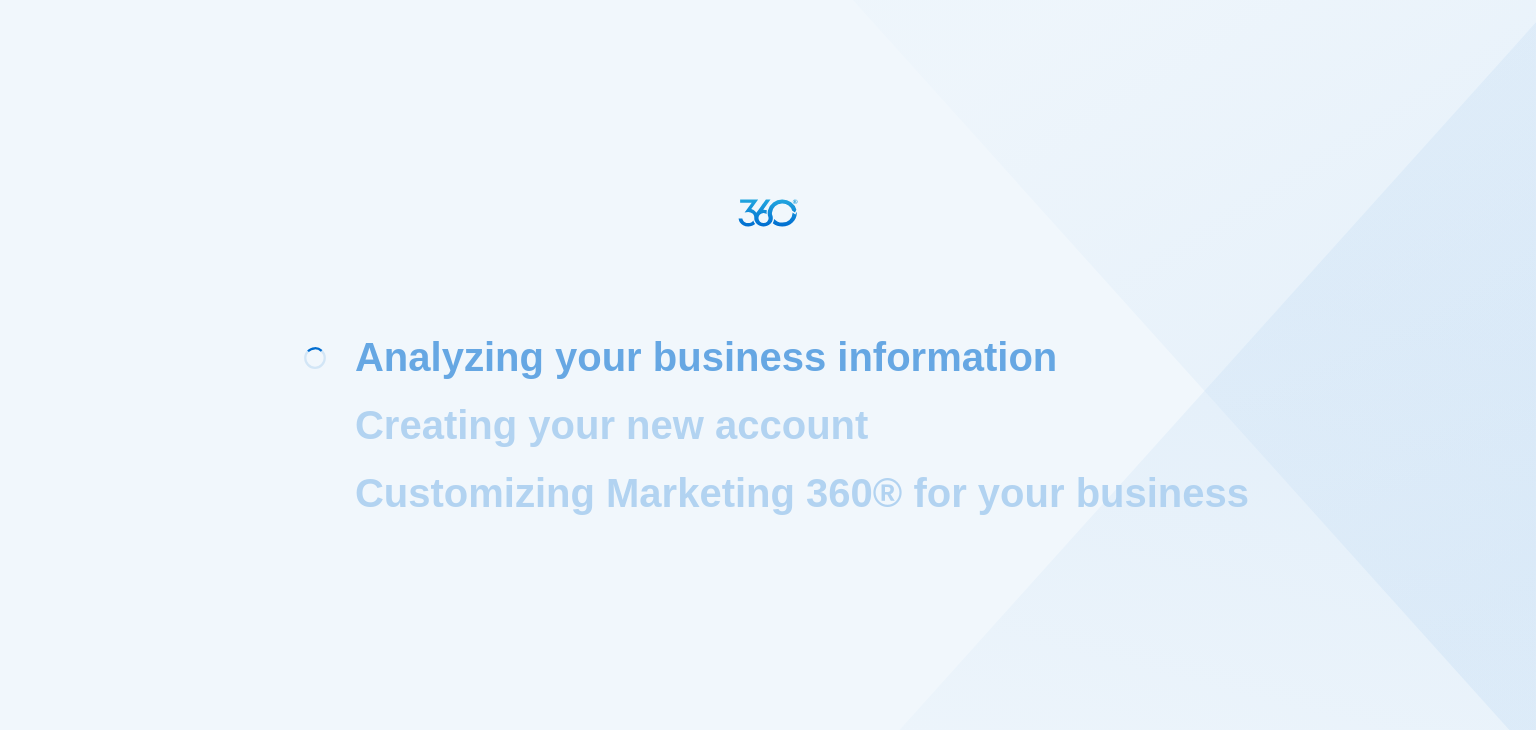 click on "Customizing Marketing 360® for your business" at bounding box center [802, 493] 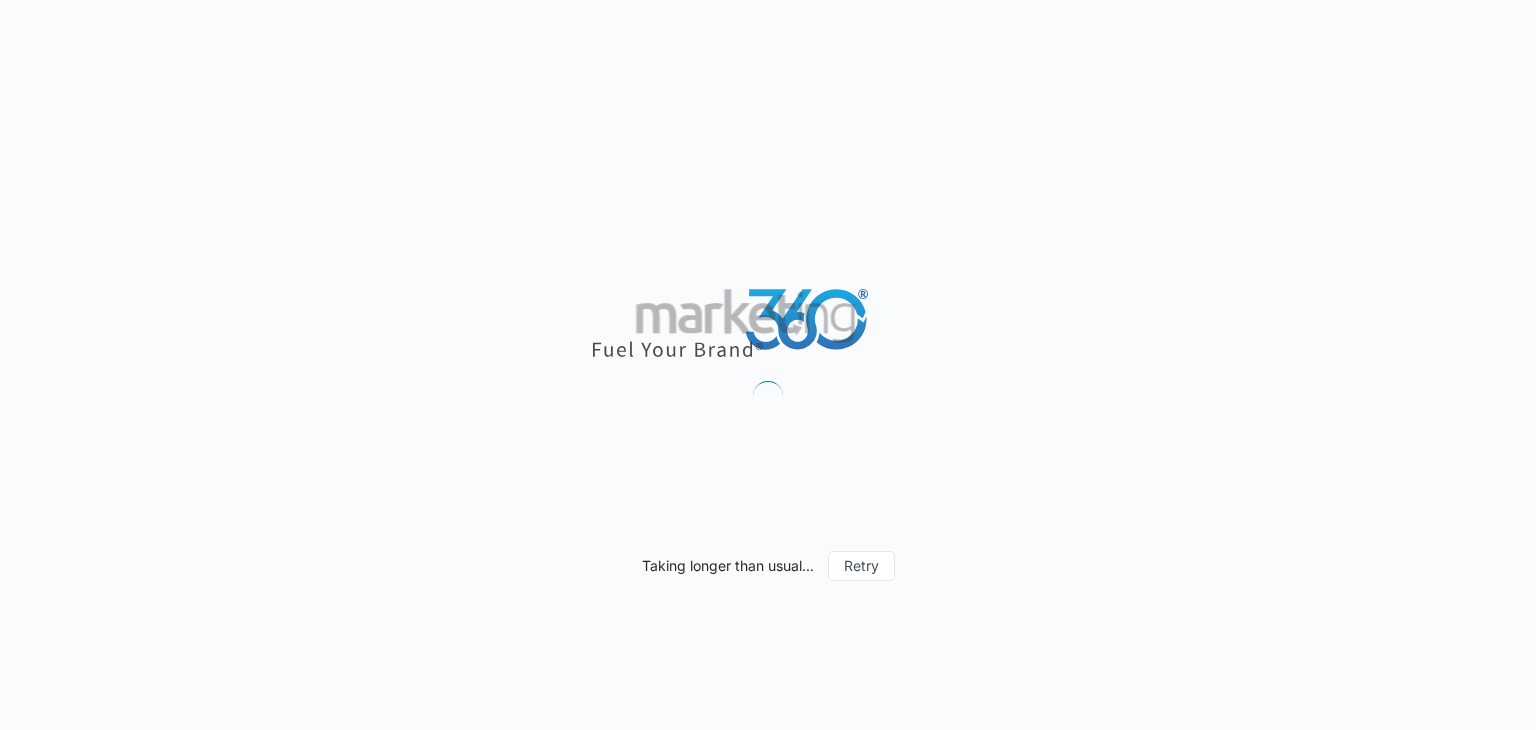 scroll, scrollTop: 0, scrollLeft: 0, axis: both 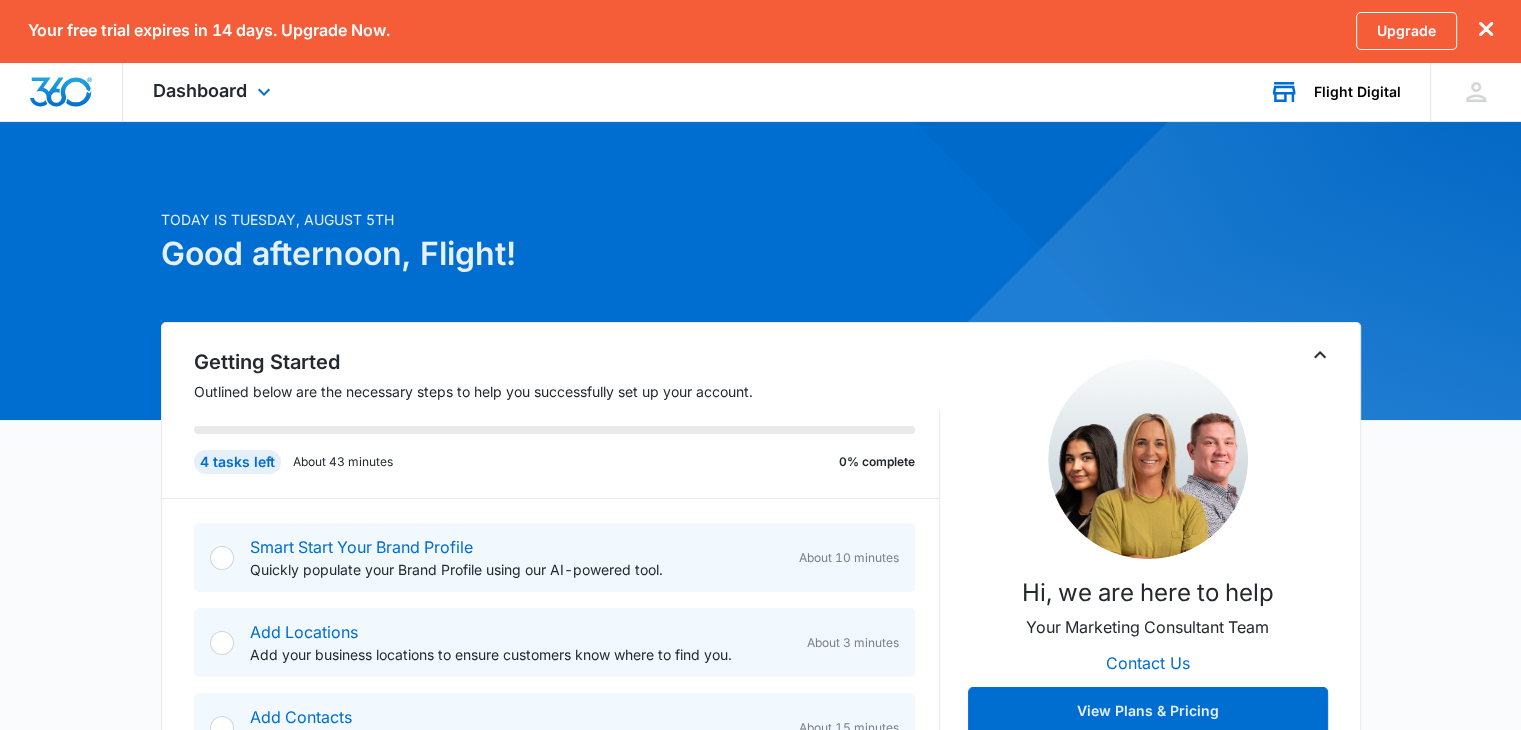 click on "Flight Digital Your Accounts View All" at bounding box center [1334, 91] 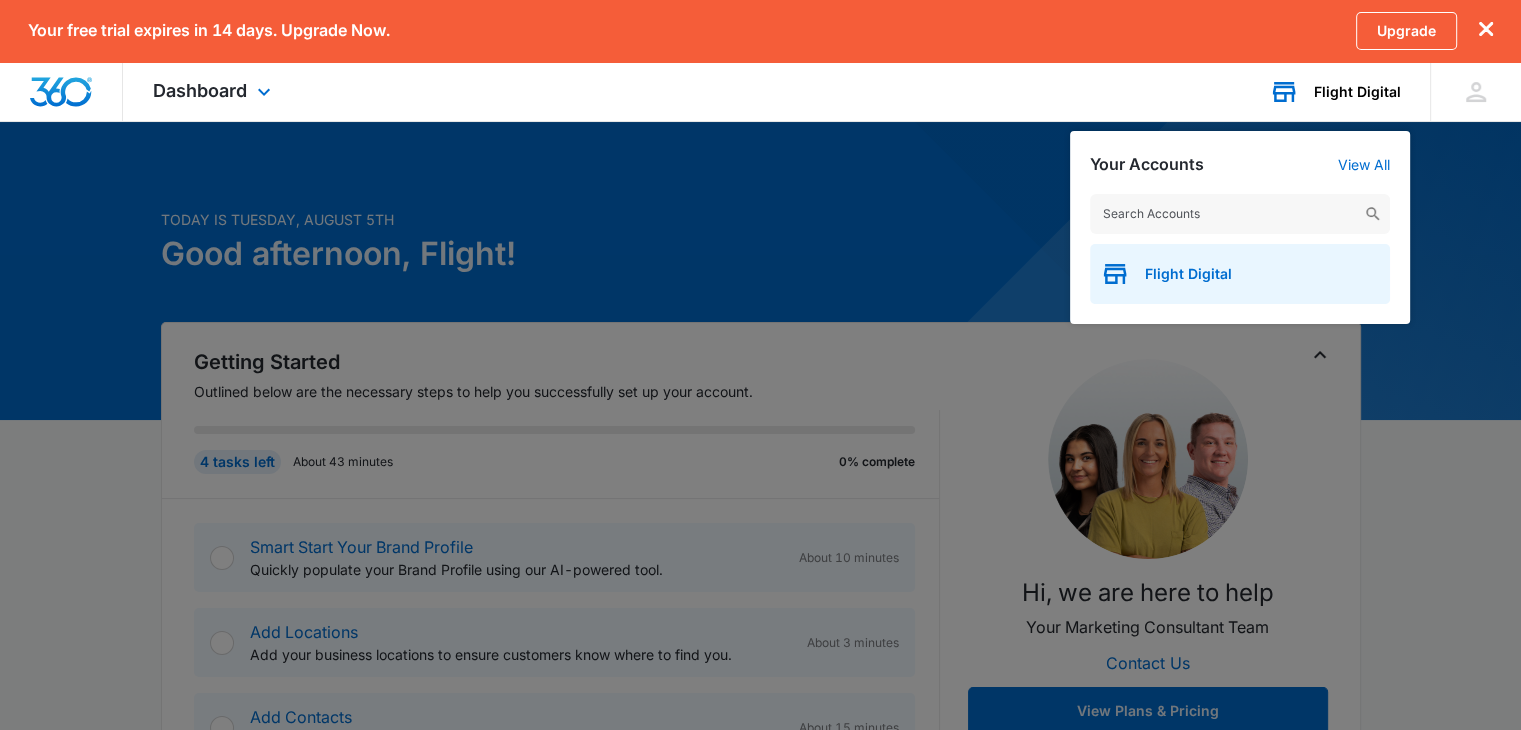 click on "Flight Digital" at bounding box center (1188, 274) 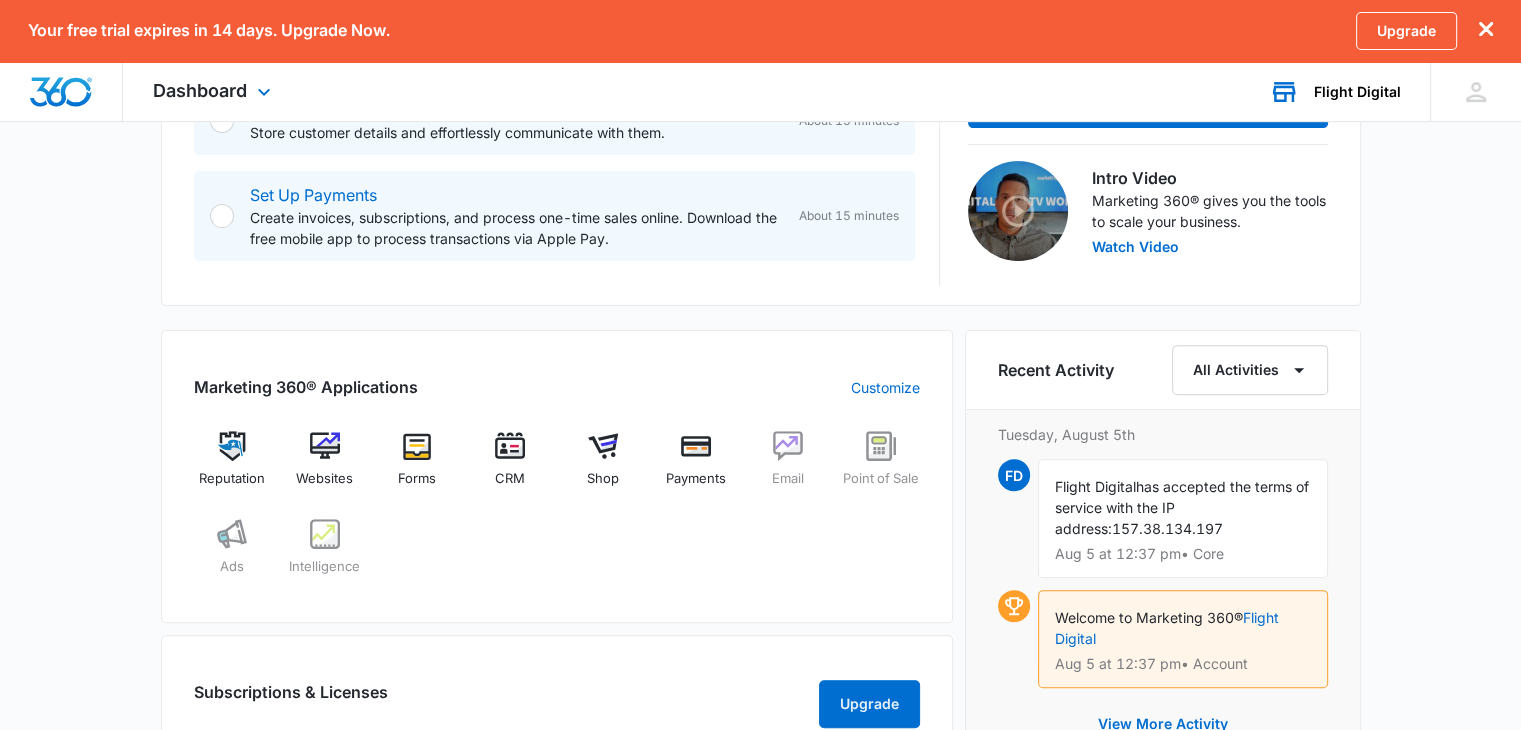 scroll, scrollTop: 0, scrollLeft: 0, axis: both 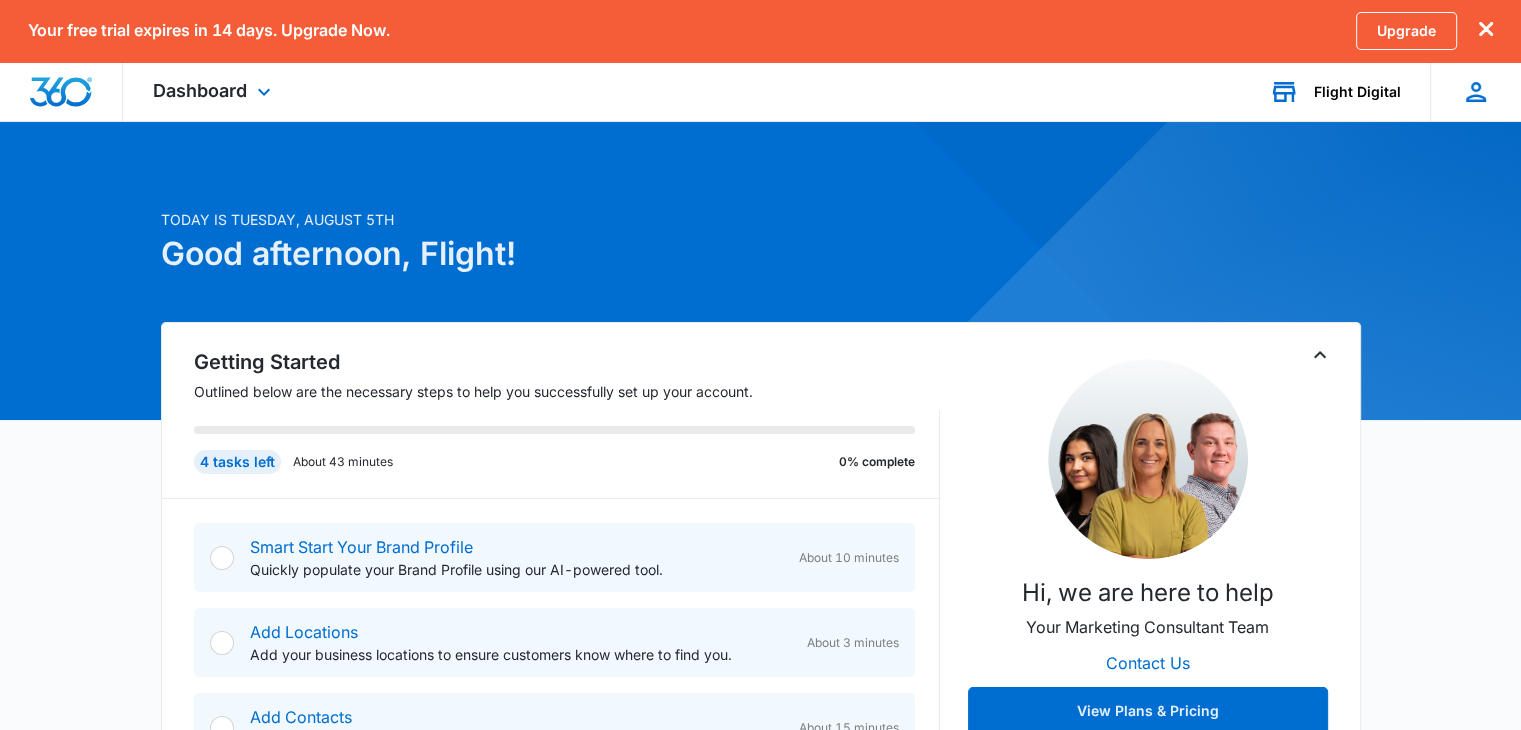 click 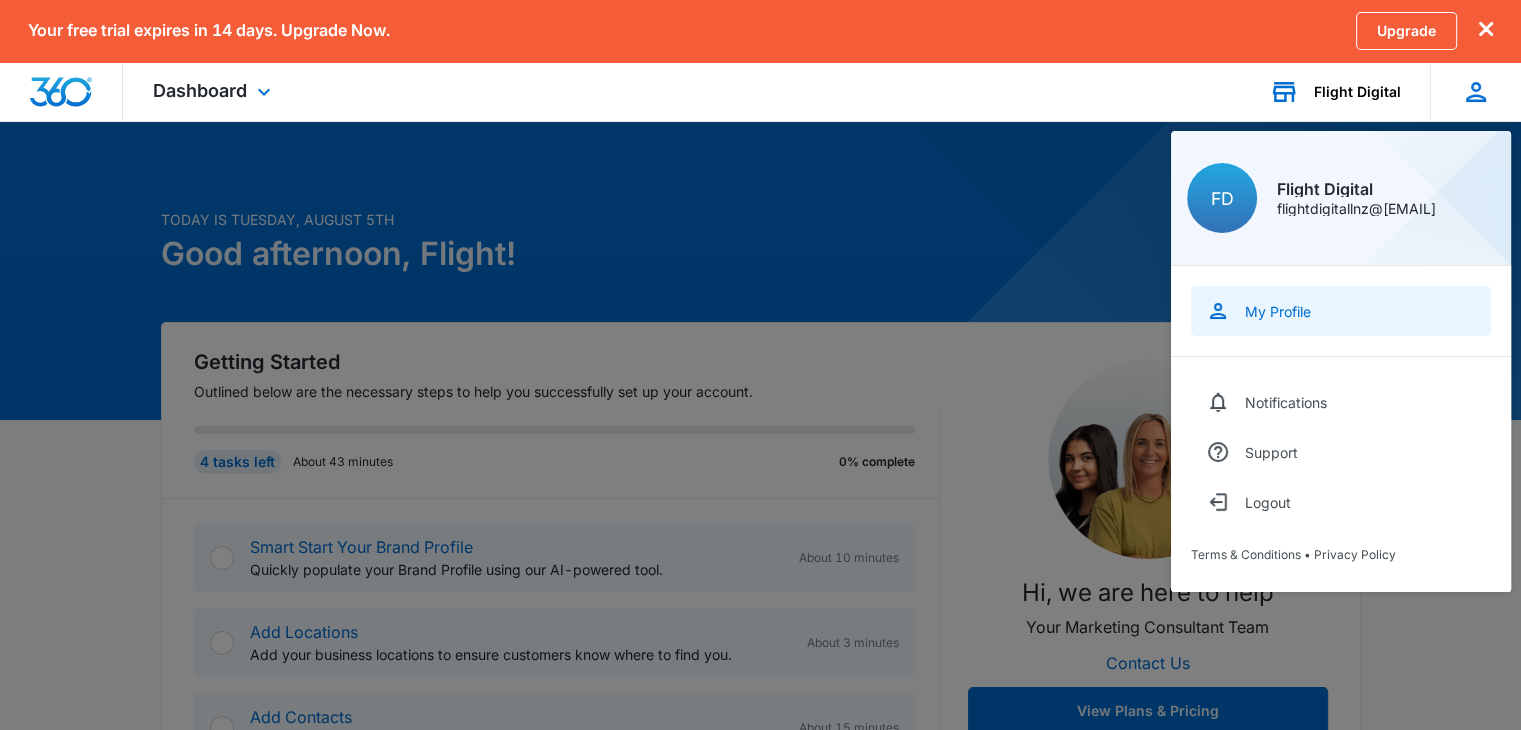 click on "My Profile" at bounding box center [1341, 311] 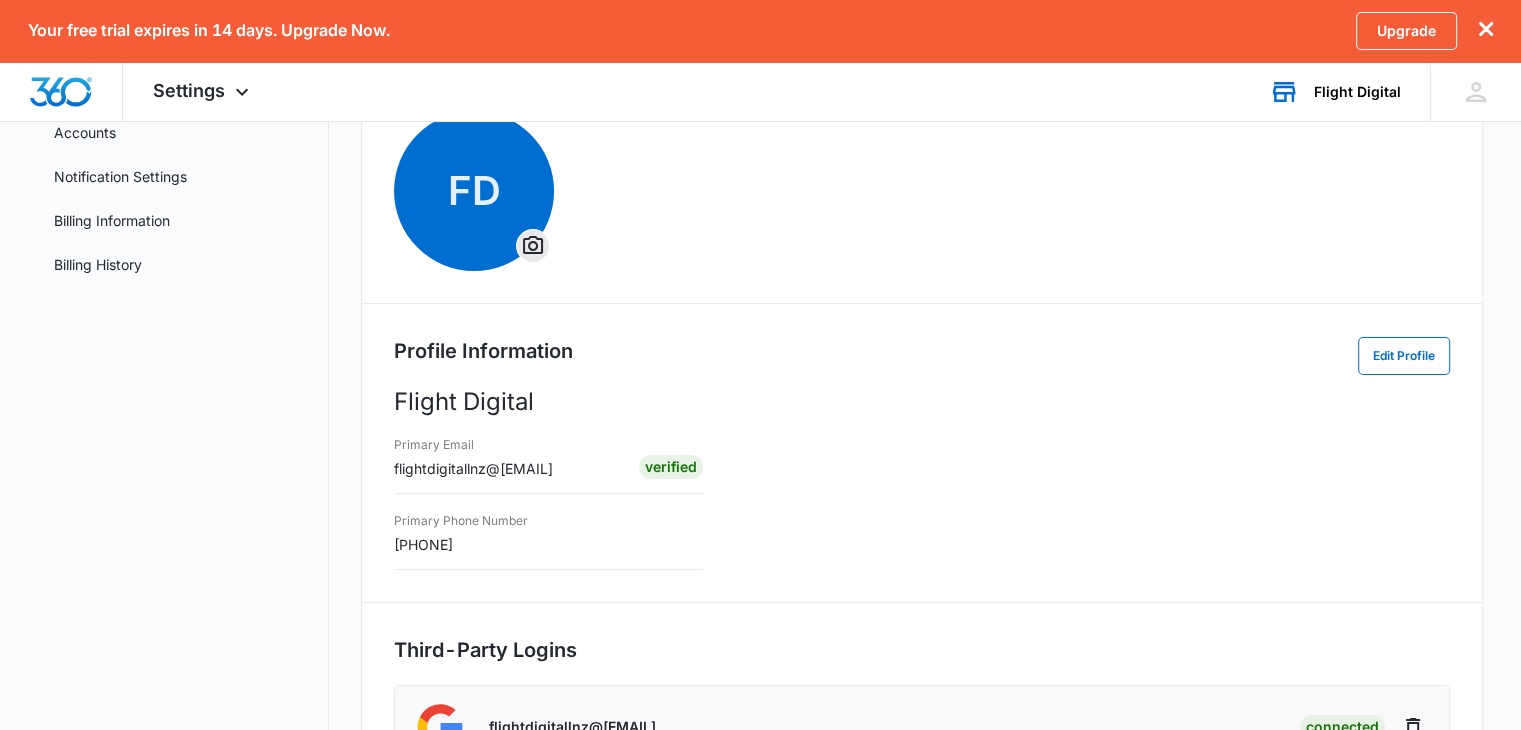 scroll, scrollTop: 100, scrollLeft: 0, axis: vertical 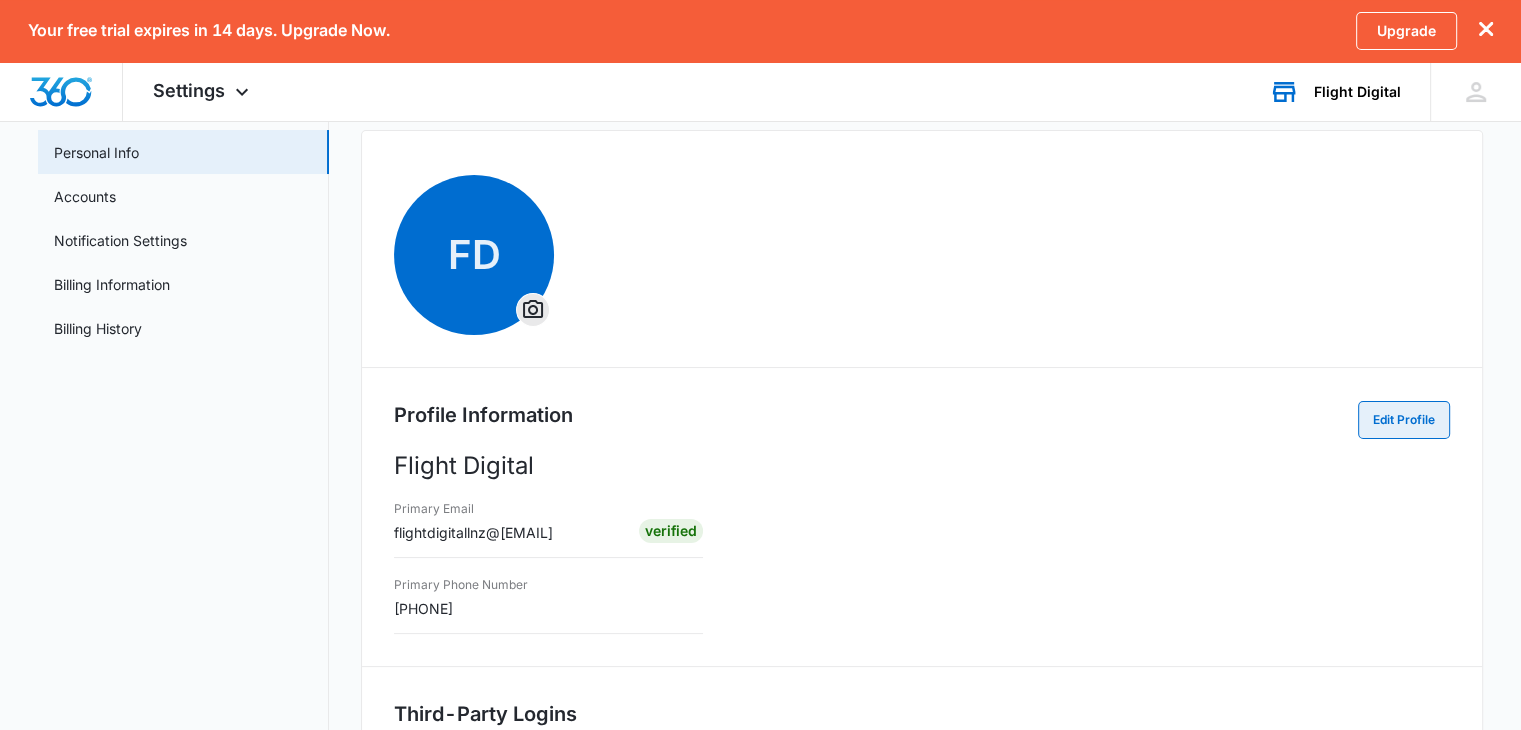 click on "Edit Profile" at bounding box center (1404, 420) 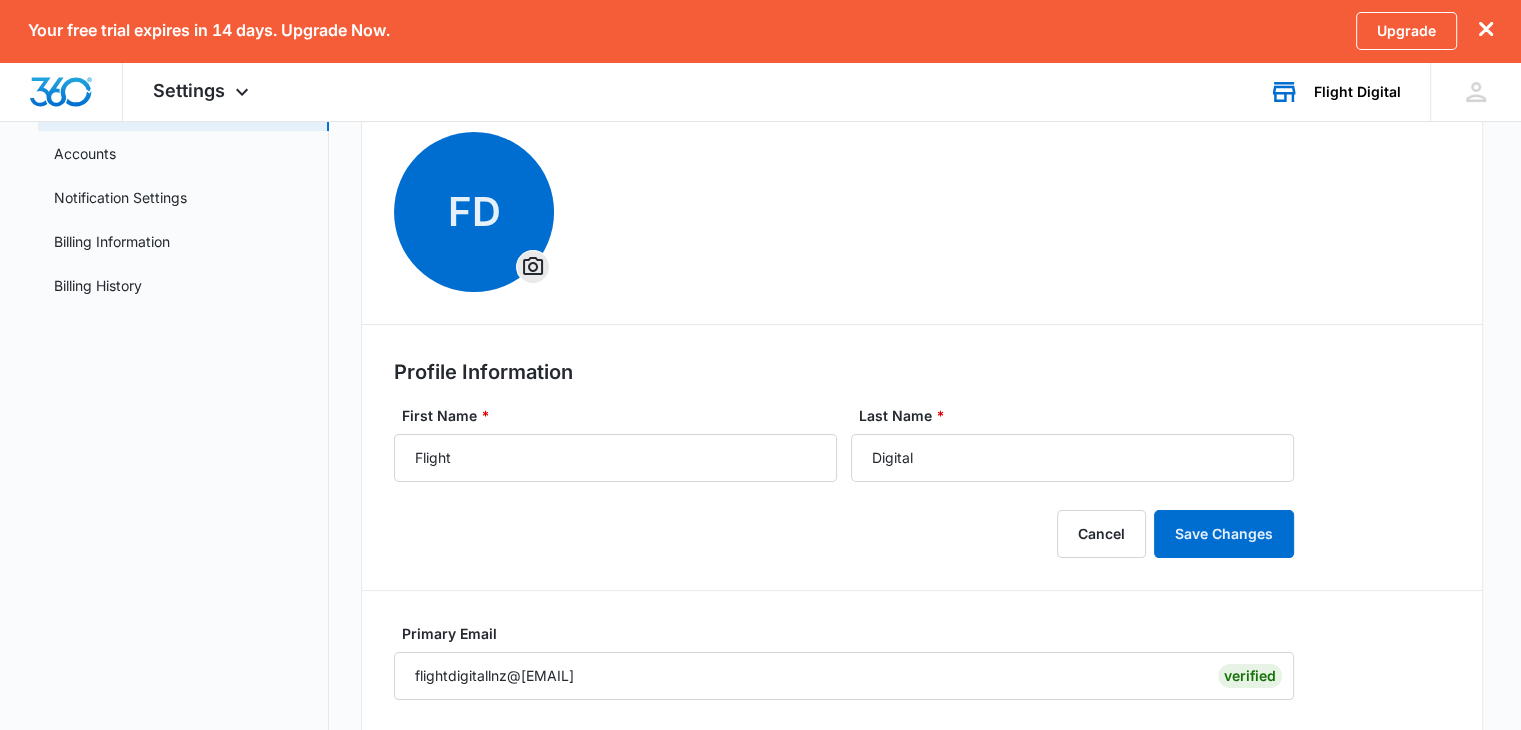 scroll, scrollTop: 28, scrollLeft: 0, axis: vertical 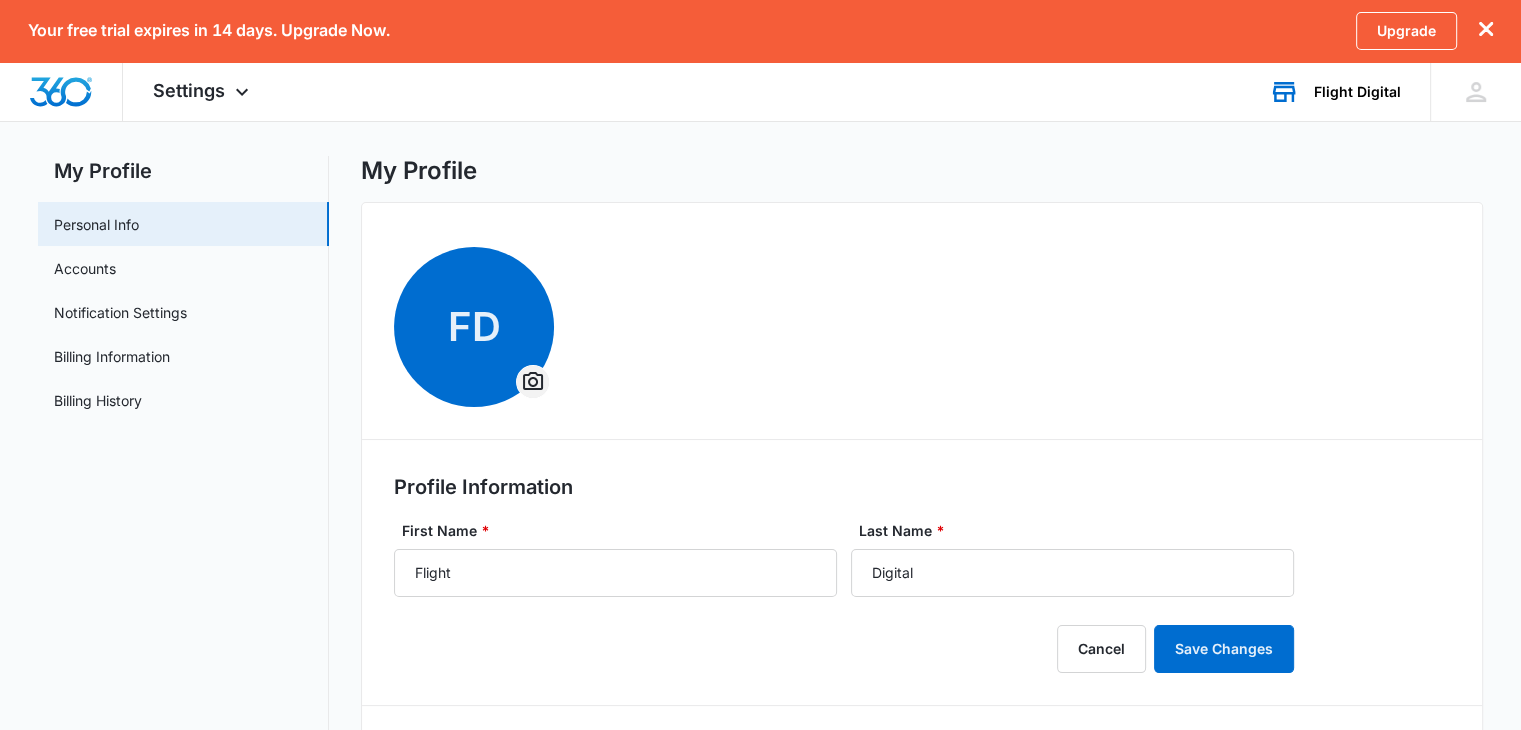 click 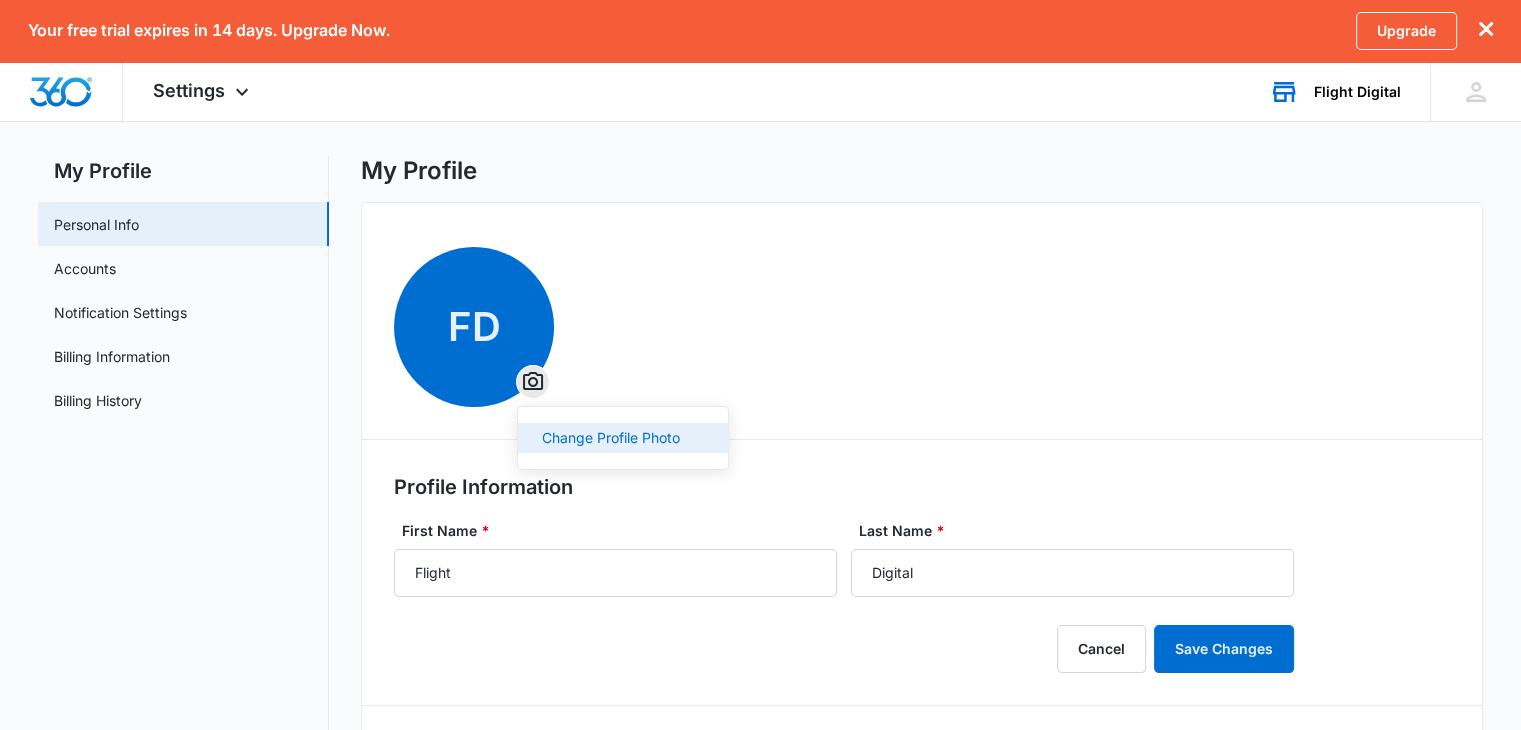 click on "Change Profile Photo" at bounding box center [611, 438] 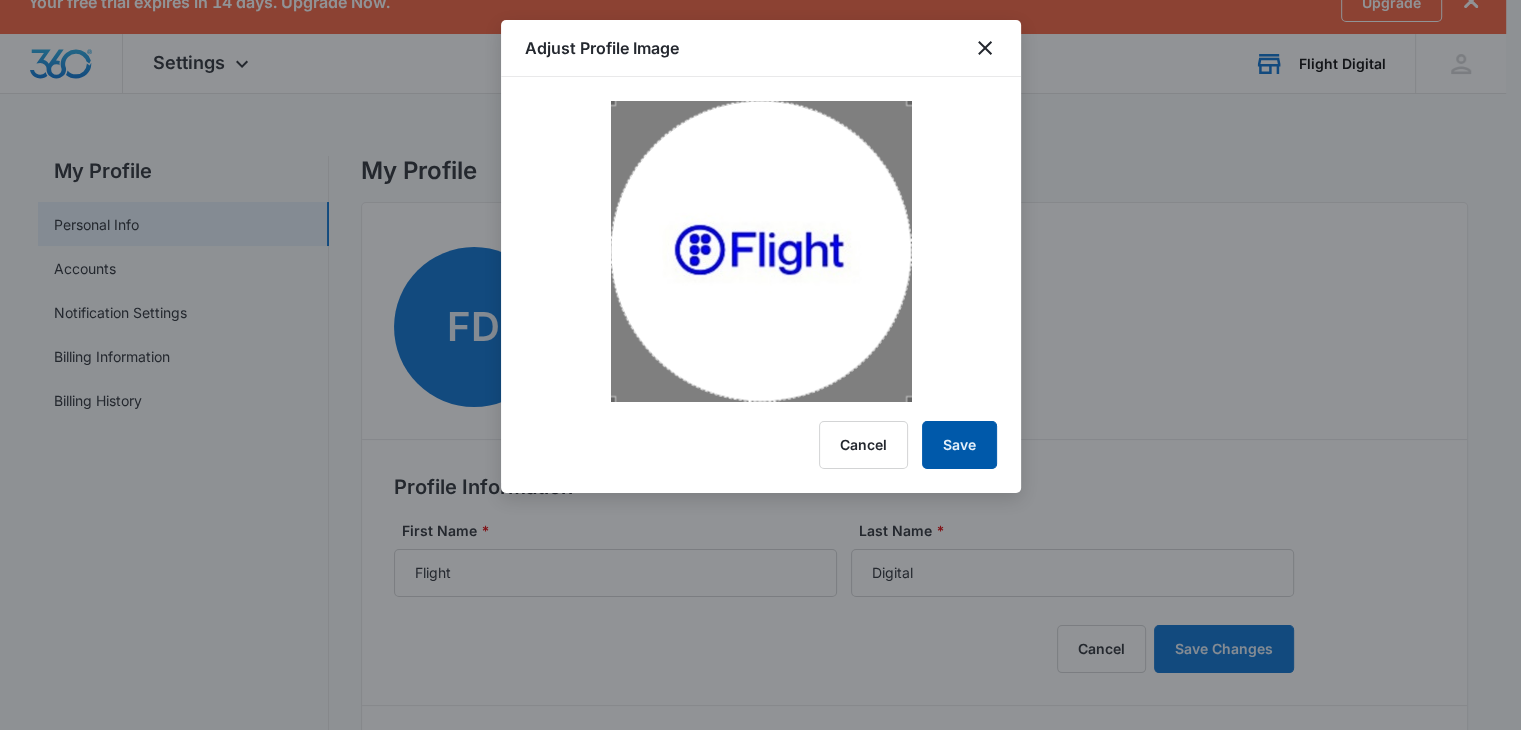 click on "Save" at bounding box center (959, 445) 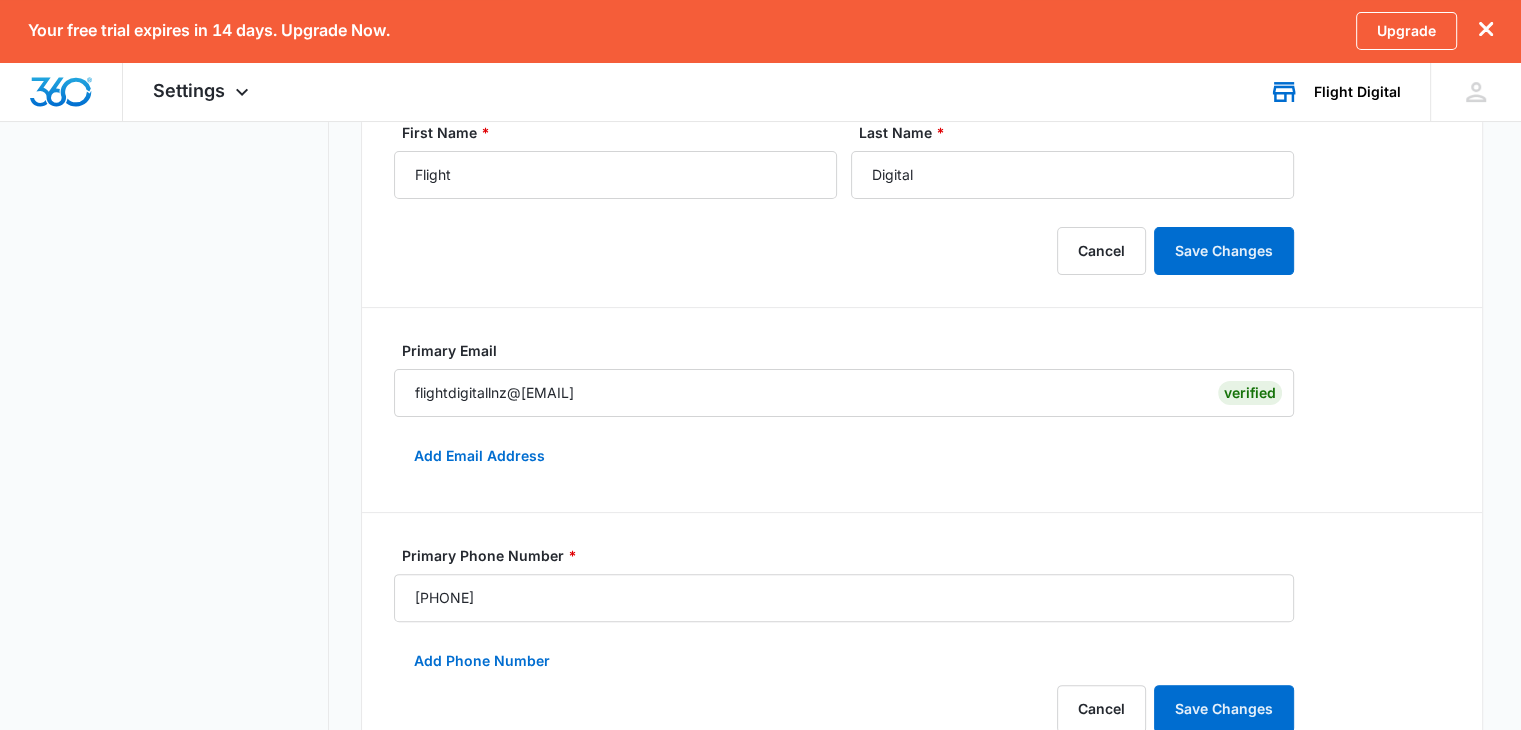 scroll, scrollTop: 428, scrollLeft: 0, axis: vertical 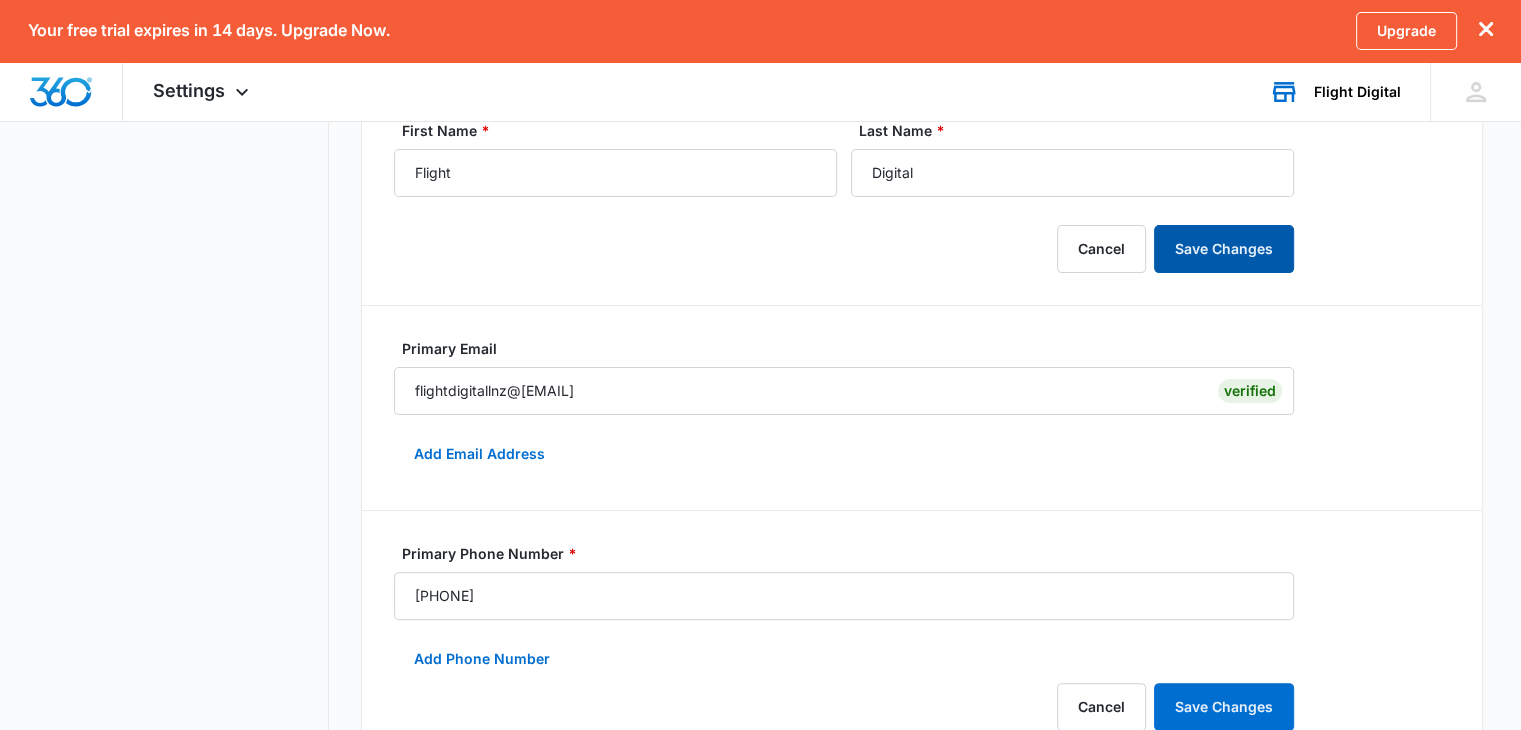 click on "Save Changes" at bounding box center (1224, 249) 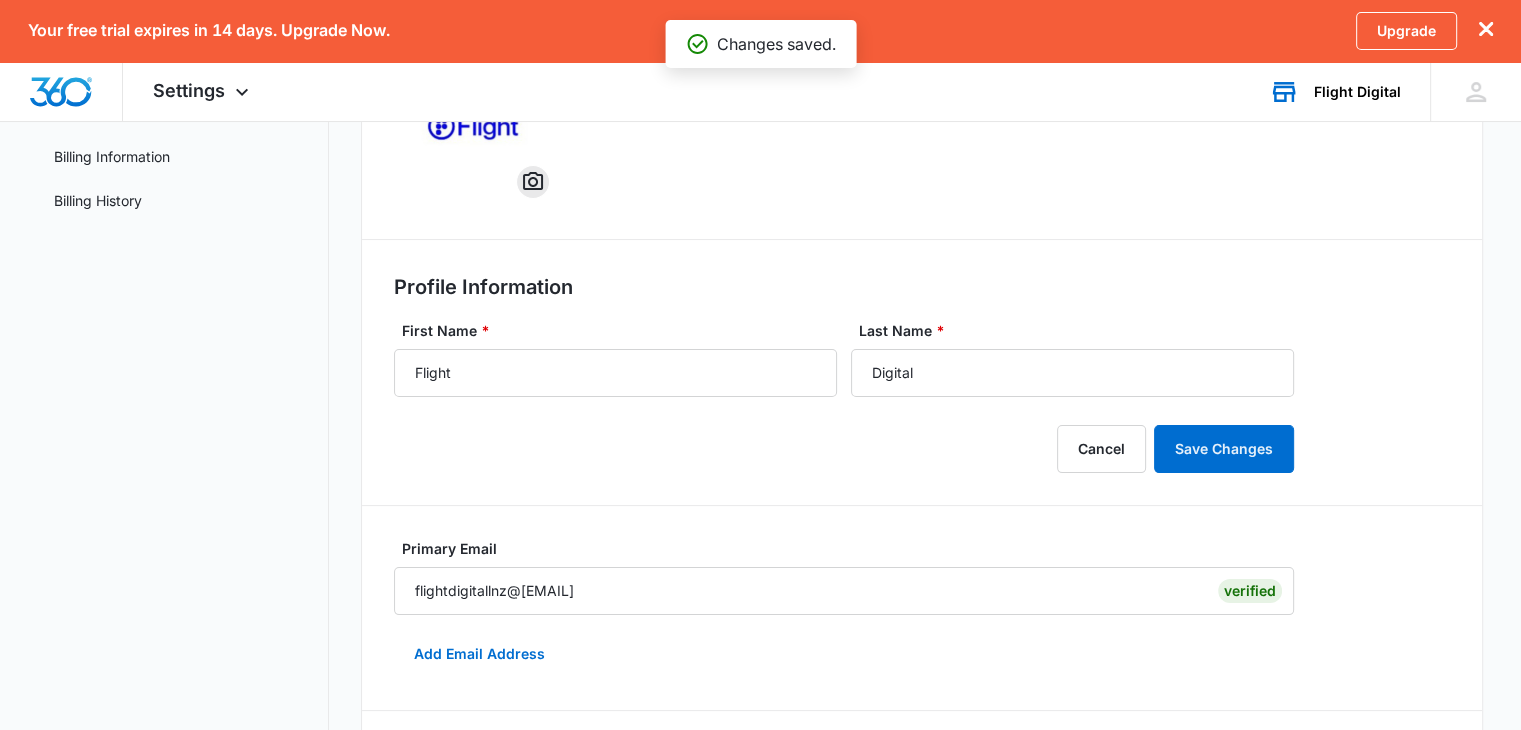 scroll, scrollTop: 0, scrollLeft: 0, axis: both 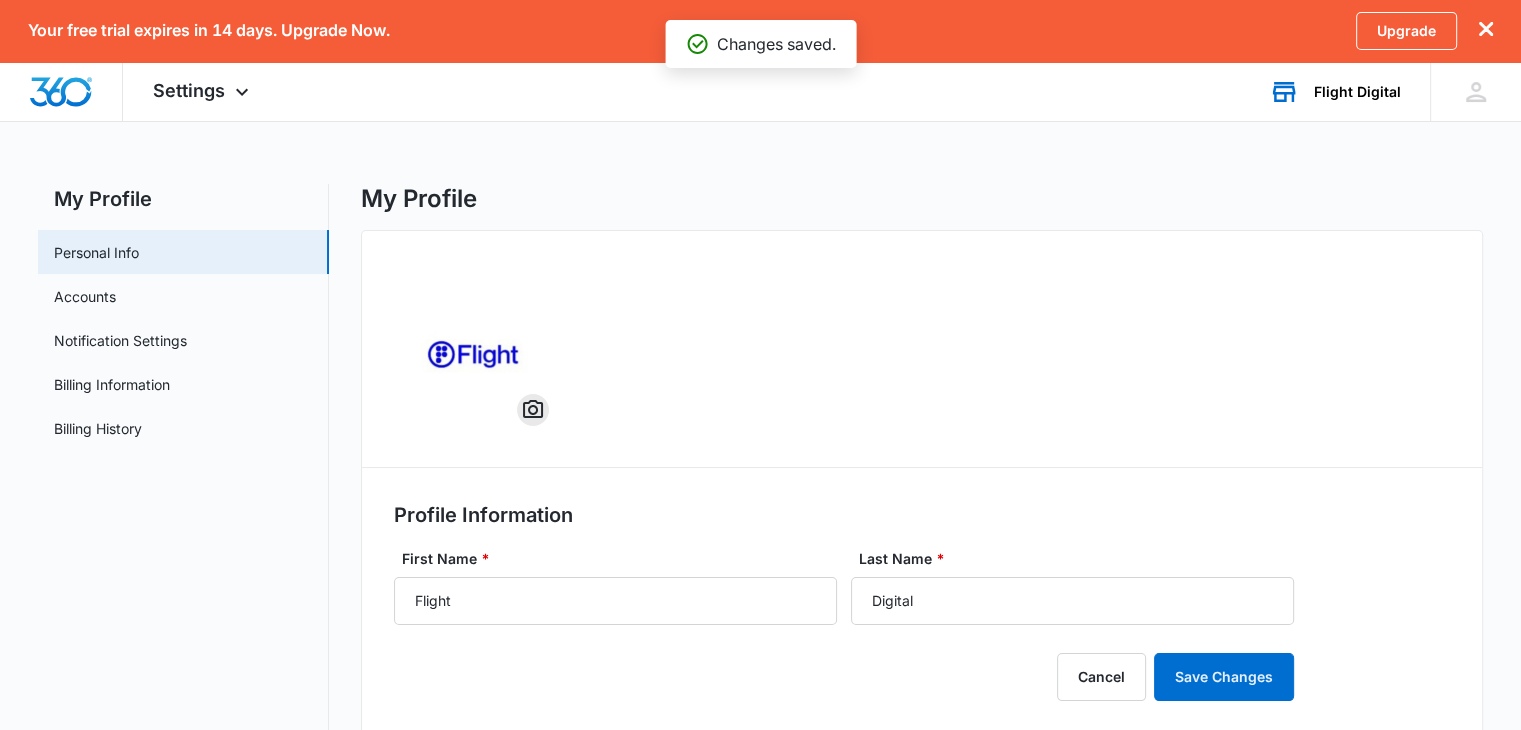 click on "Flight Digital Your Accounts View All" at bounding box center [1334, 91] 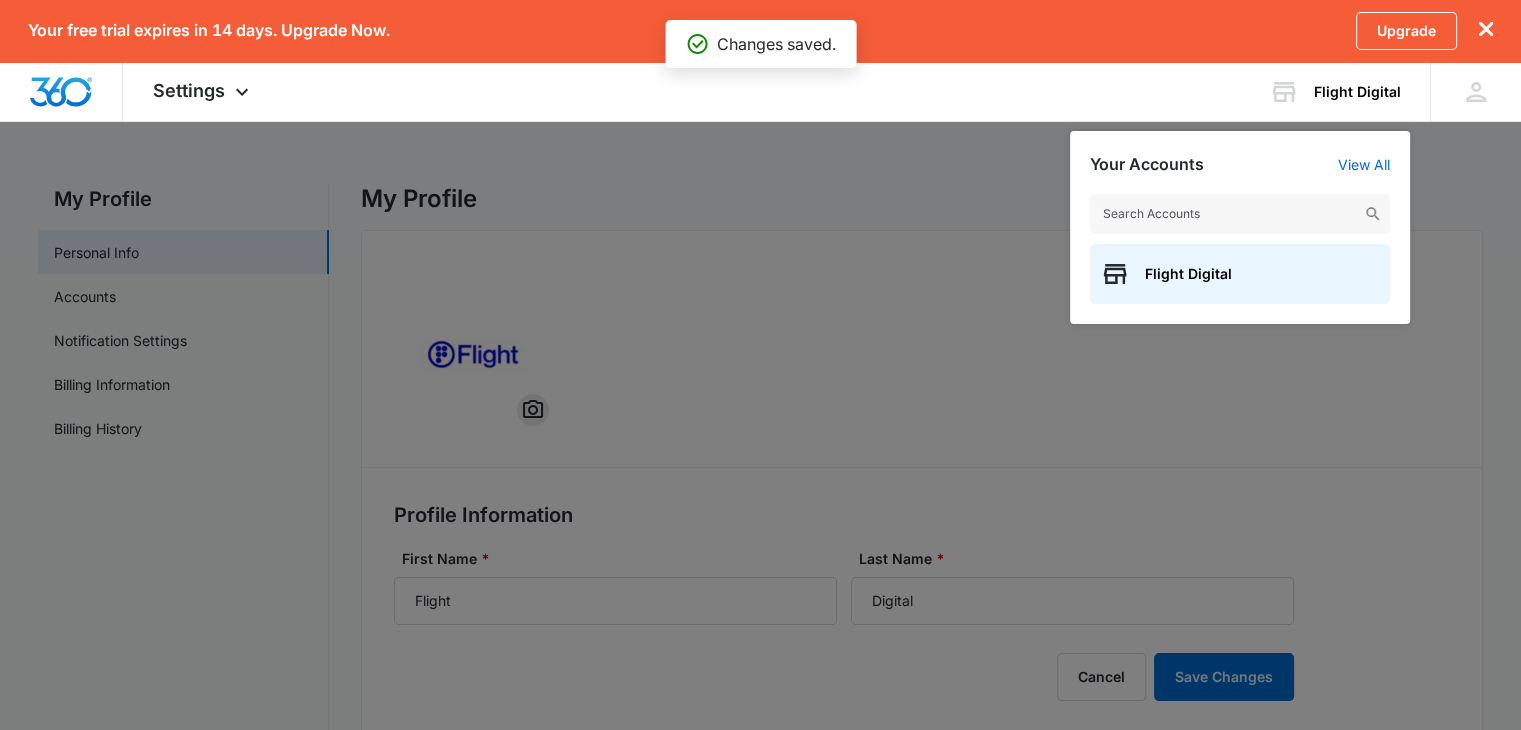 click at bounding box center [760, 365] 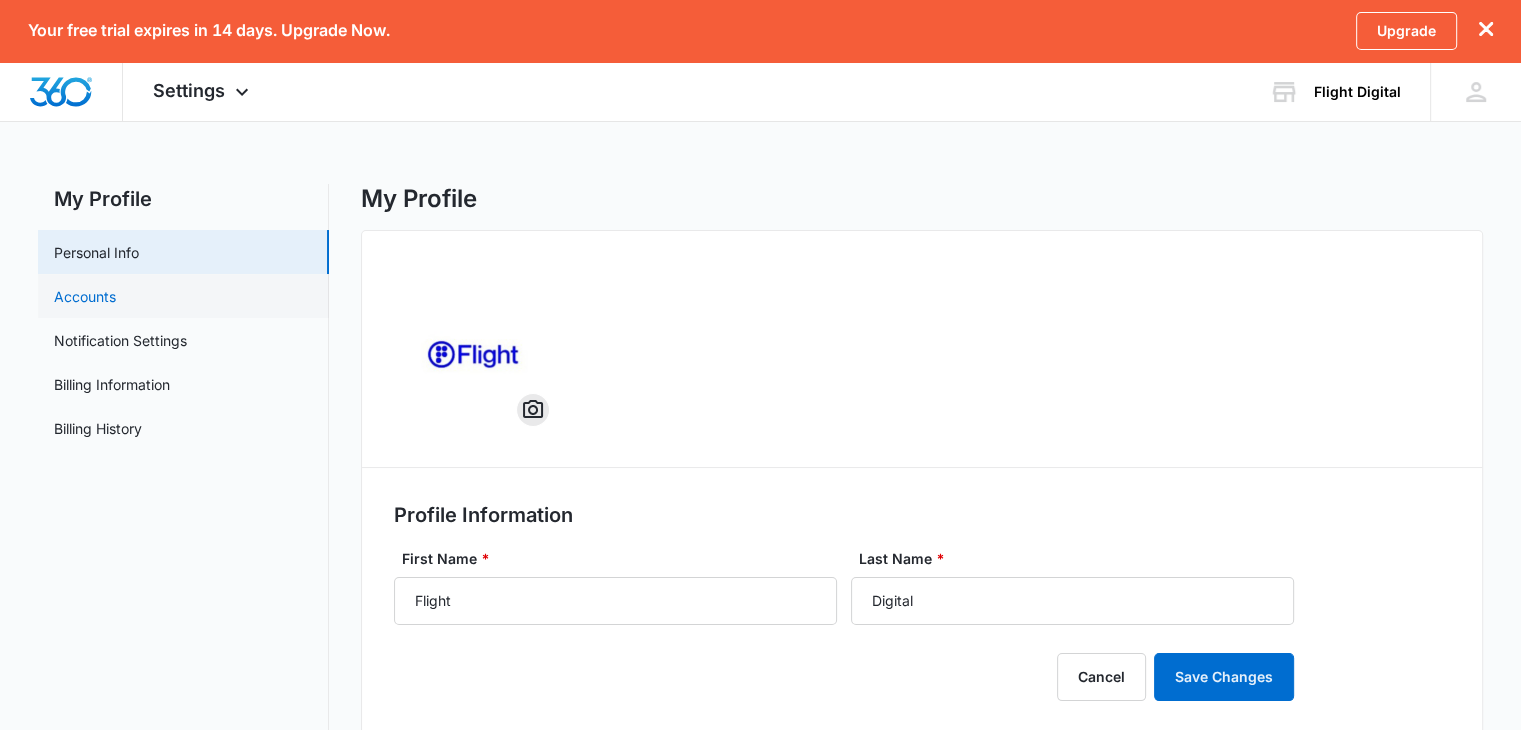 click on "Accounts" at bounding box center (85, 296) 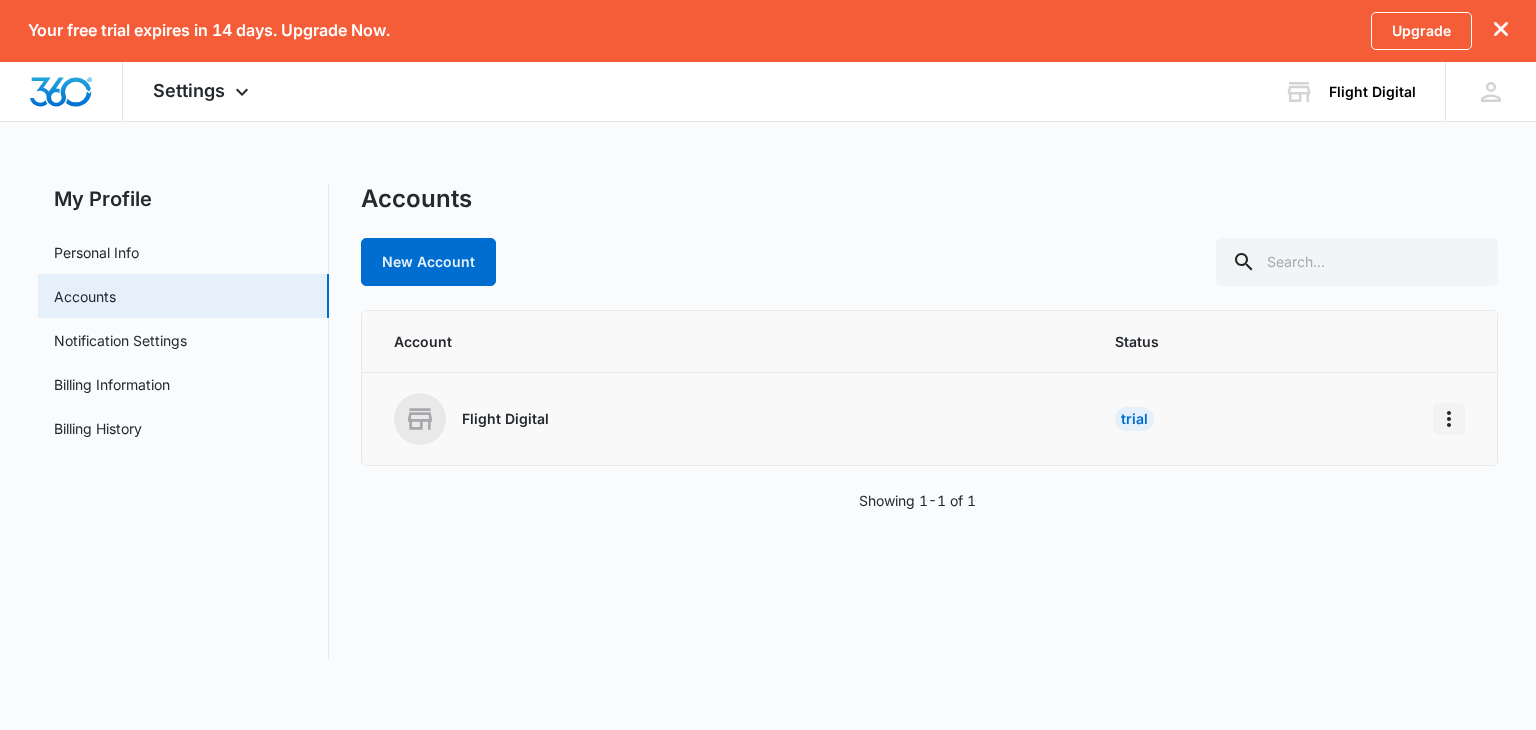 click 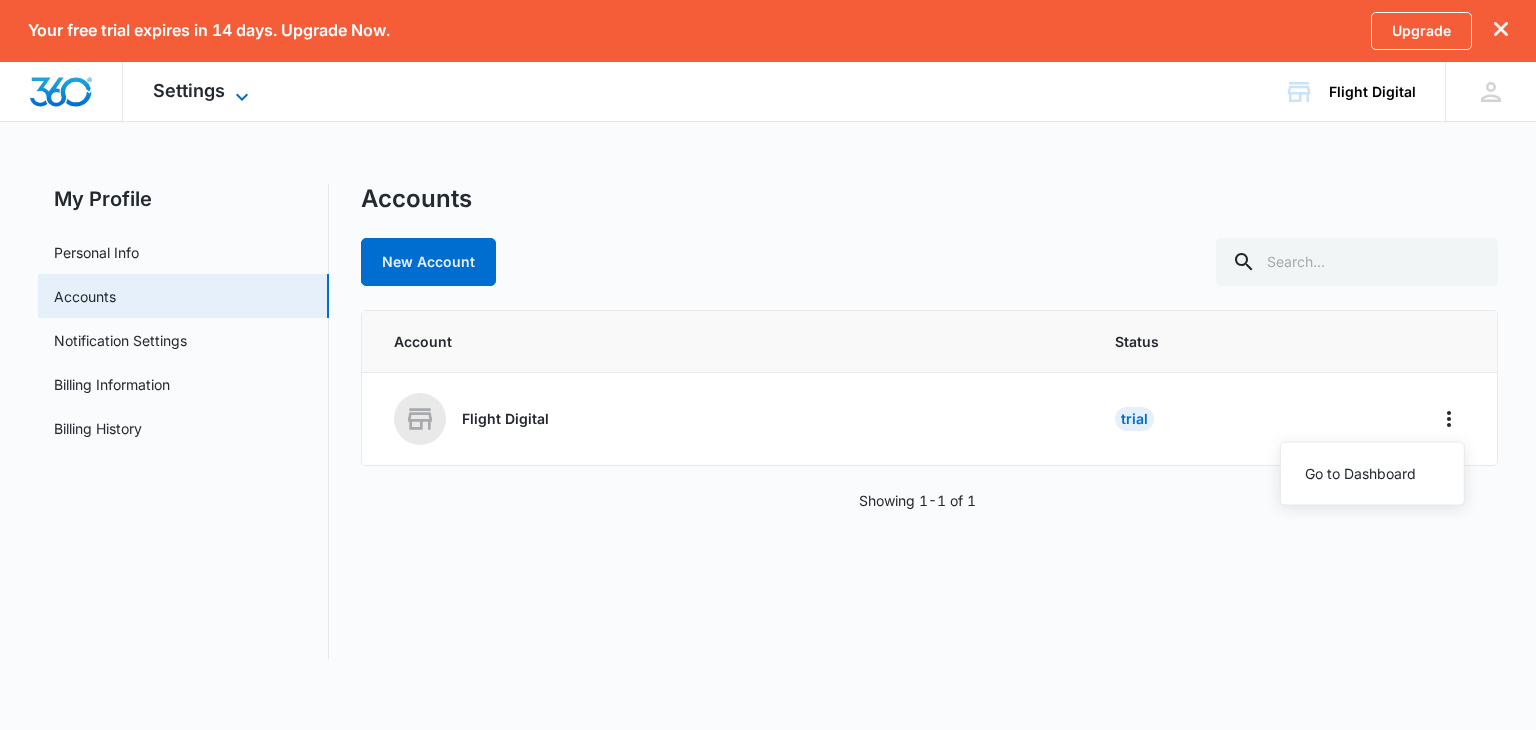 click on "Settings" at bounding box center (189, 90) 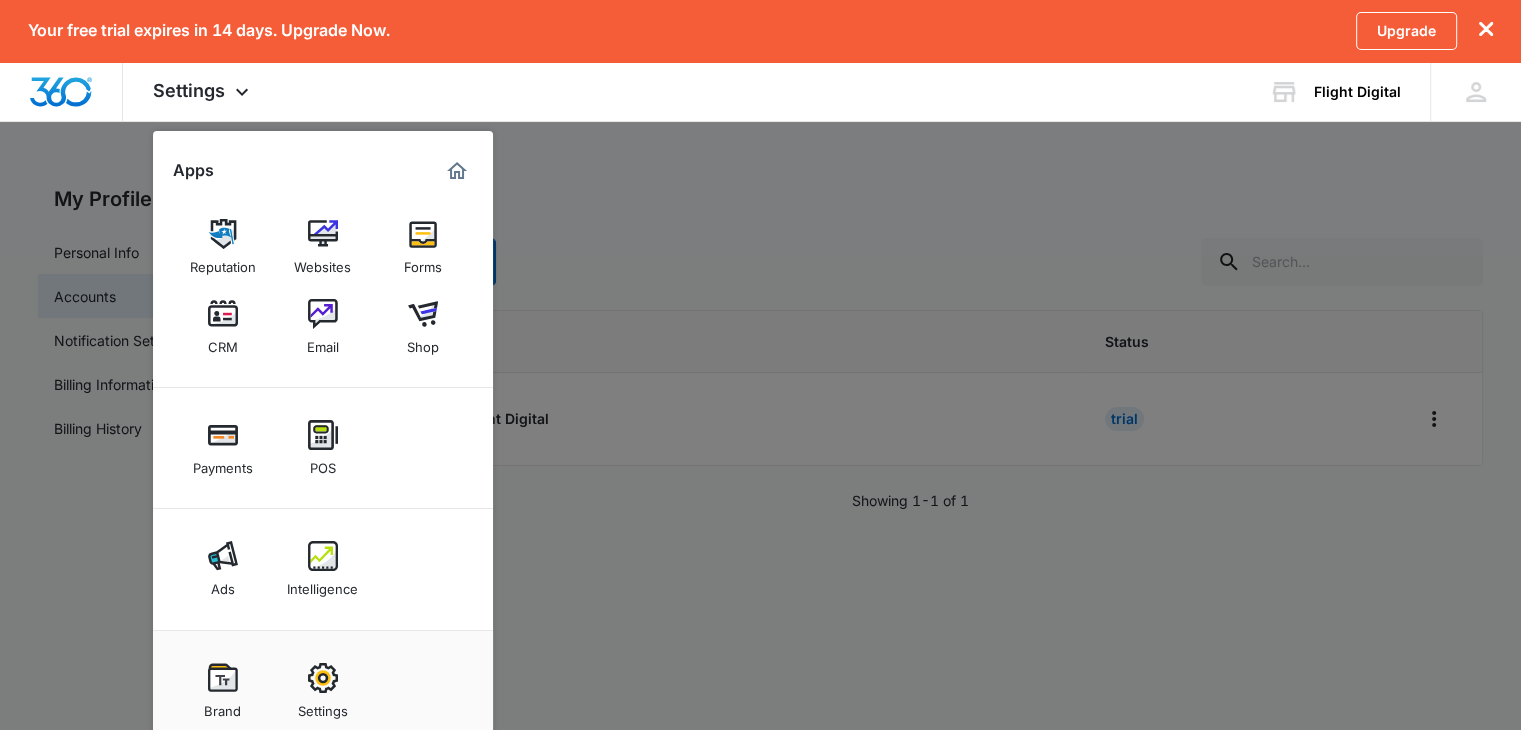 click at bounding box center (760, 365) 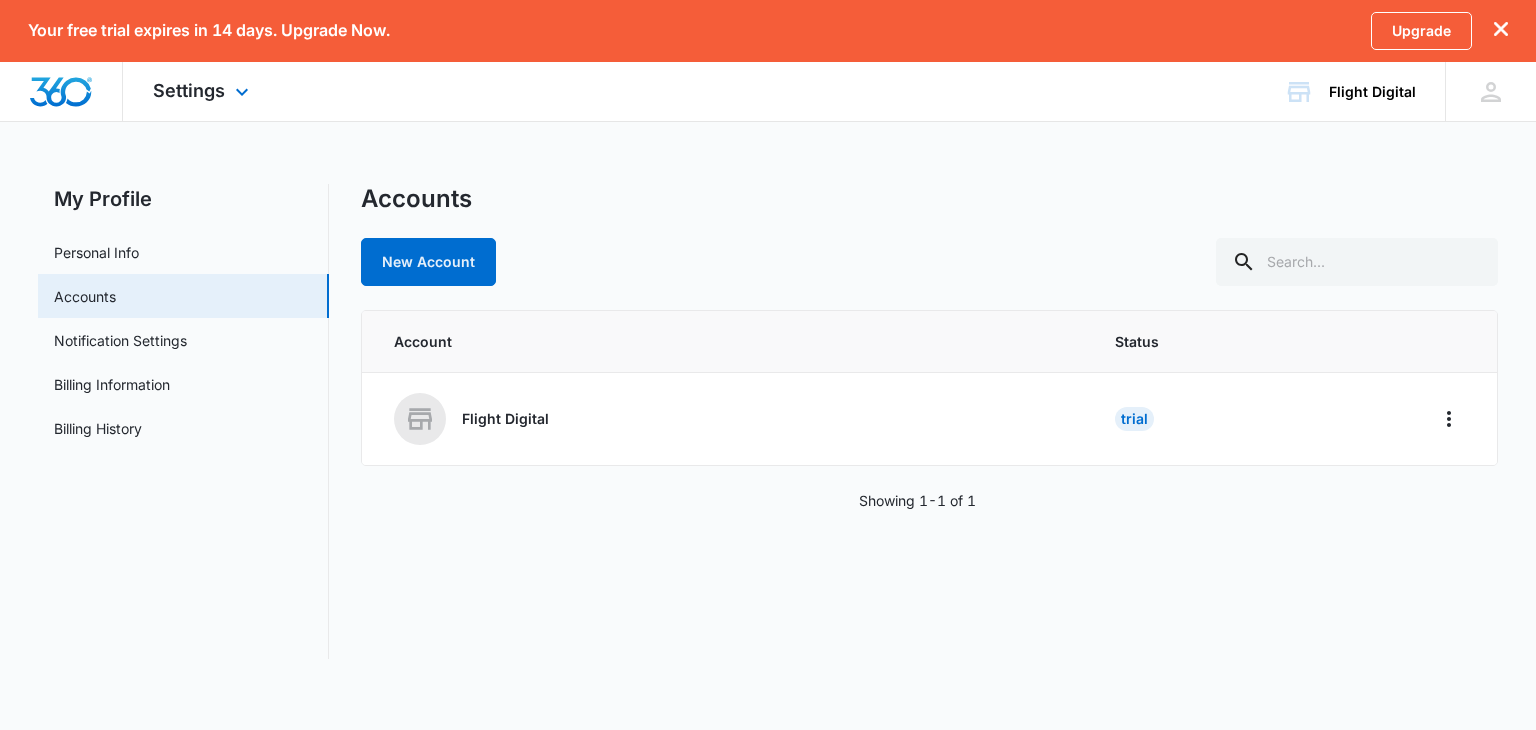 click at bounding box center [61, 92] 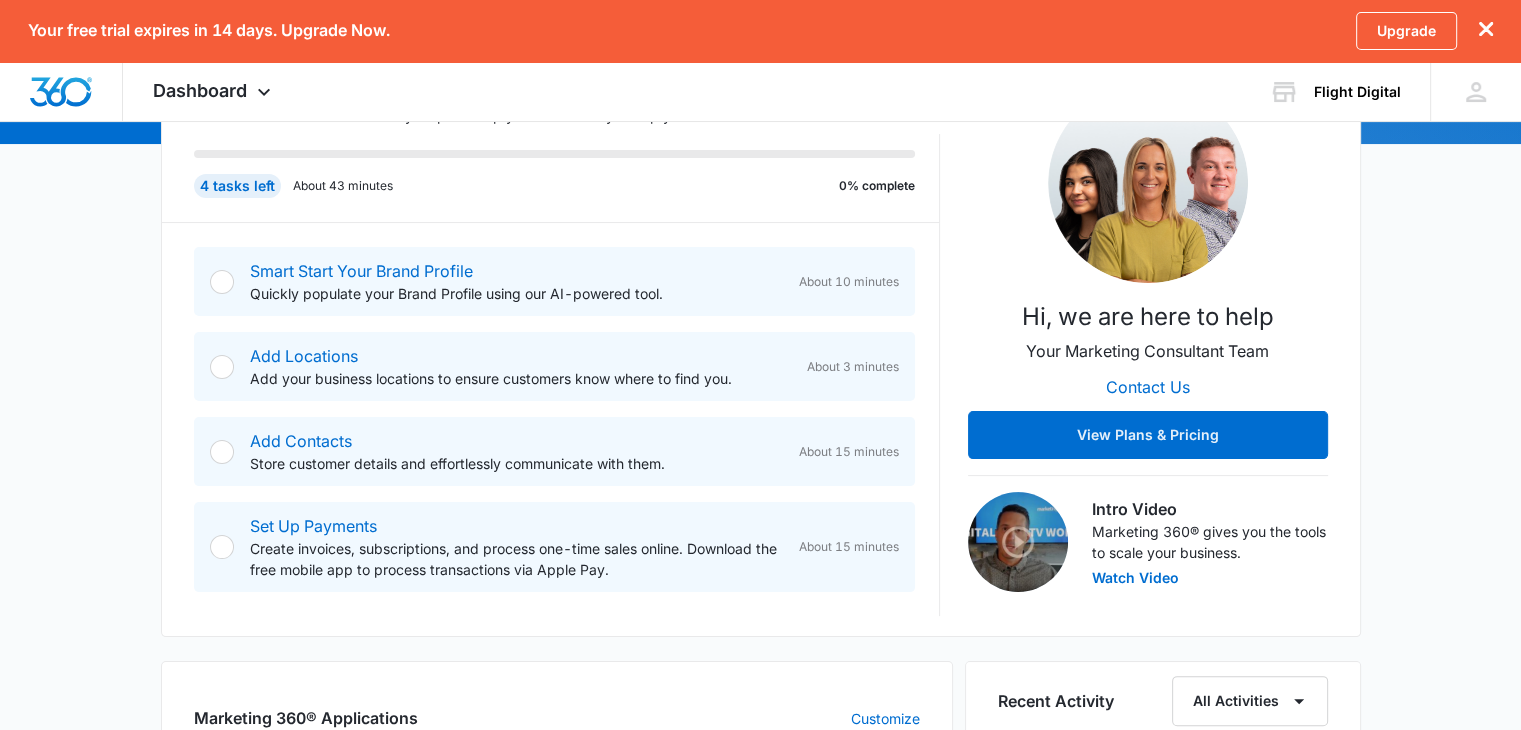 scroll, scrollTop: 300, scrollLeft: 0, axis: vertical 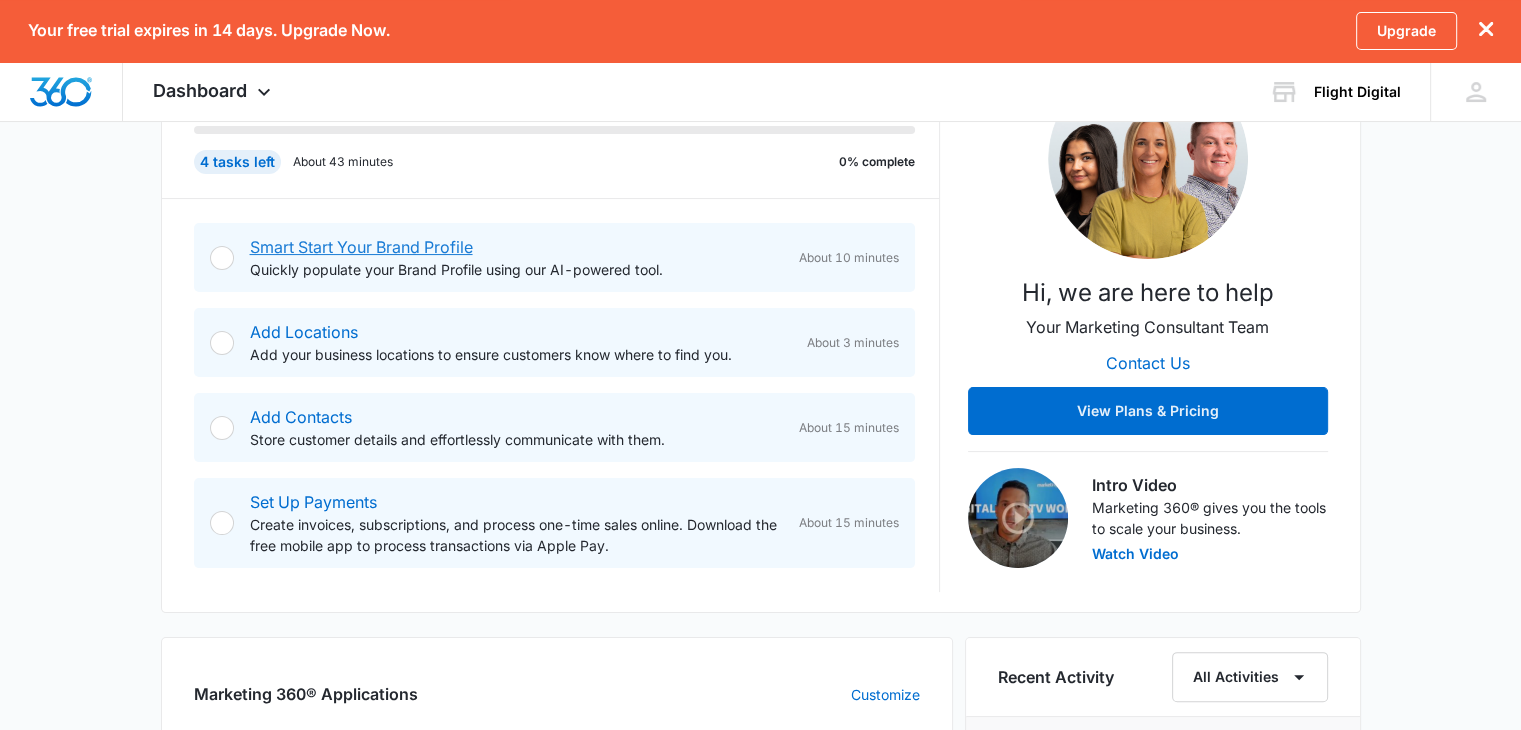 click on "Smart Start Your Brand Profile" at bounding box center (361, 247) 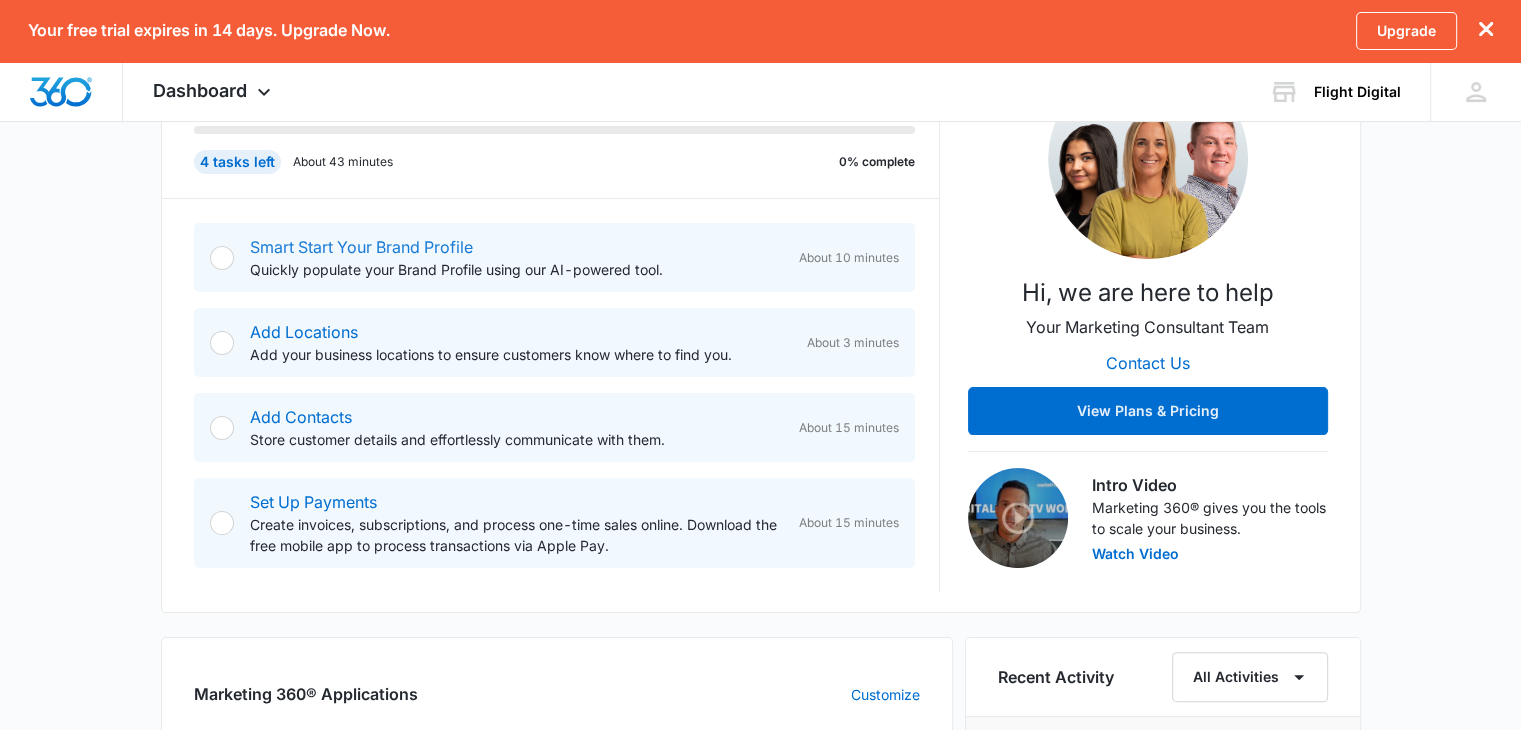 scroll, scrollTop: 0, scrollLeft: 0, axis: both 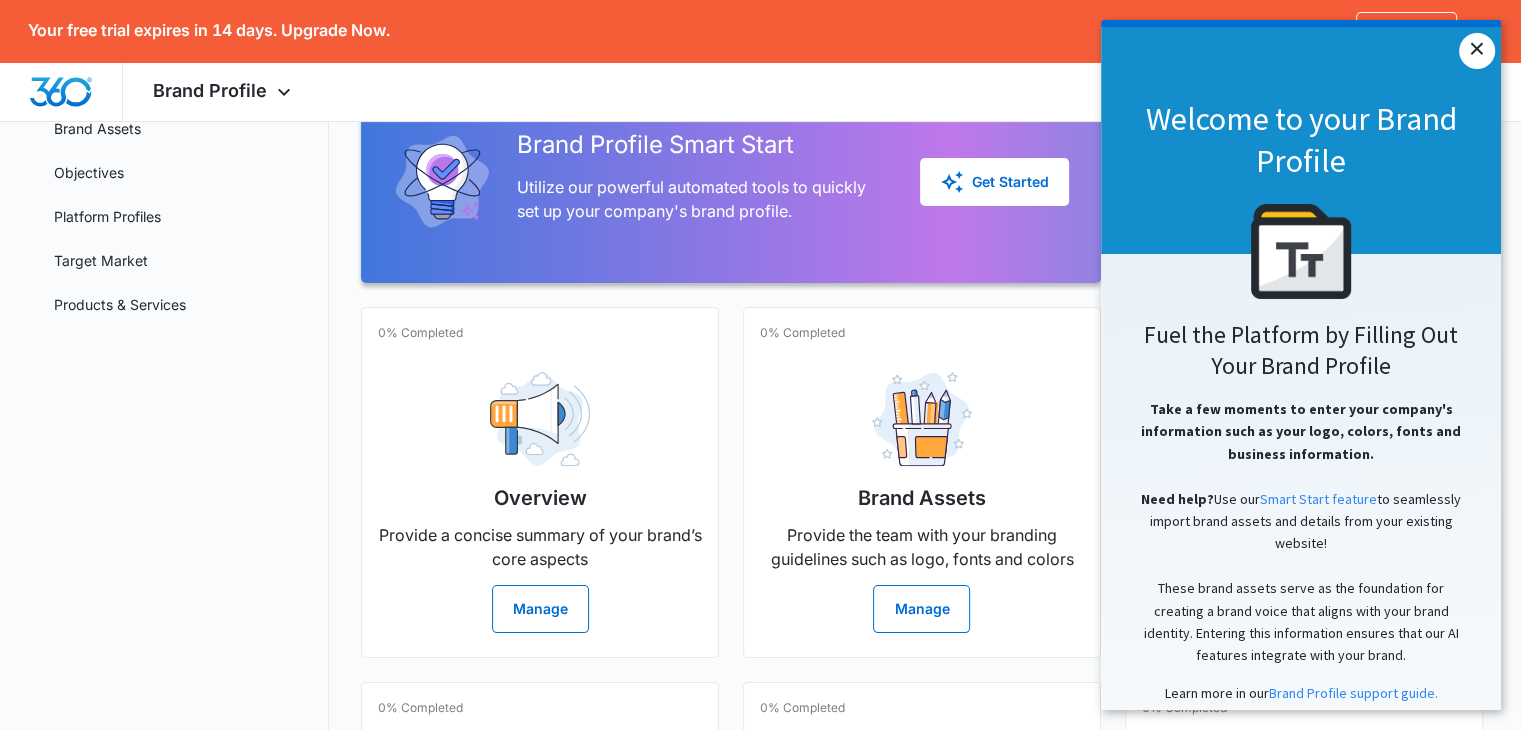 click on "×" at bounding box center (1477, 51) 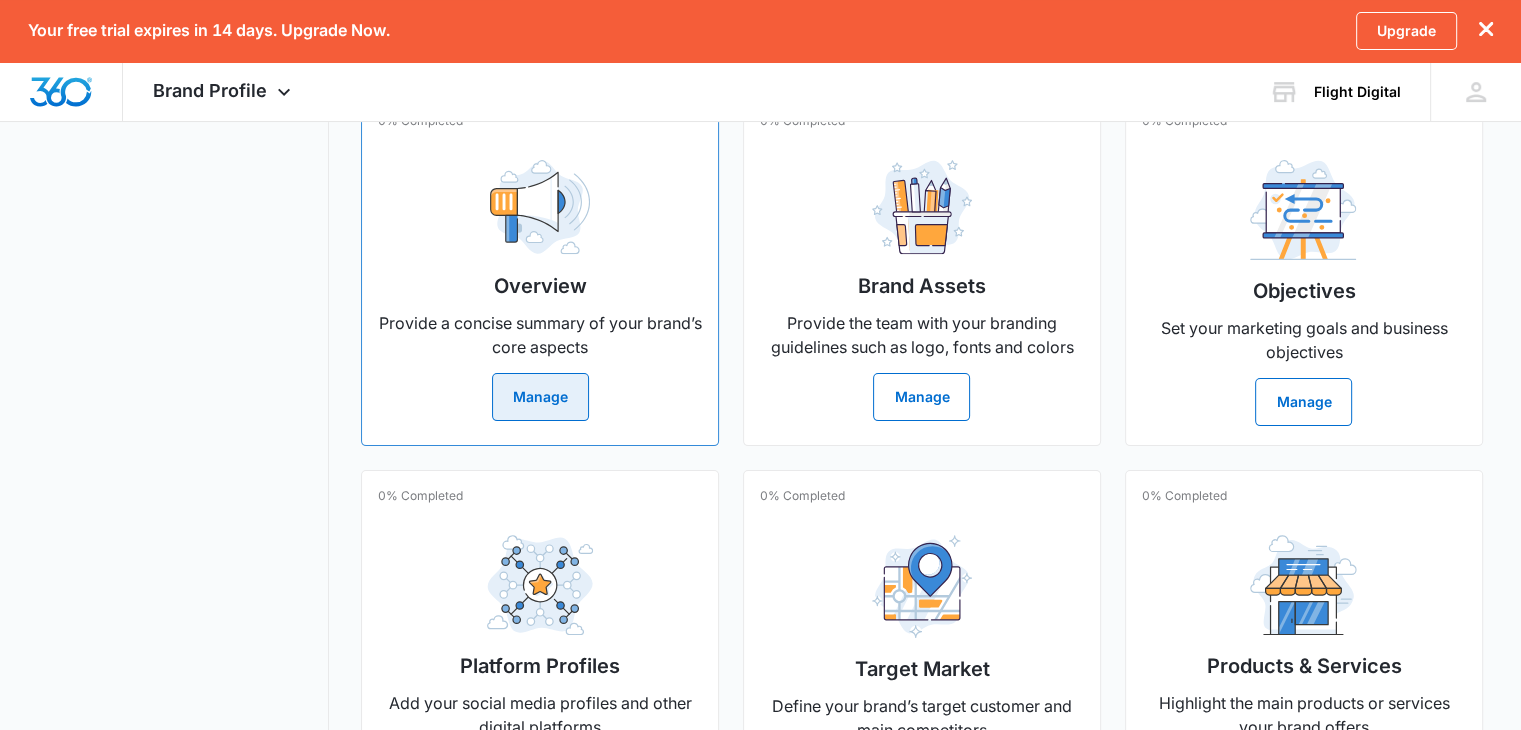 scroll, scrollTop: 338, scrollLeft: 0, axis: vertical 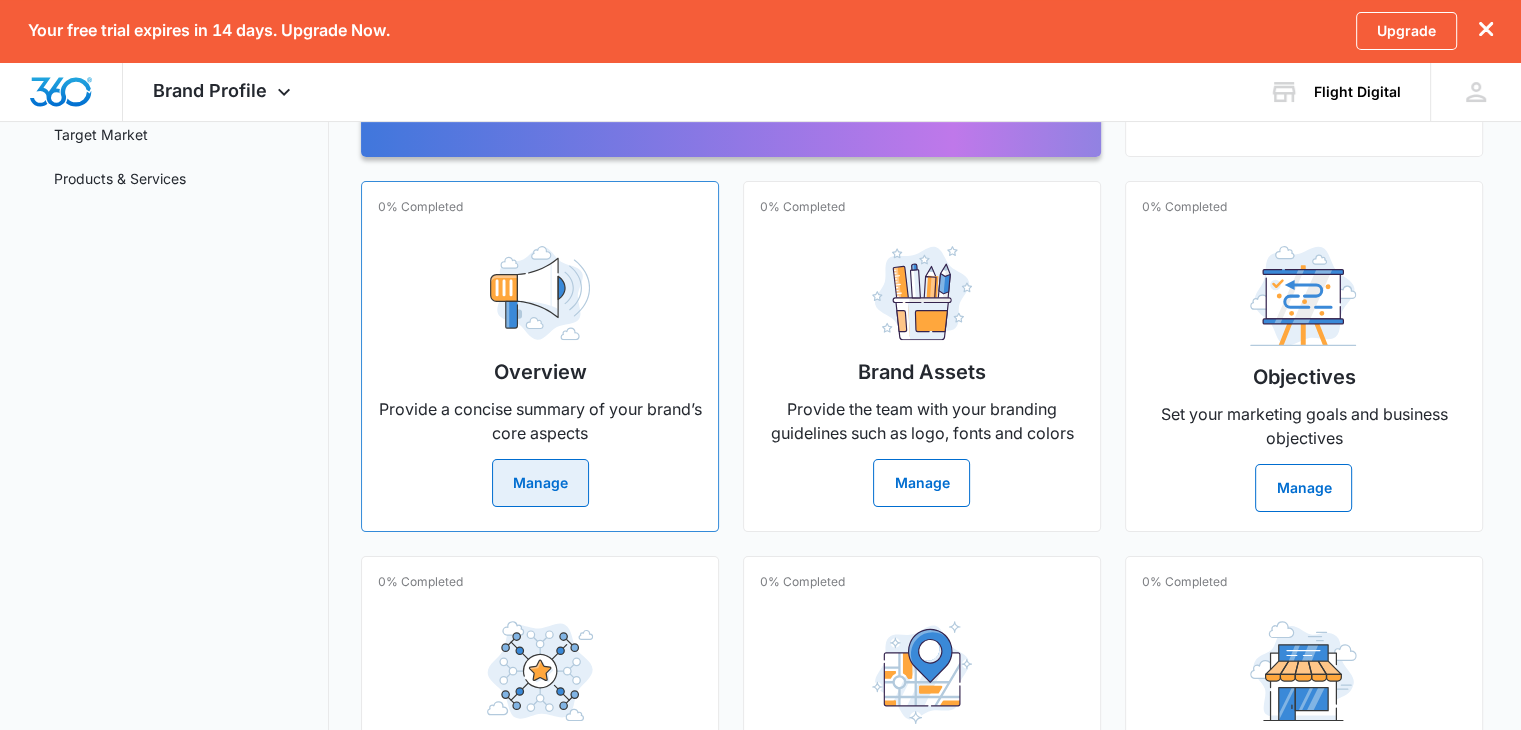 click on "Manage" at bounding box center [540, 483] 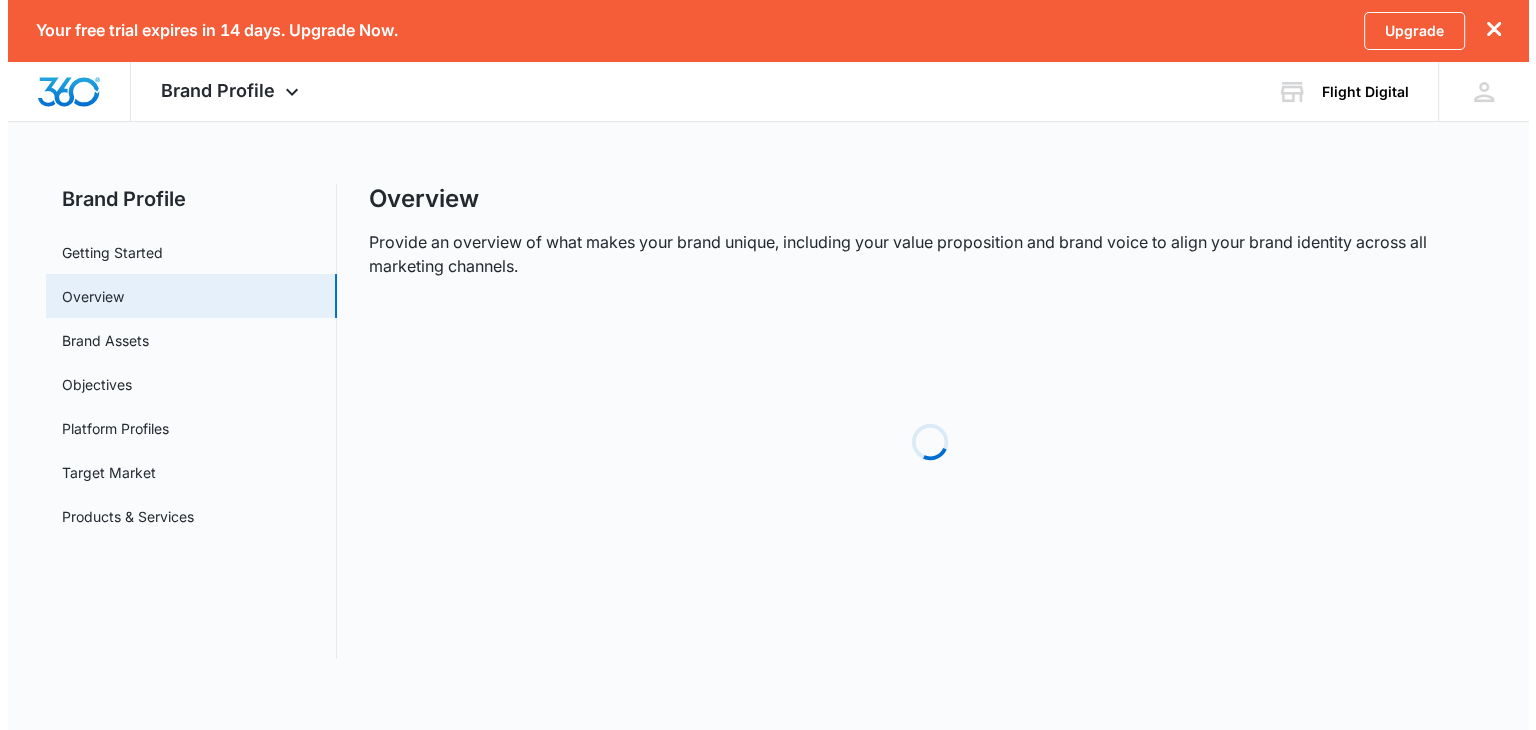 scroll, scrollTop: 0, scrollLeft: 0, axis: both 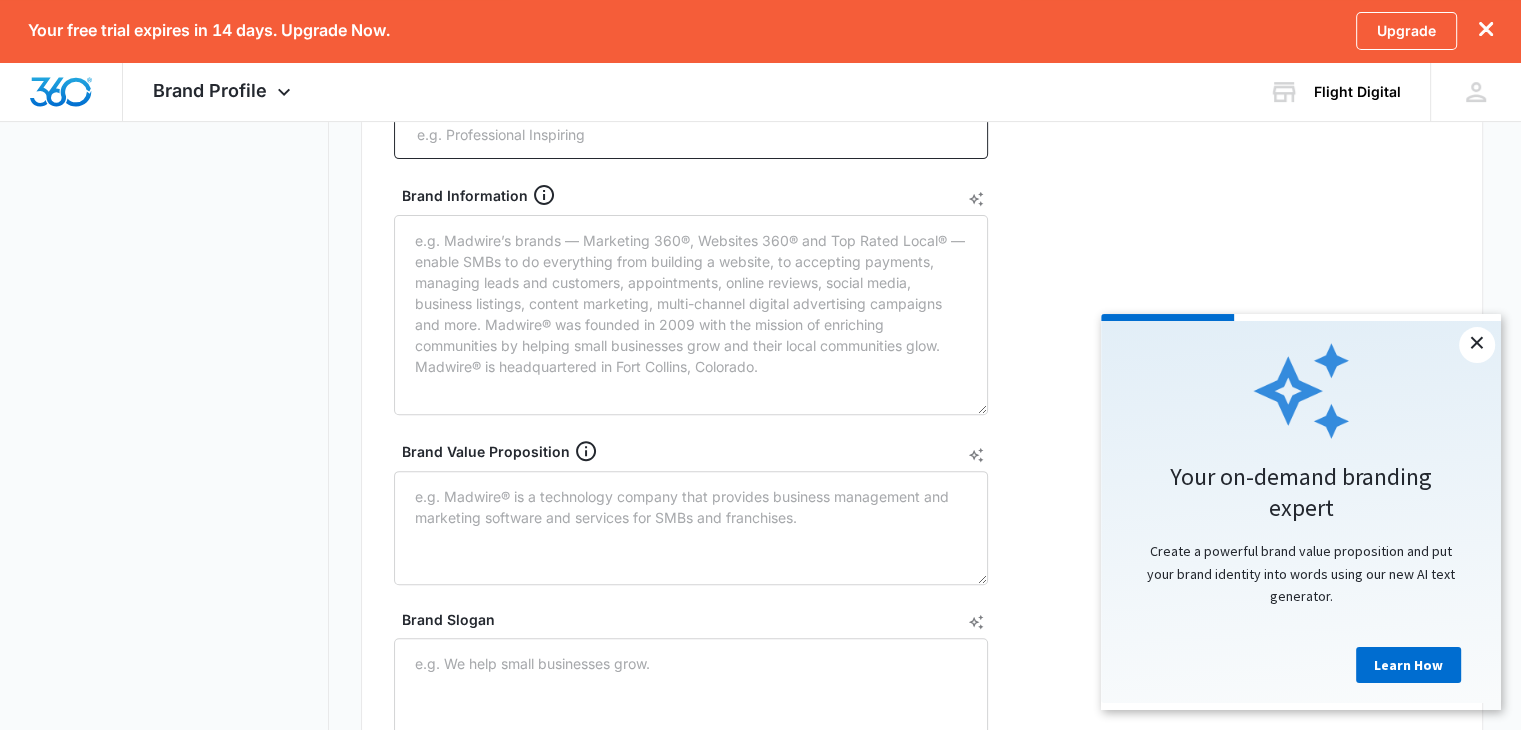 click on "×" at bounding box center (1477, 345) 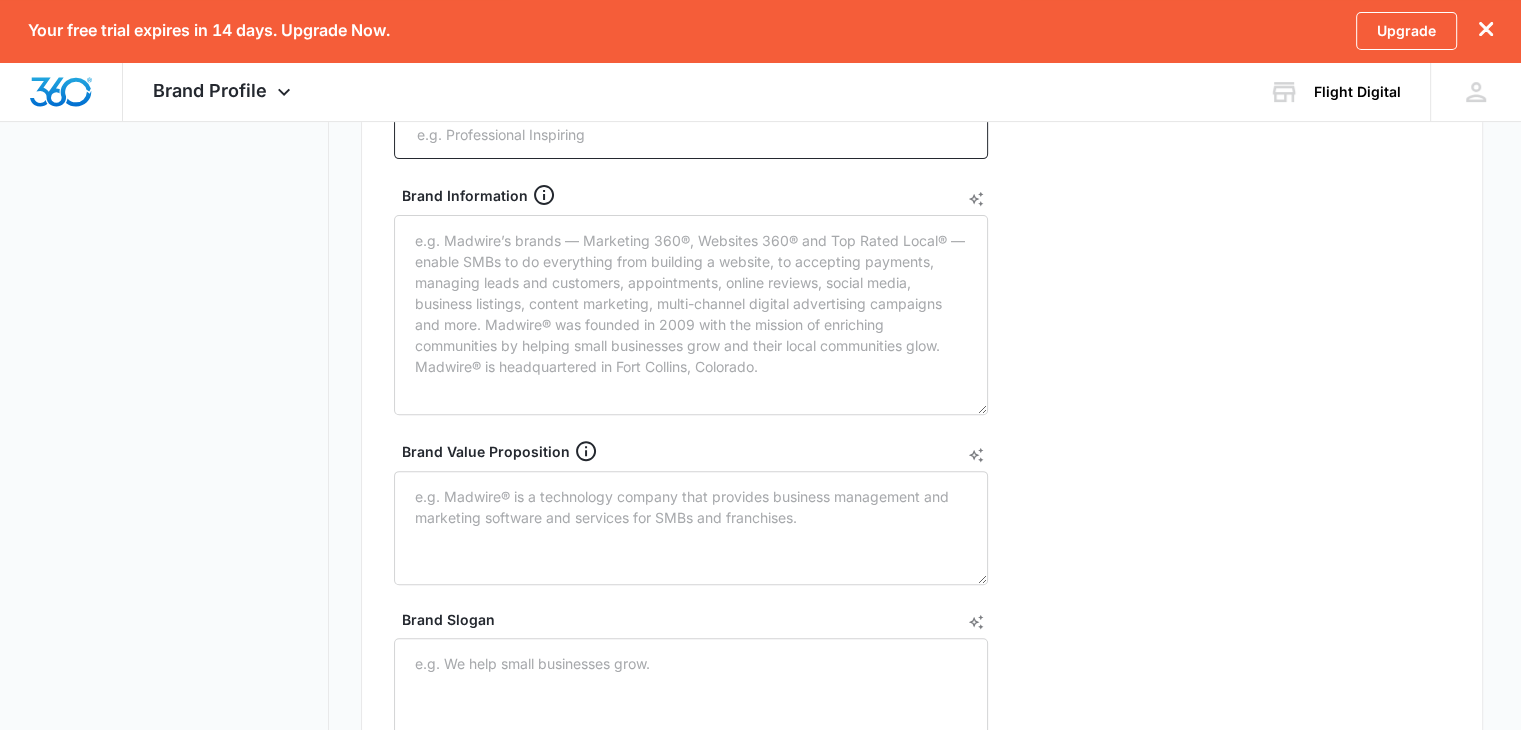scroll, scrollTop: 0, scrollLeft: 0, axis: both 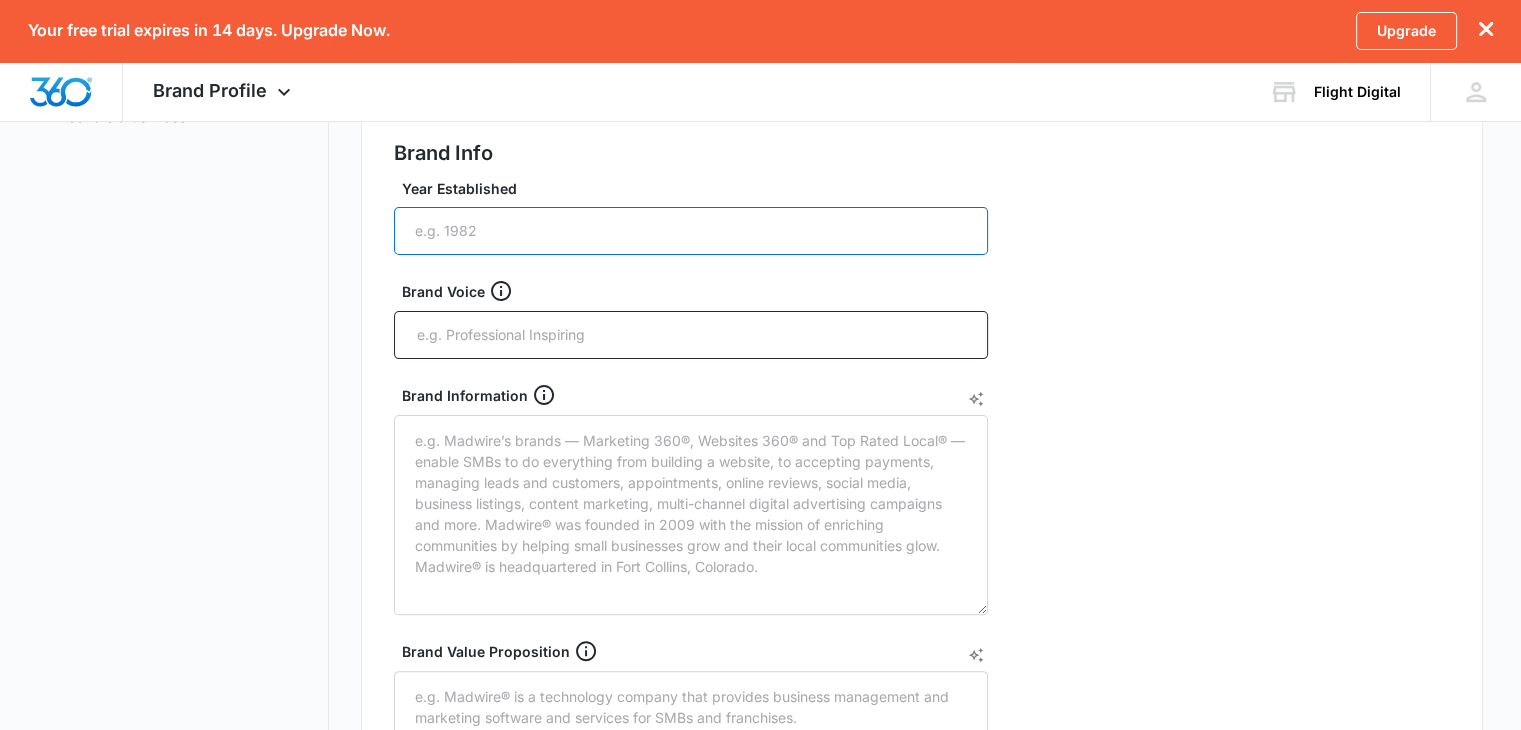 click on "Year Established" at bounding box center [691, 231] 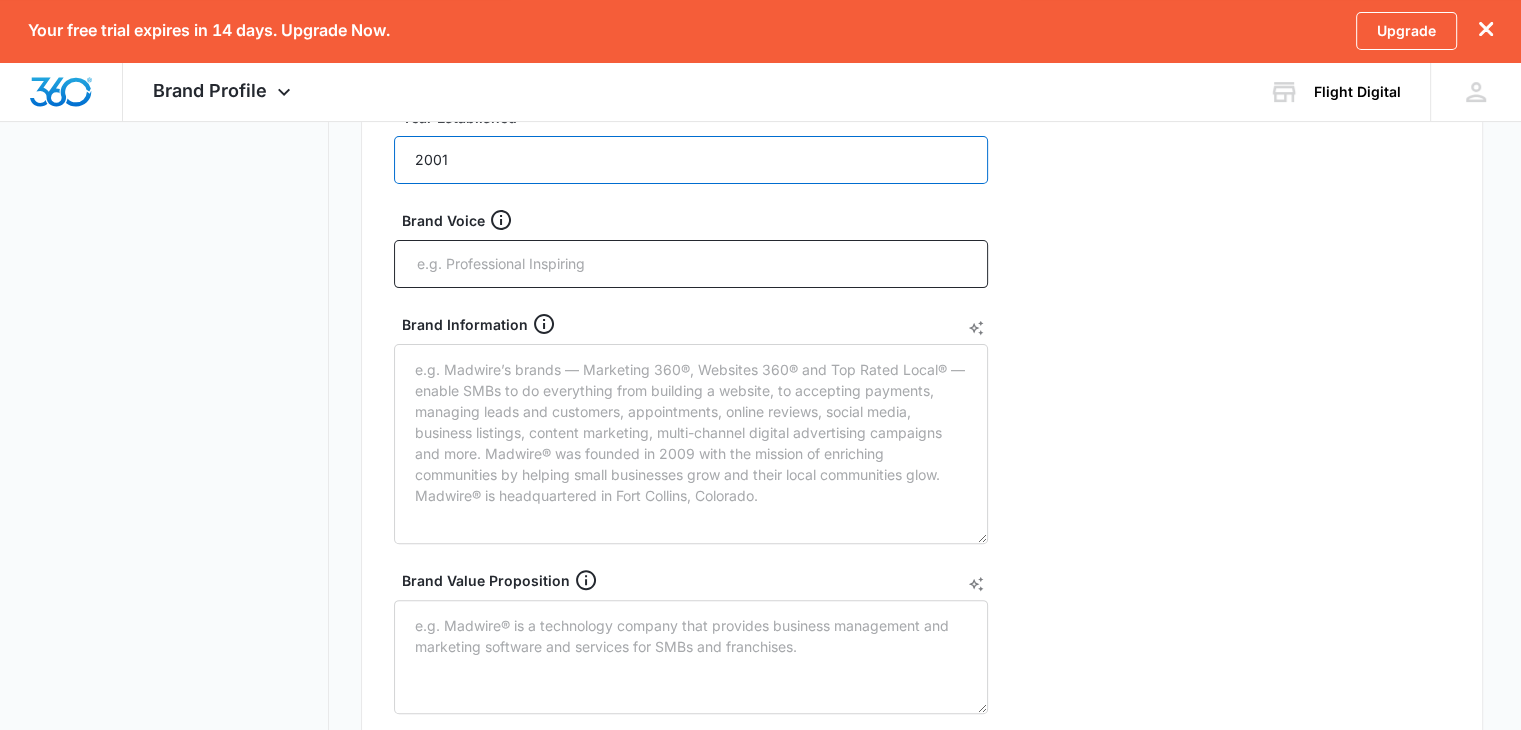 scroll, scrollTop: 500, scrollLeft: 0, axis: vertical 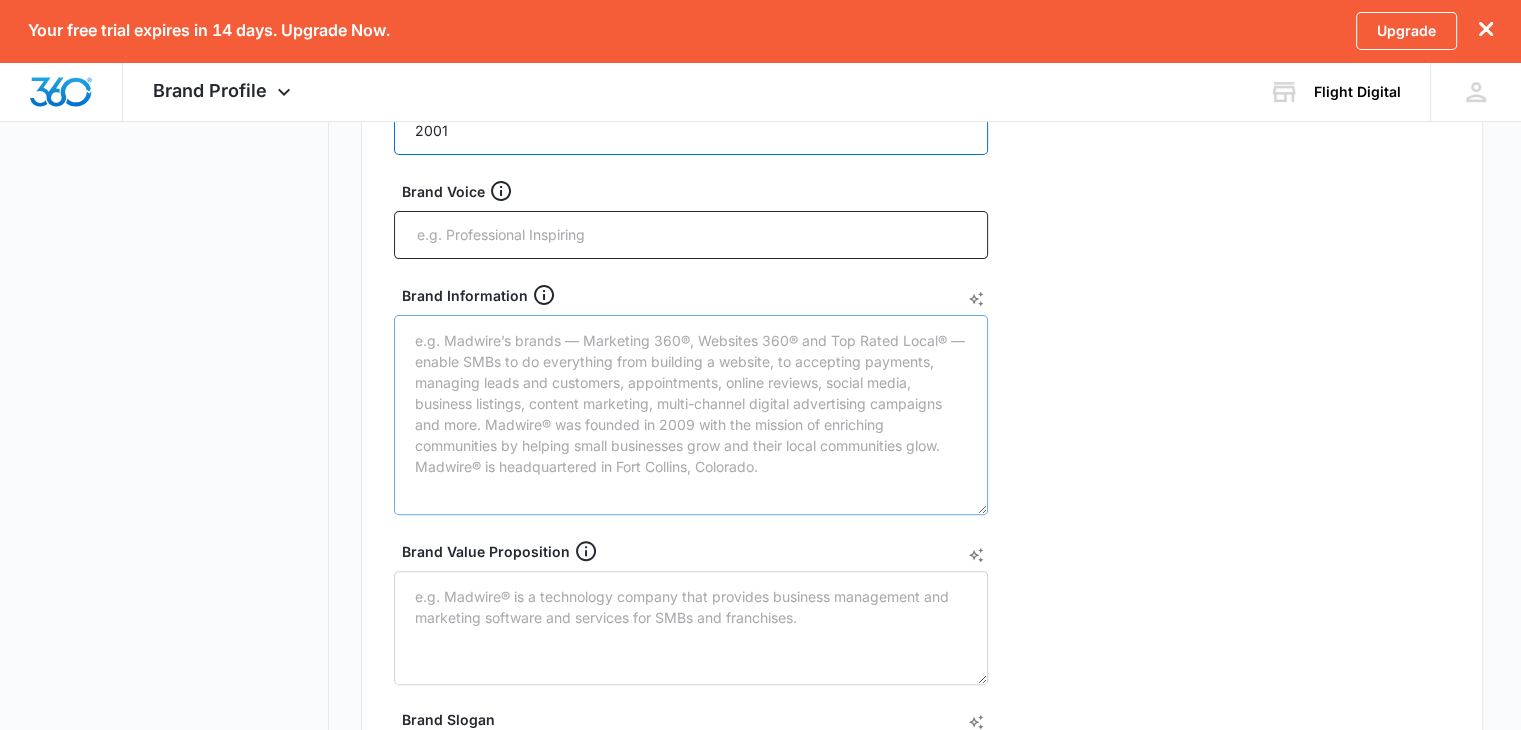 type on "2001" 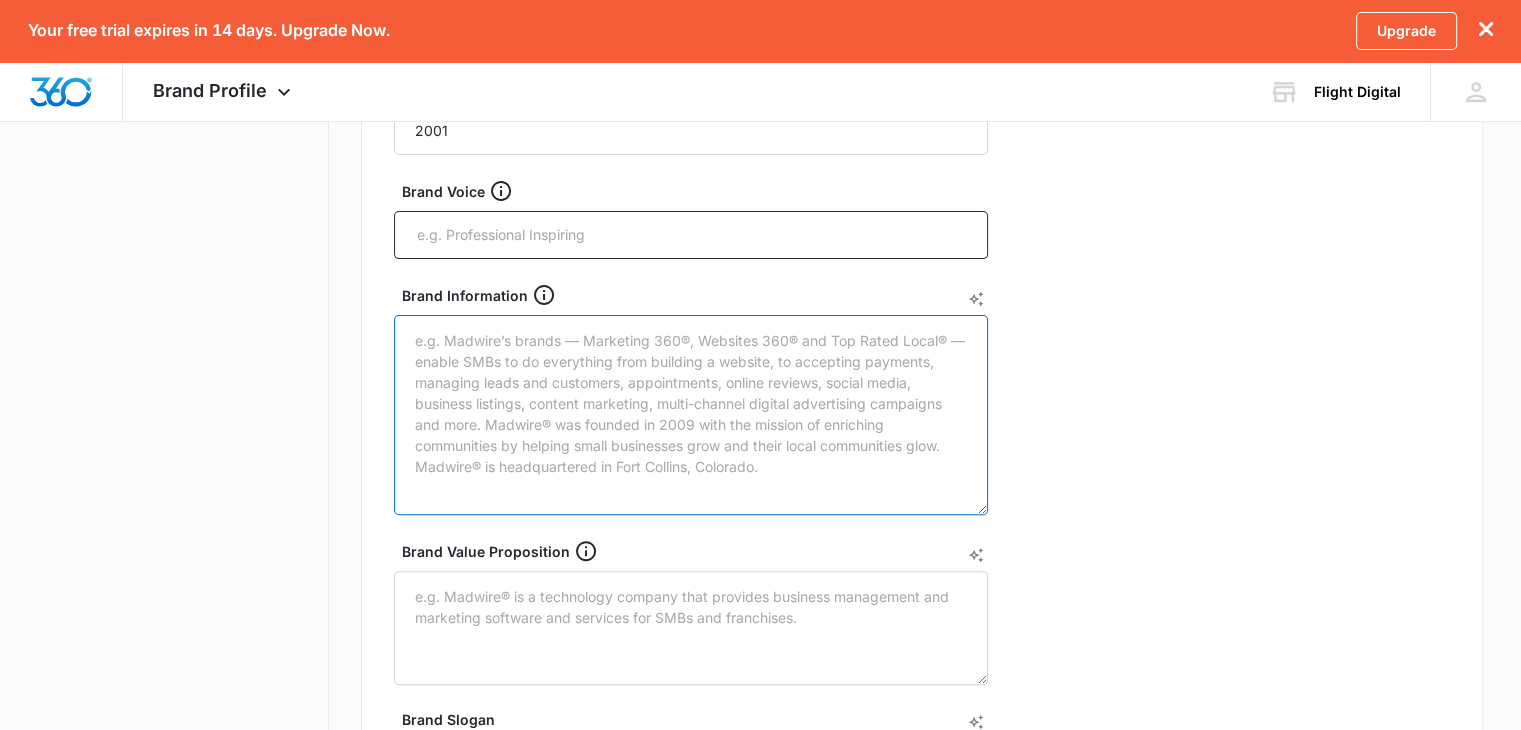 click on "Brand Information" at bounding box center (691, 415) 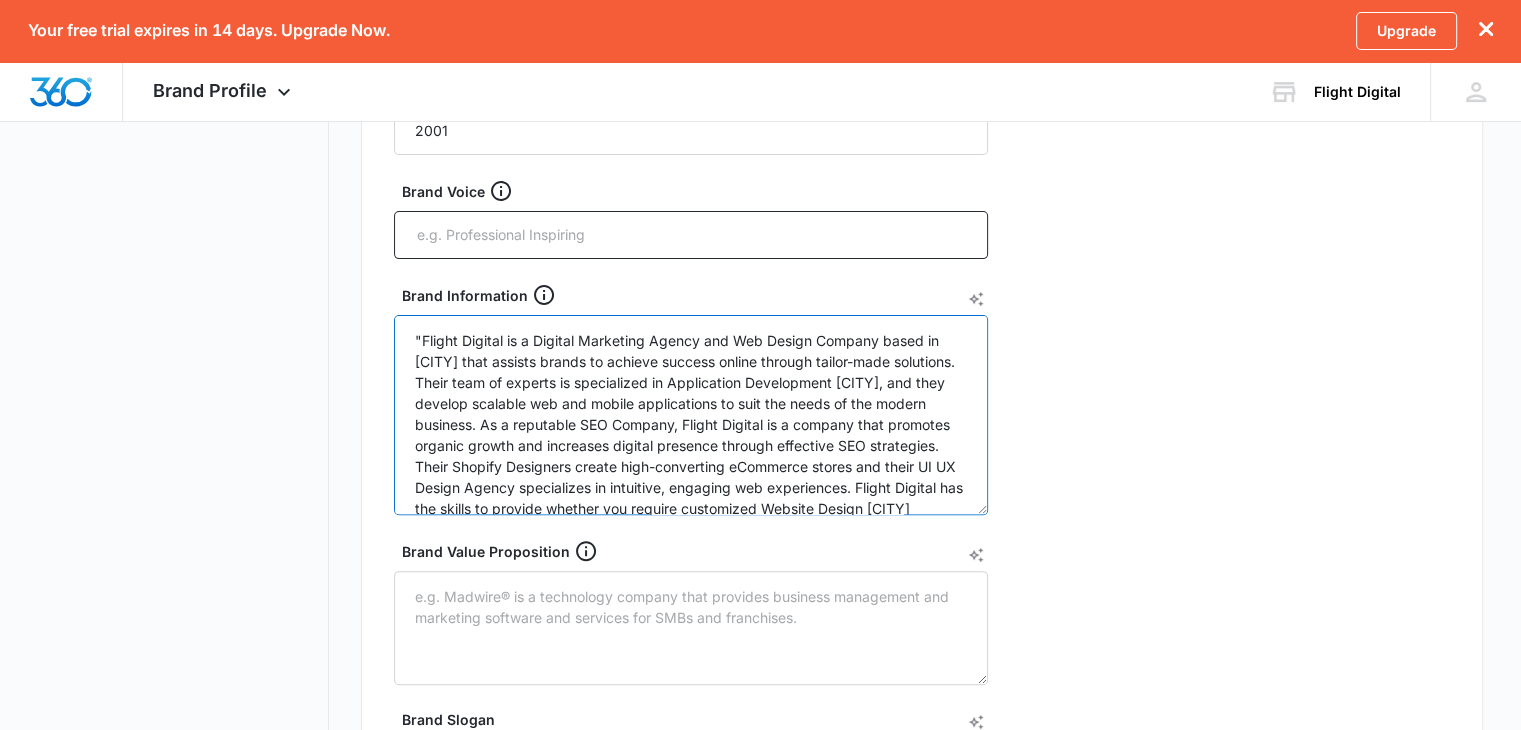 scroll, scrollTop: 86, scrollLeft: 0, axis: vertical 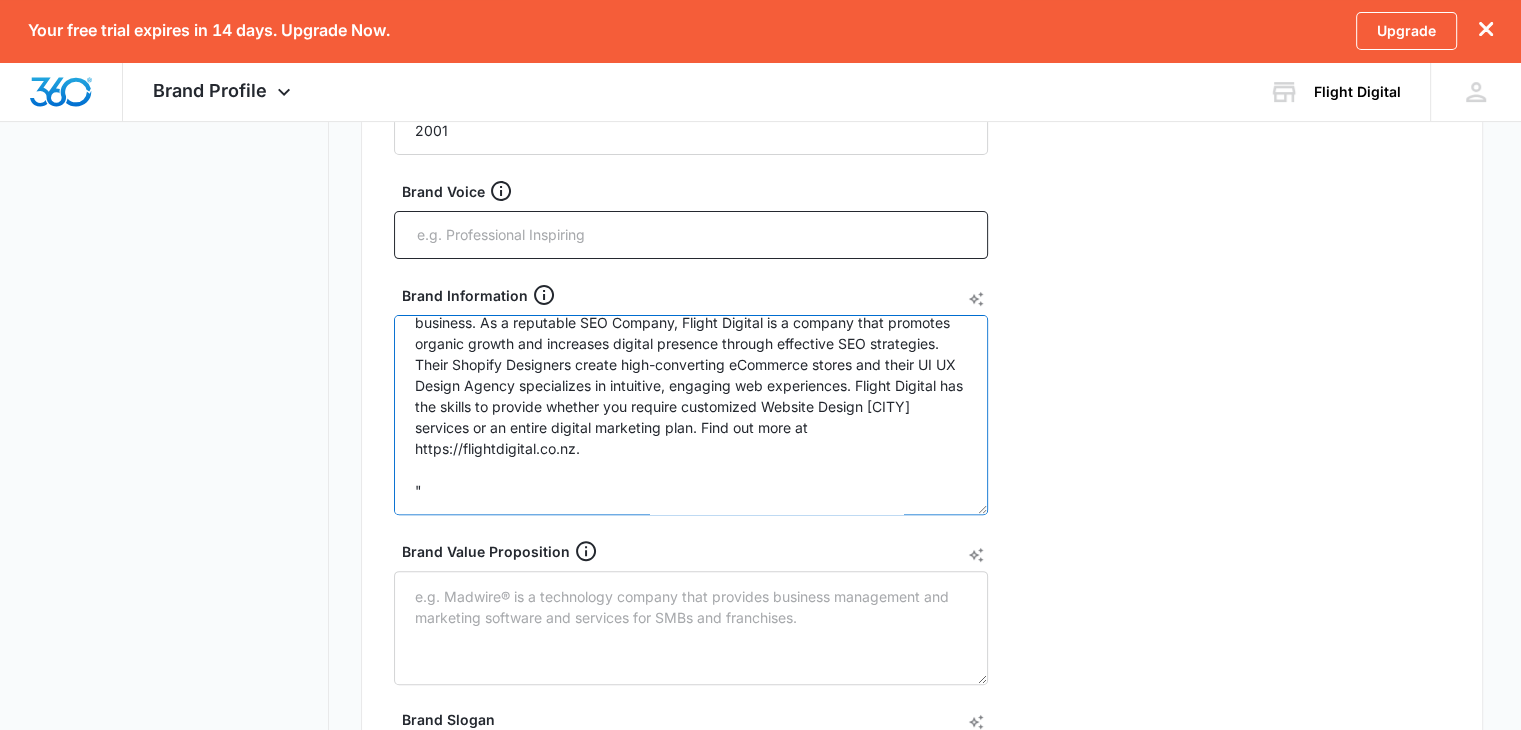 drag, startPoint x: 876, startPoint y: 462, endPoint x: 523, endPoint y: 445, distance: 353.40912 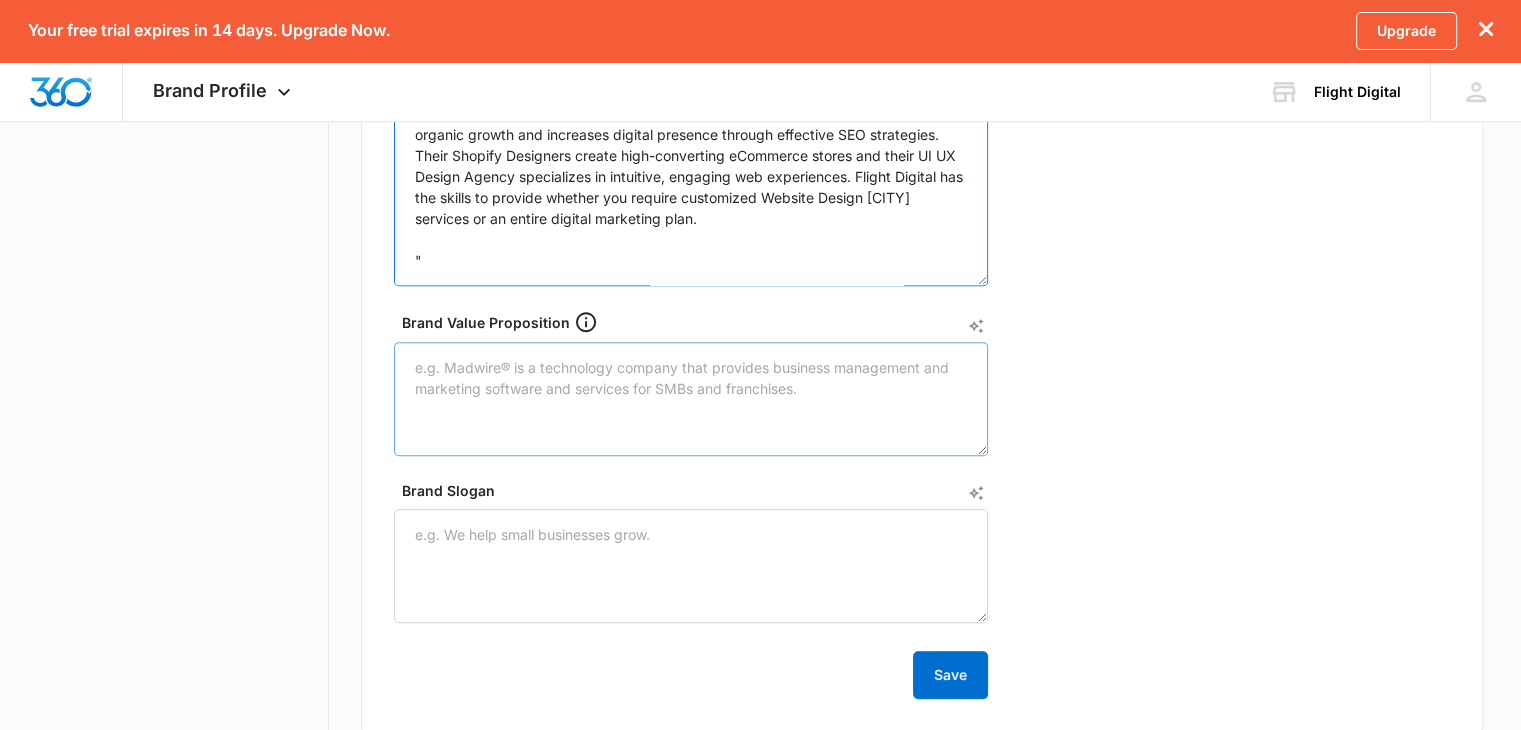 scroll, scrollTop: 800, scrollLeft: 0, axis: vertical 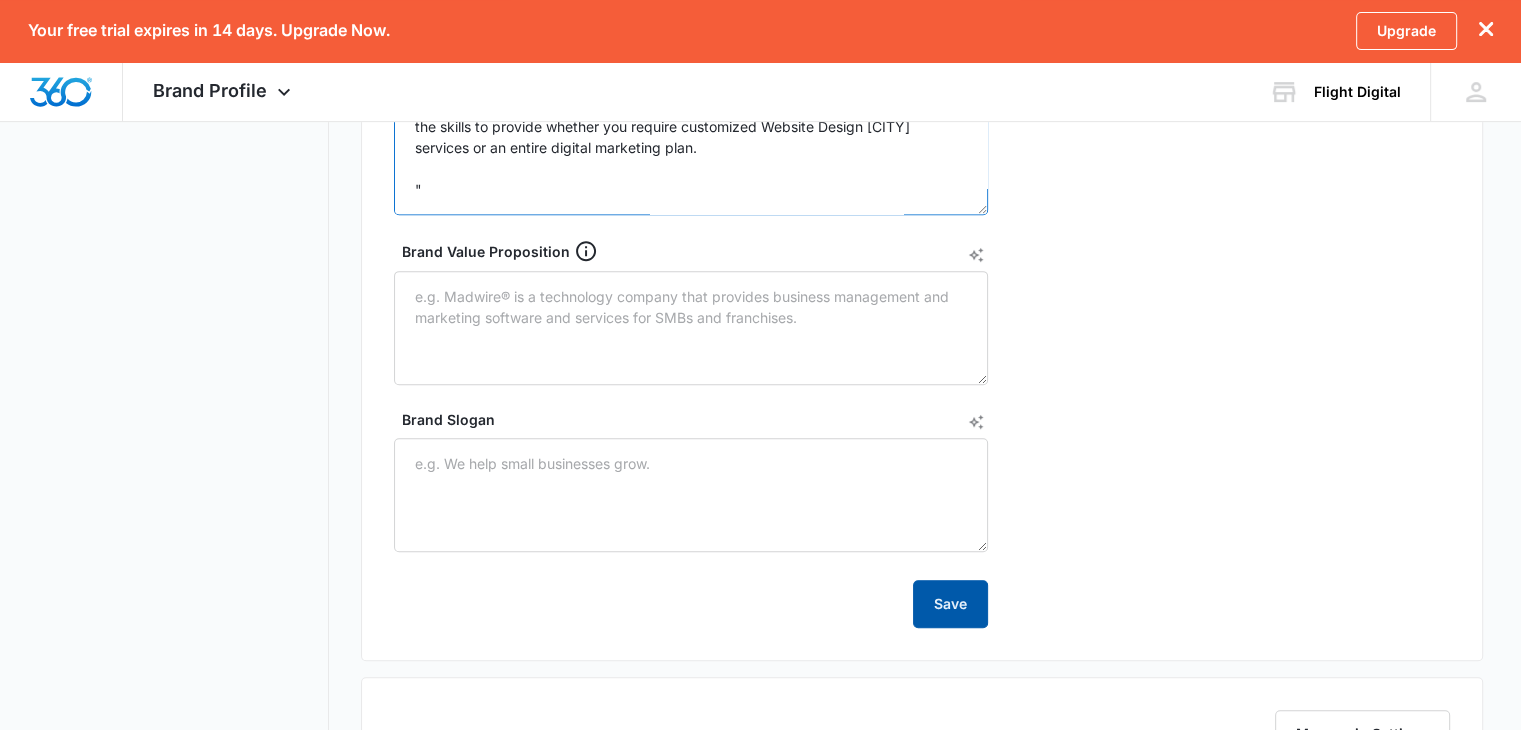 type on ""Flight Digital is a Digital Marketing Agency and Web Design Company based in [CITY] that assists brands to achieve success online through tailor-made solutions. Their team of experts is specialized in Application Development [CITY], and they develop scalable web and mobile applications to suit the needs of the modern business. As a reputable SEO Company, Flight Digital is a company that promotes organic growth and increases digital presence through effective SEO strategies. Their Shopify Designers create high-converting eCommerce stores and their UI UX Design Agency specializes in intuitive, engaging web experiences. Flight Digital has the skills to provide whether you require customized Website Design [CITY] services or an entire digital marketing plan.
"" 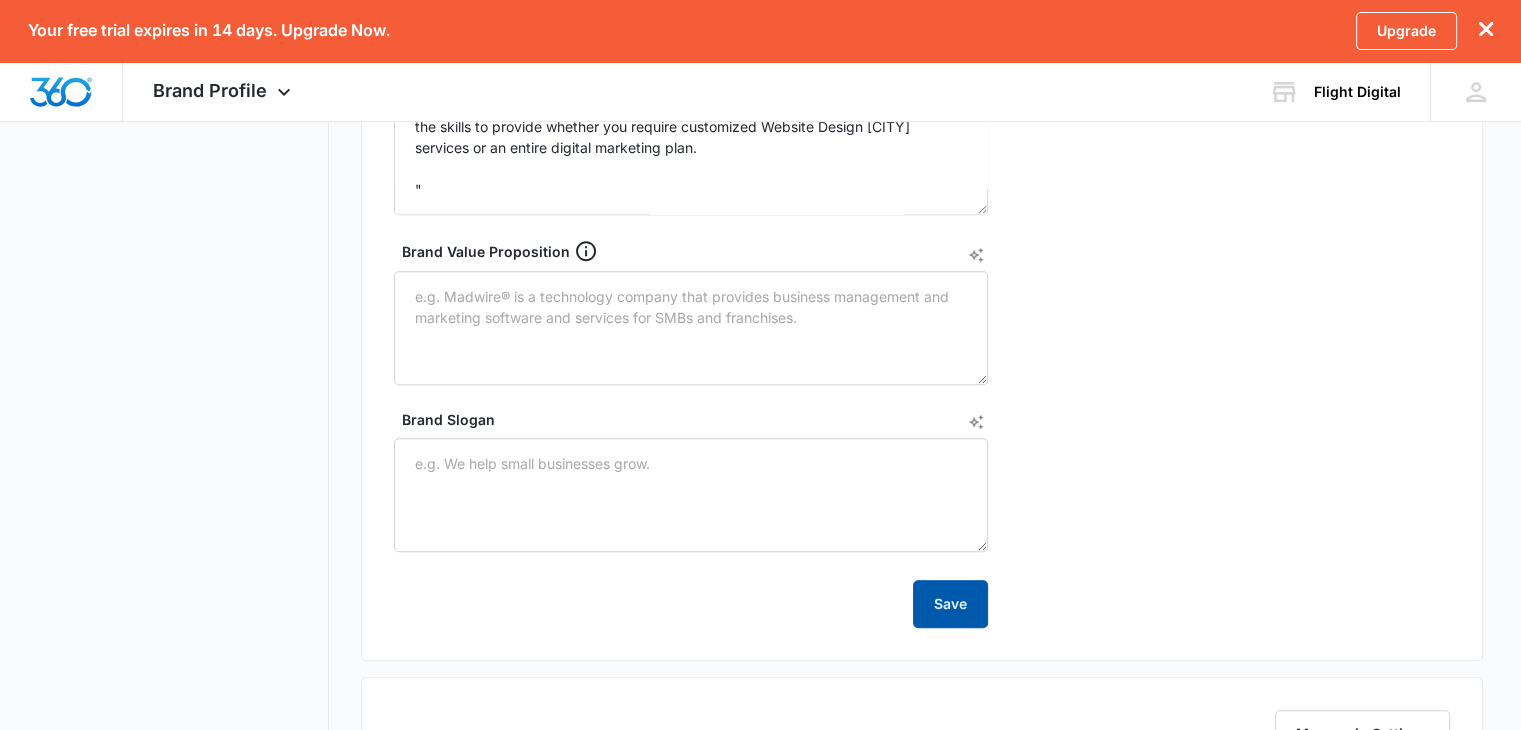 click on "Save" at bounding box center [950, 604] 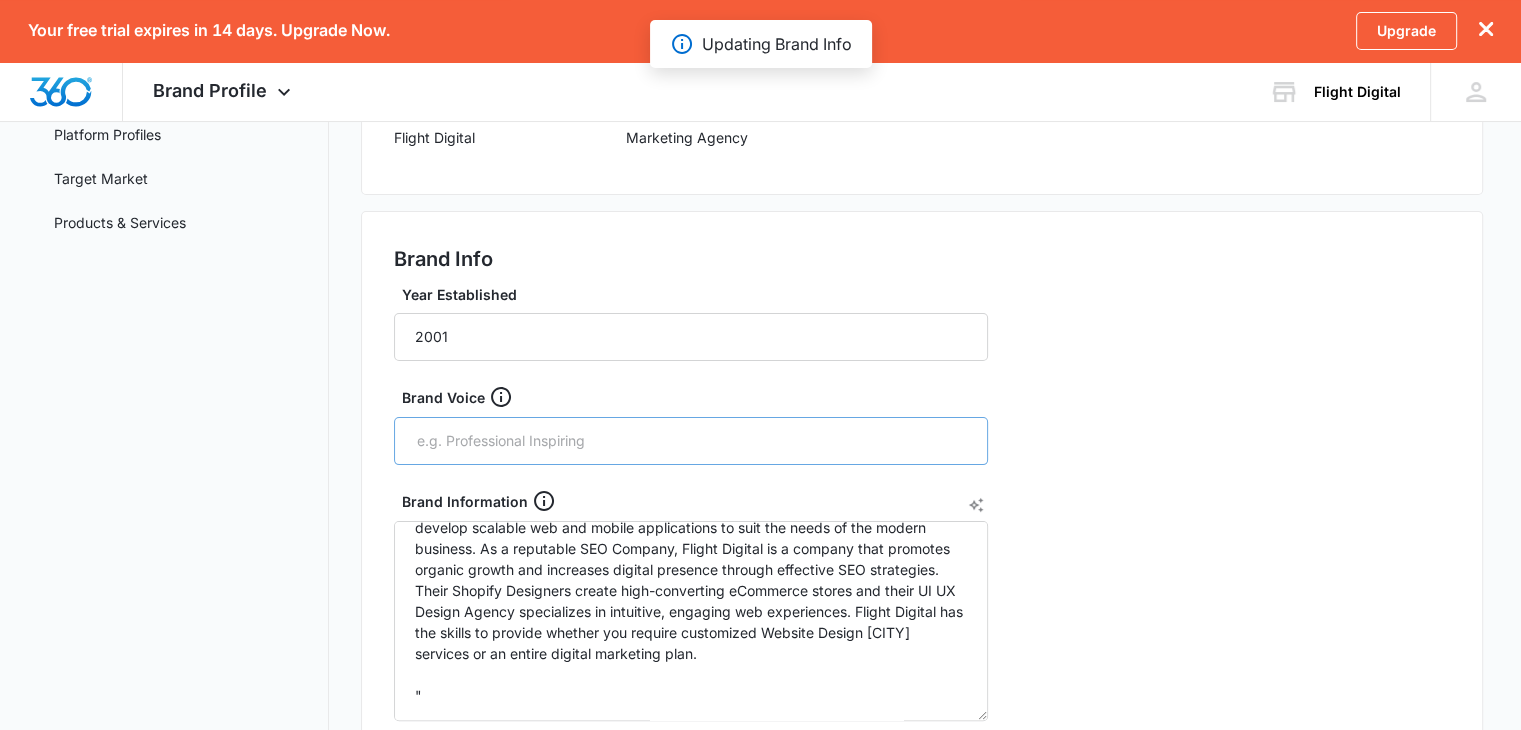 scroll, scrollTop: 0, scrollLeft: 0, axis: both 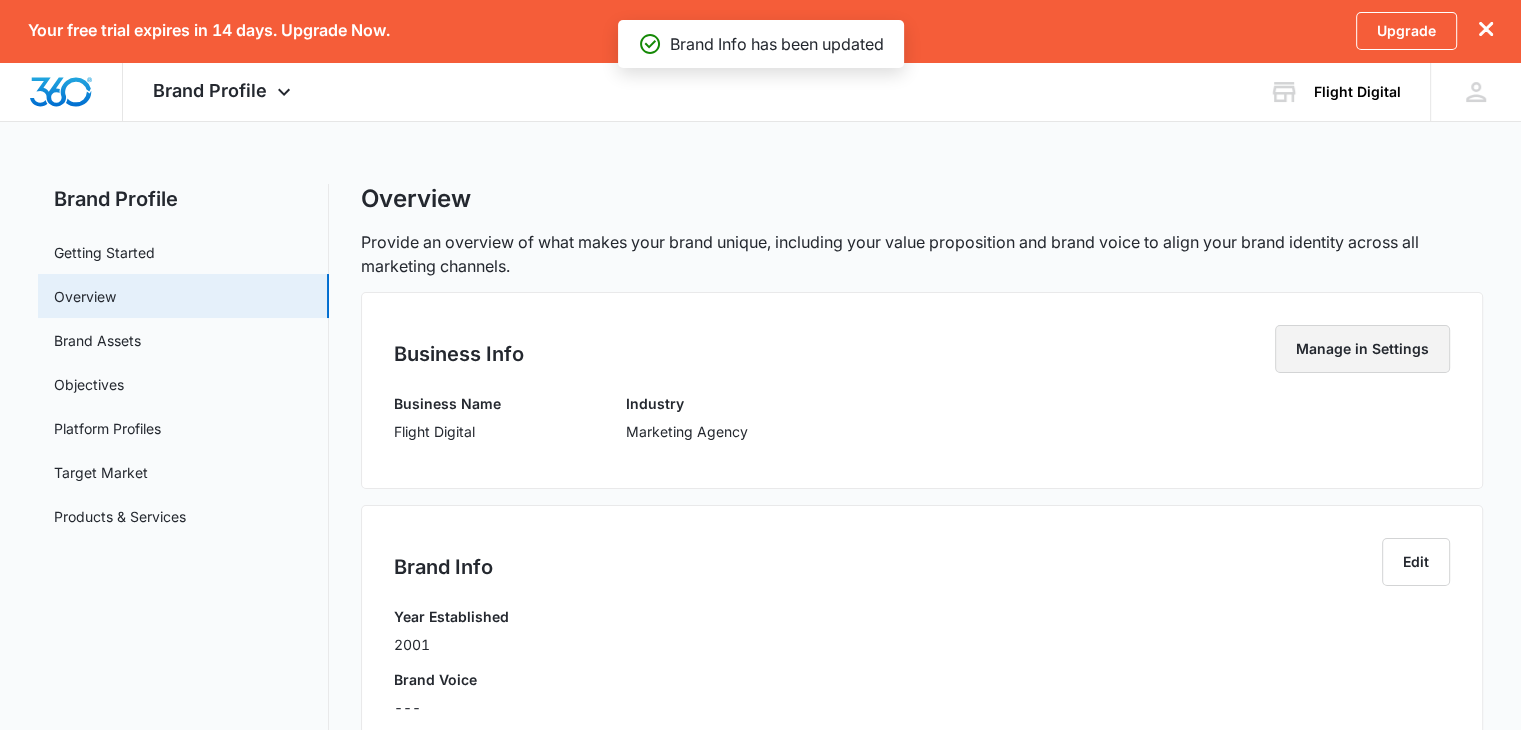 click on "Manage in Settings" at bounding box center [1362, 349] 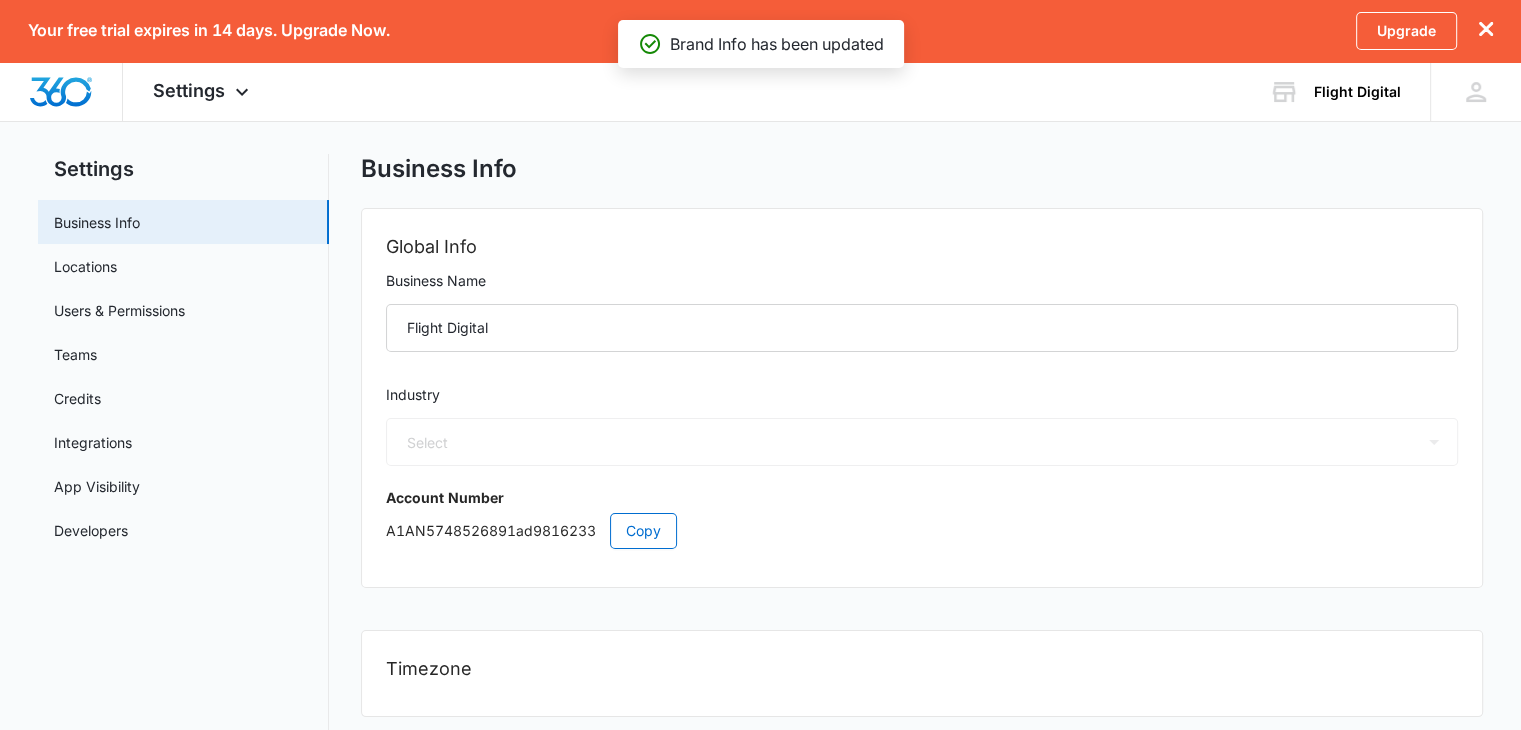 scroll, scrollTop: 82, scrollLeft: 0, axis: vertical 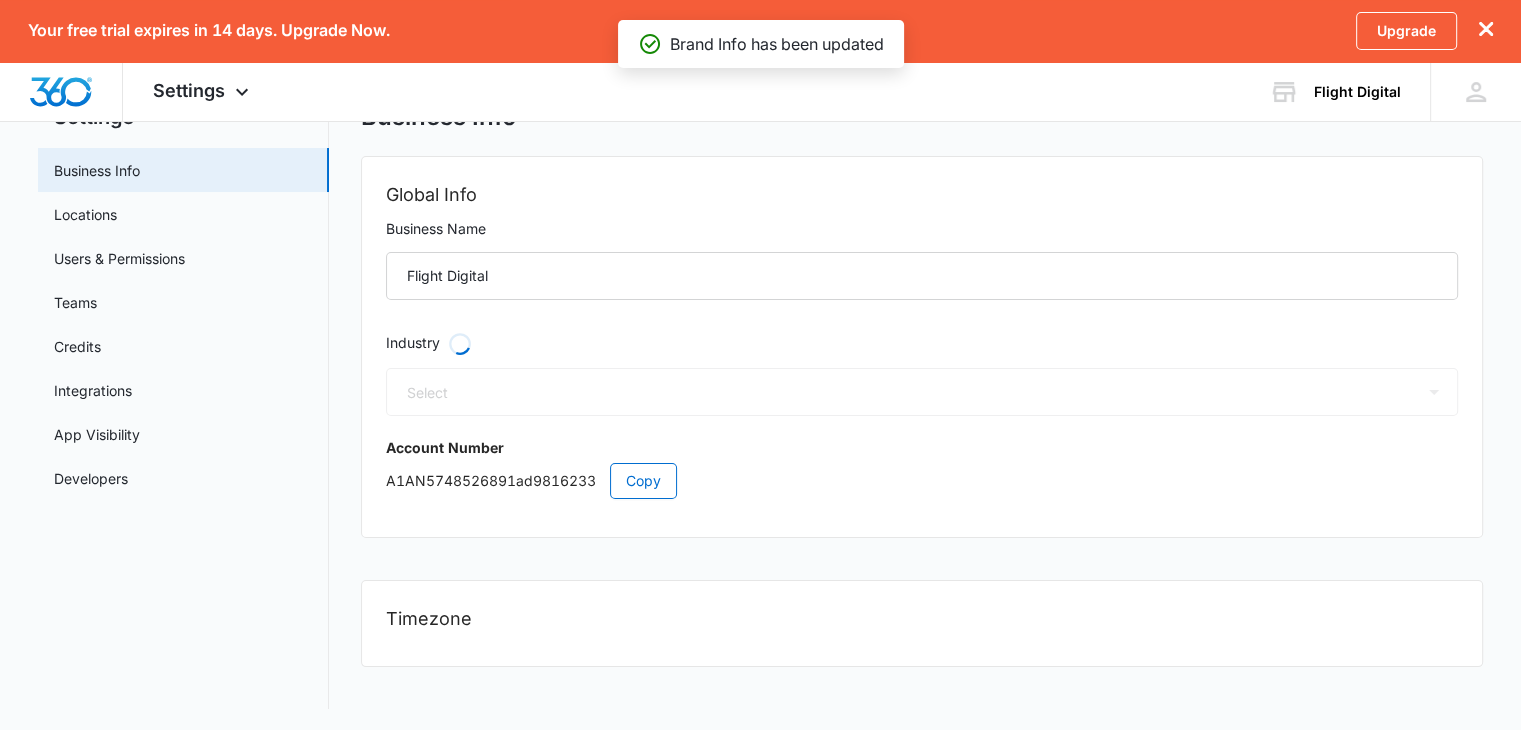 select on "53" 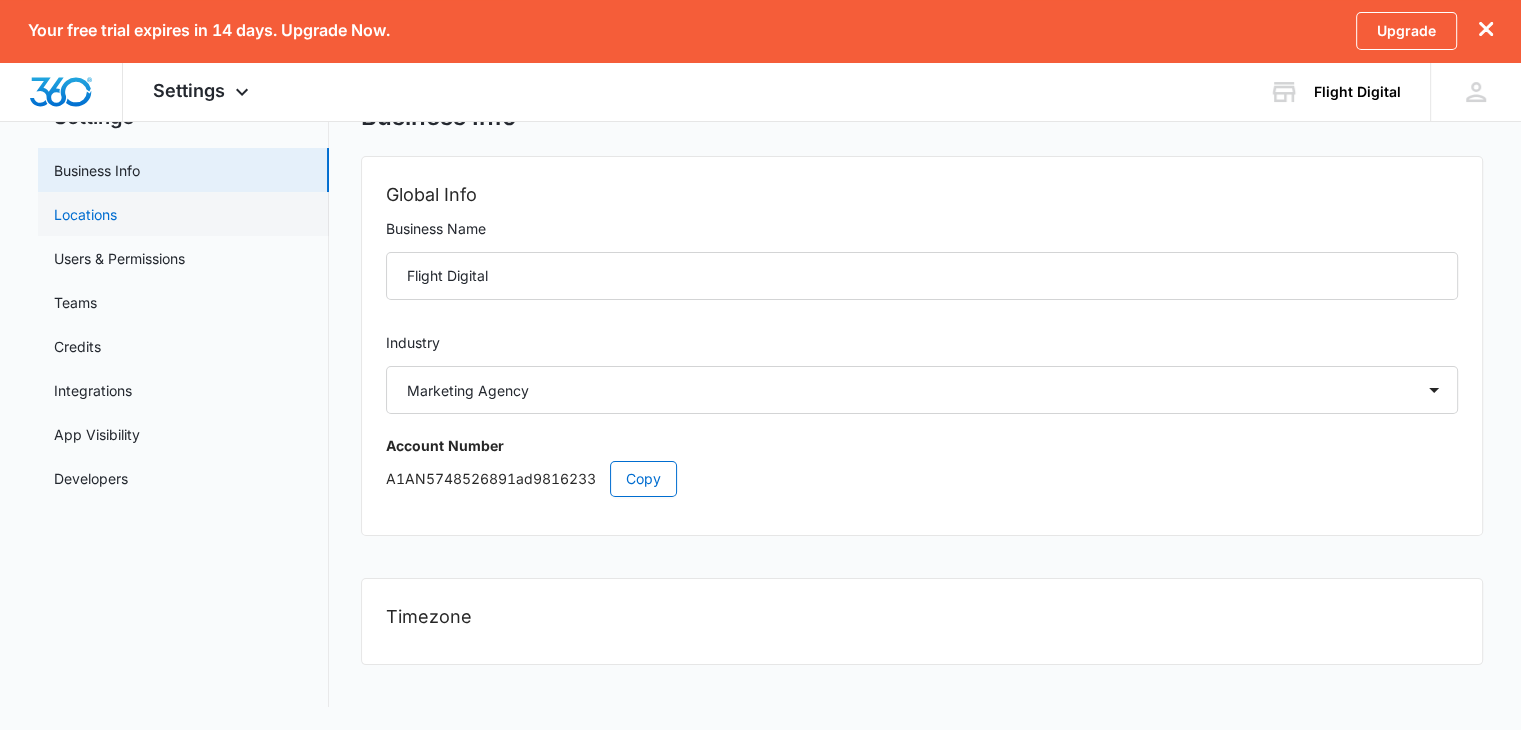 click on "Locations" at bounding box center [85, 214] 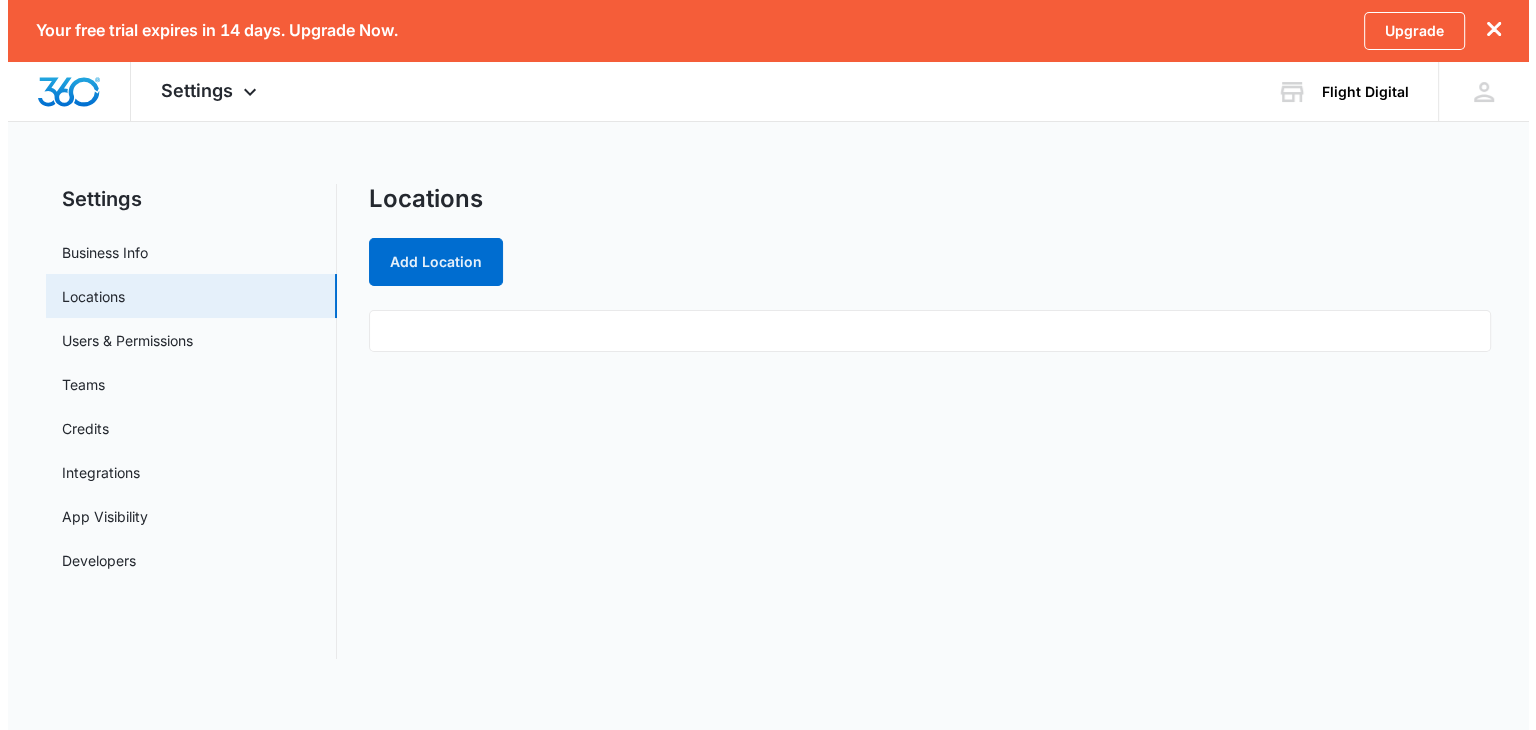 scroll, scrollTop: 0, scrollLeft: 0, axis: both 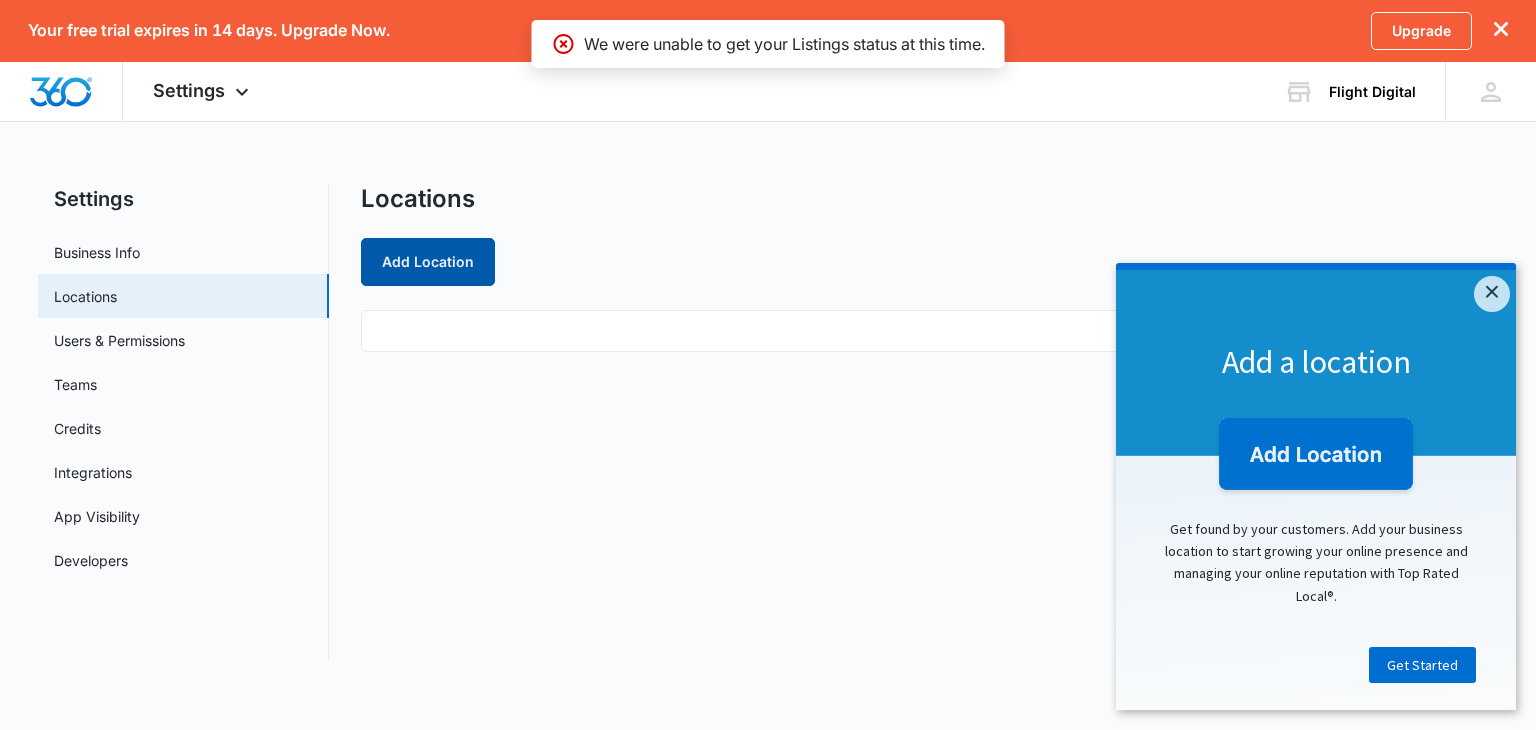 click on "Add Location" at bounding box center (428, 262) 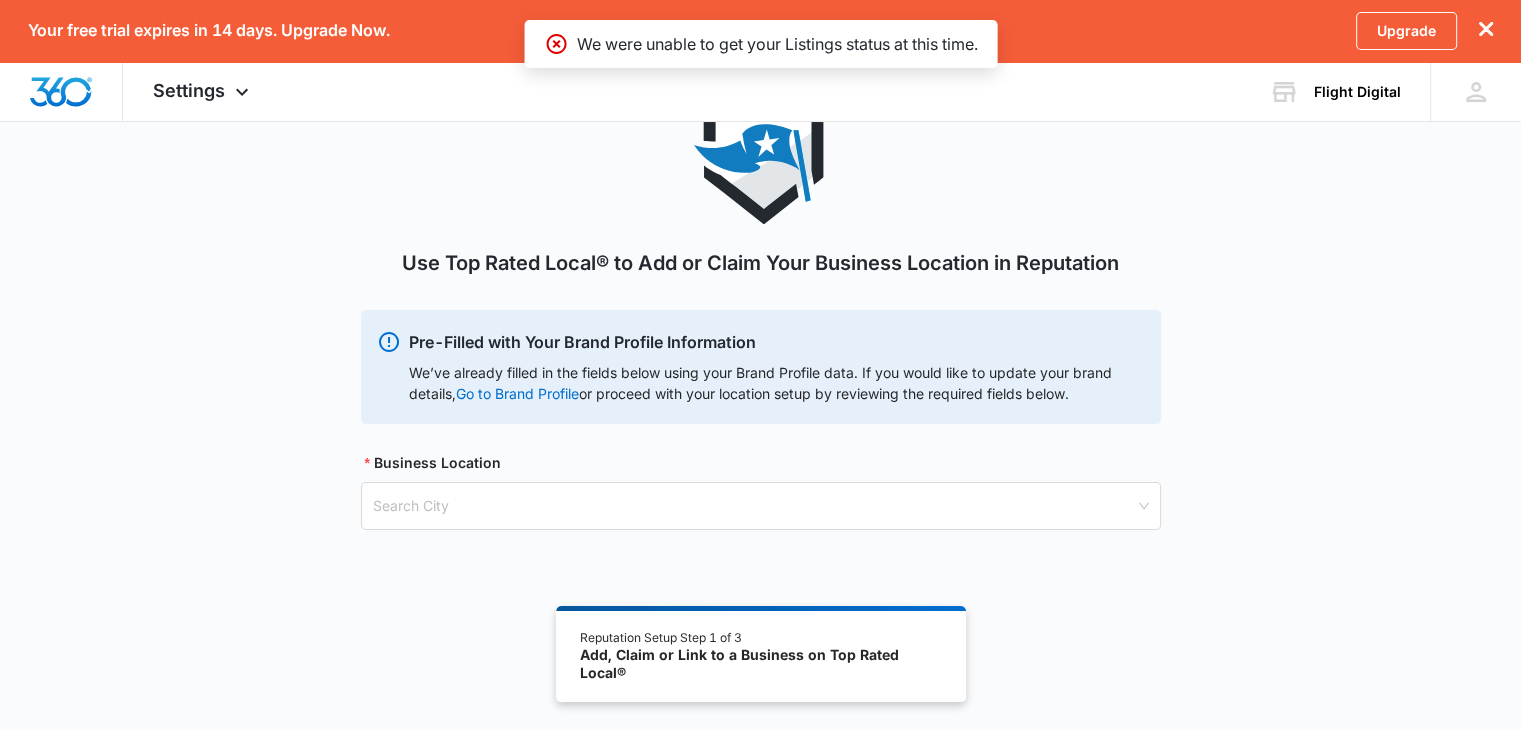 scroll, scrollTop: 170, scrollLeft: 0, axis: vertical 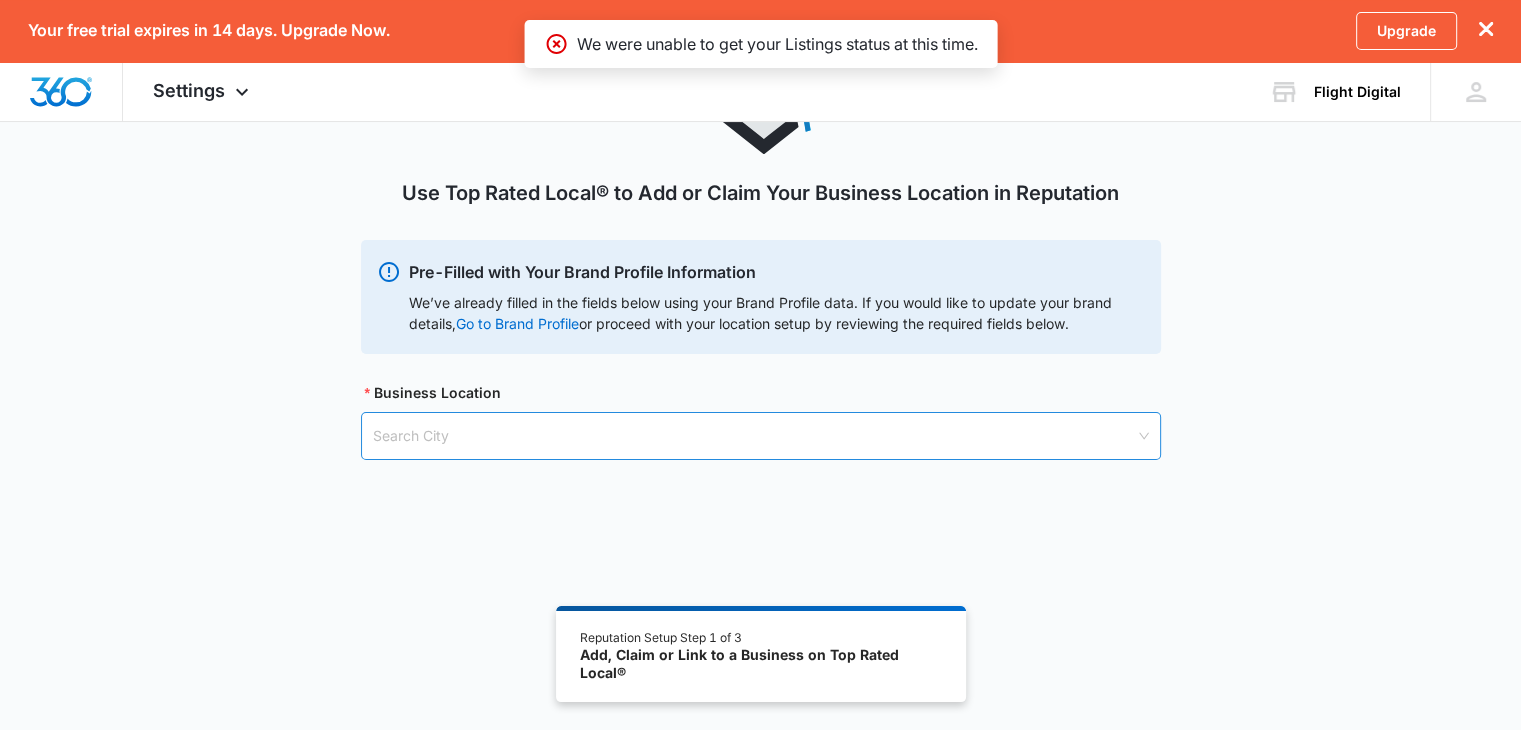 click at bounding box center [754, 436] 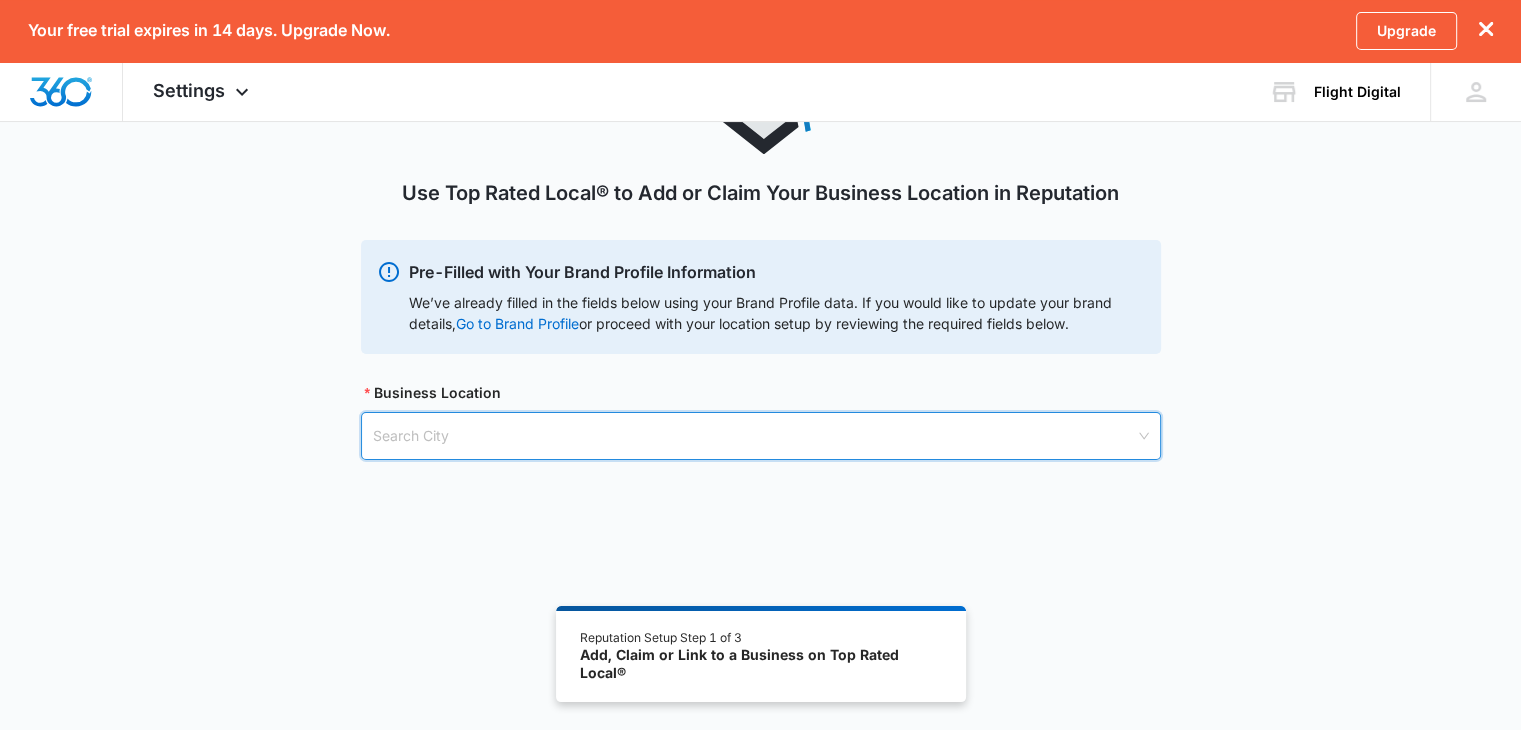 paste on "[CITY]" 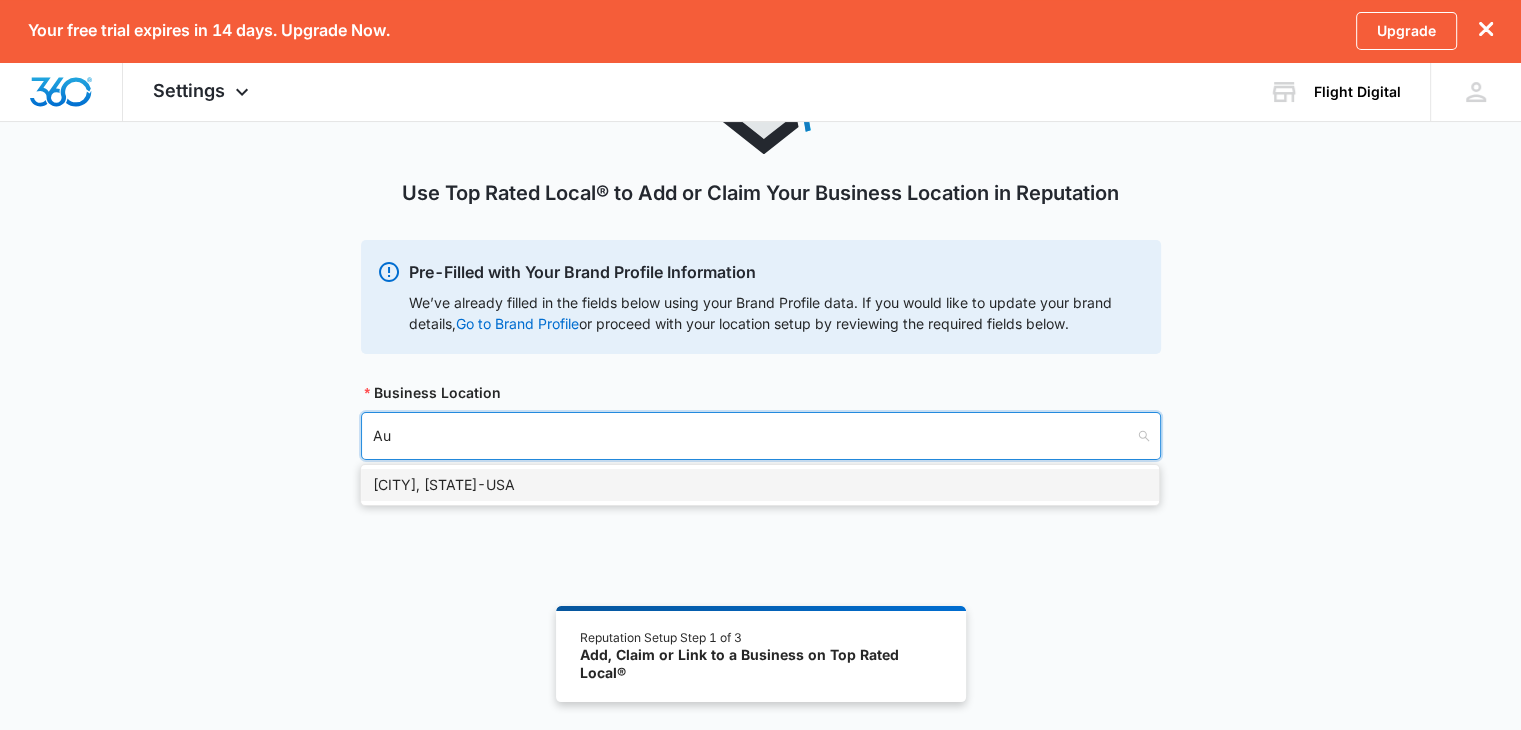 type on "A" 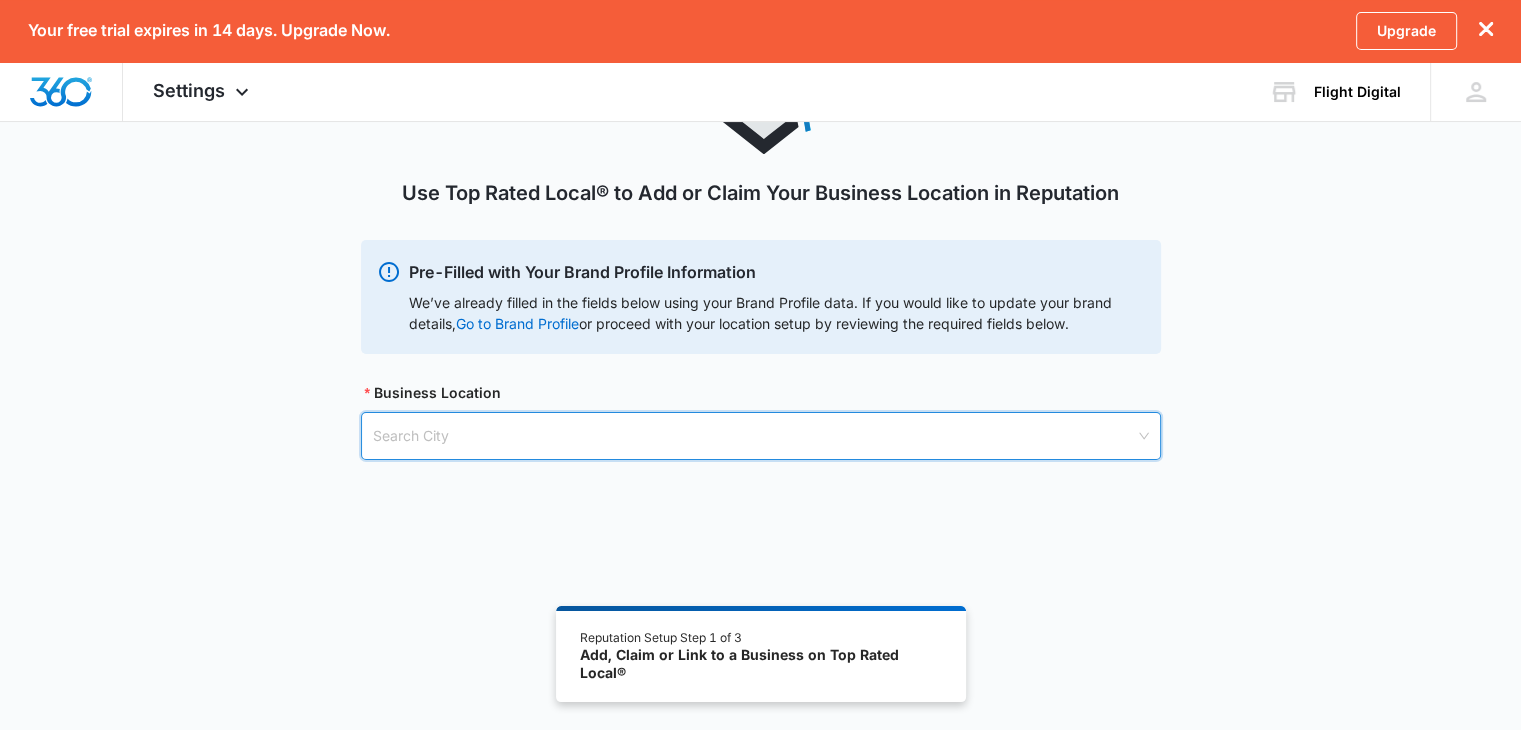 paste on "[NUMBER] [STREET], [CITY], [CENTRAL CITY], [POSTAL CODE]" 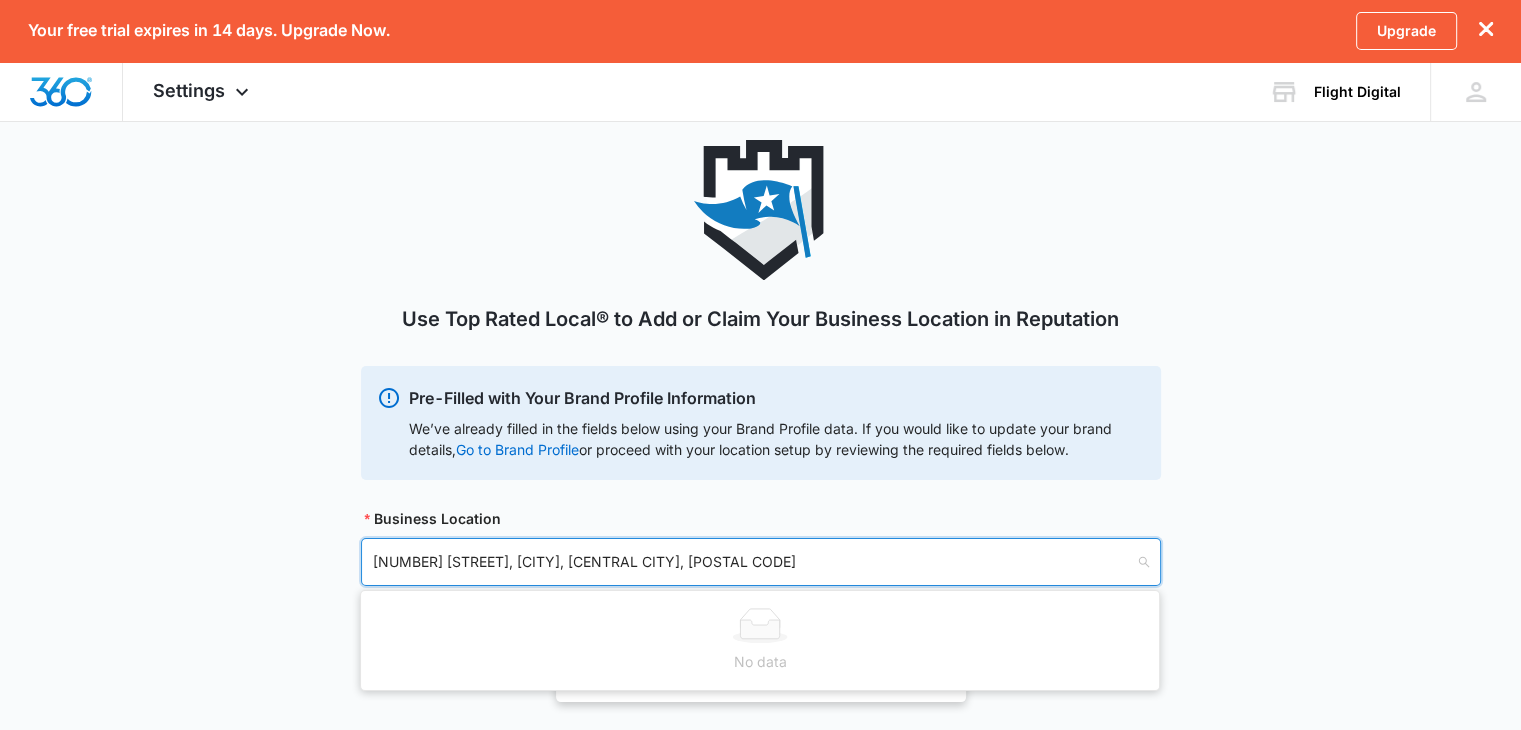 scroll, scrollTop: 0, scrollLeft: 0, axis: both 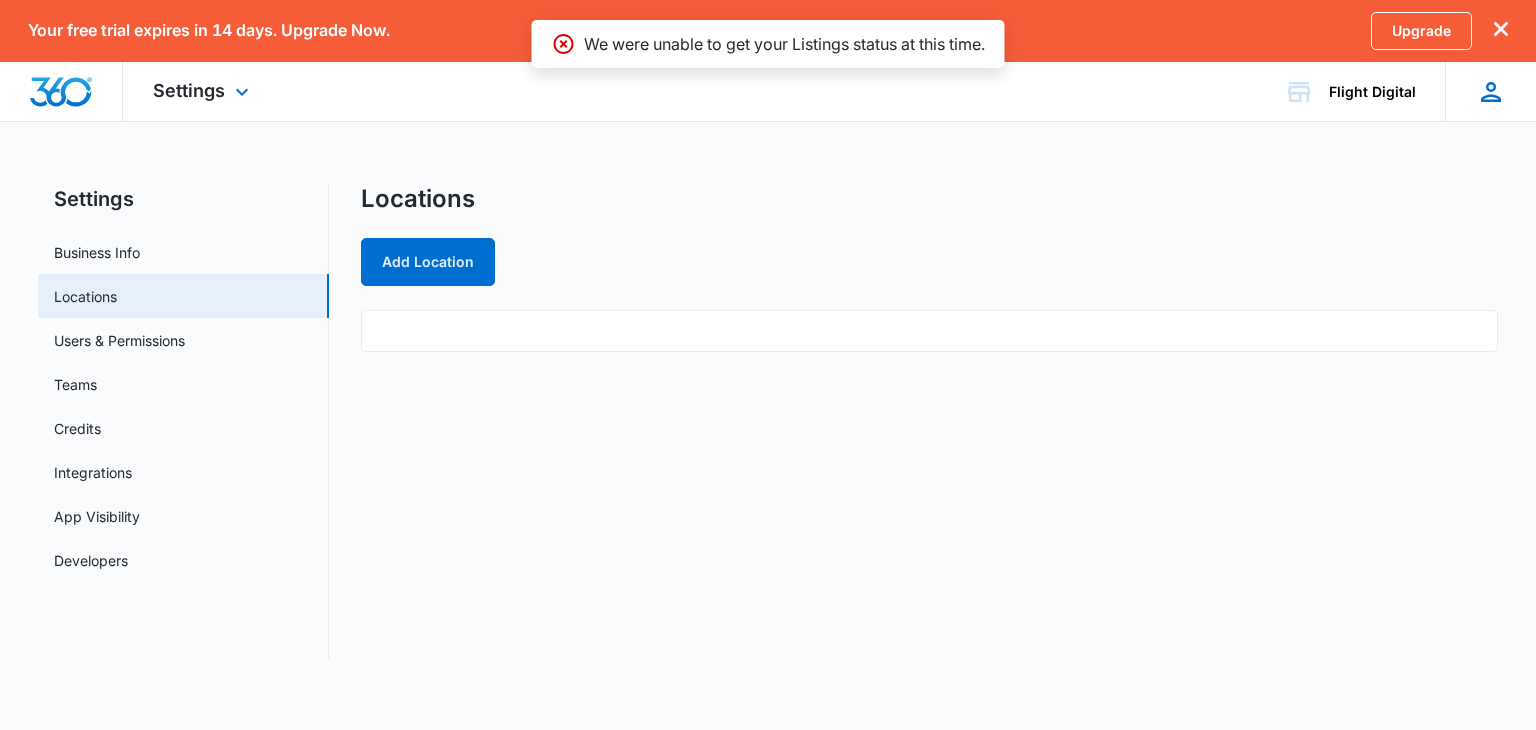 click 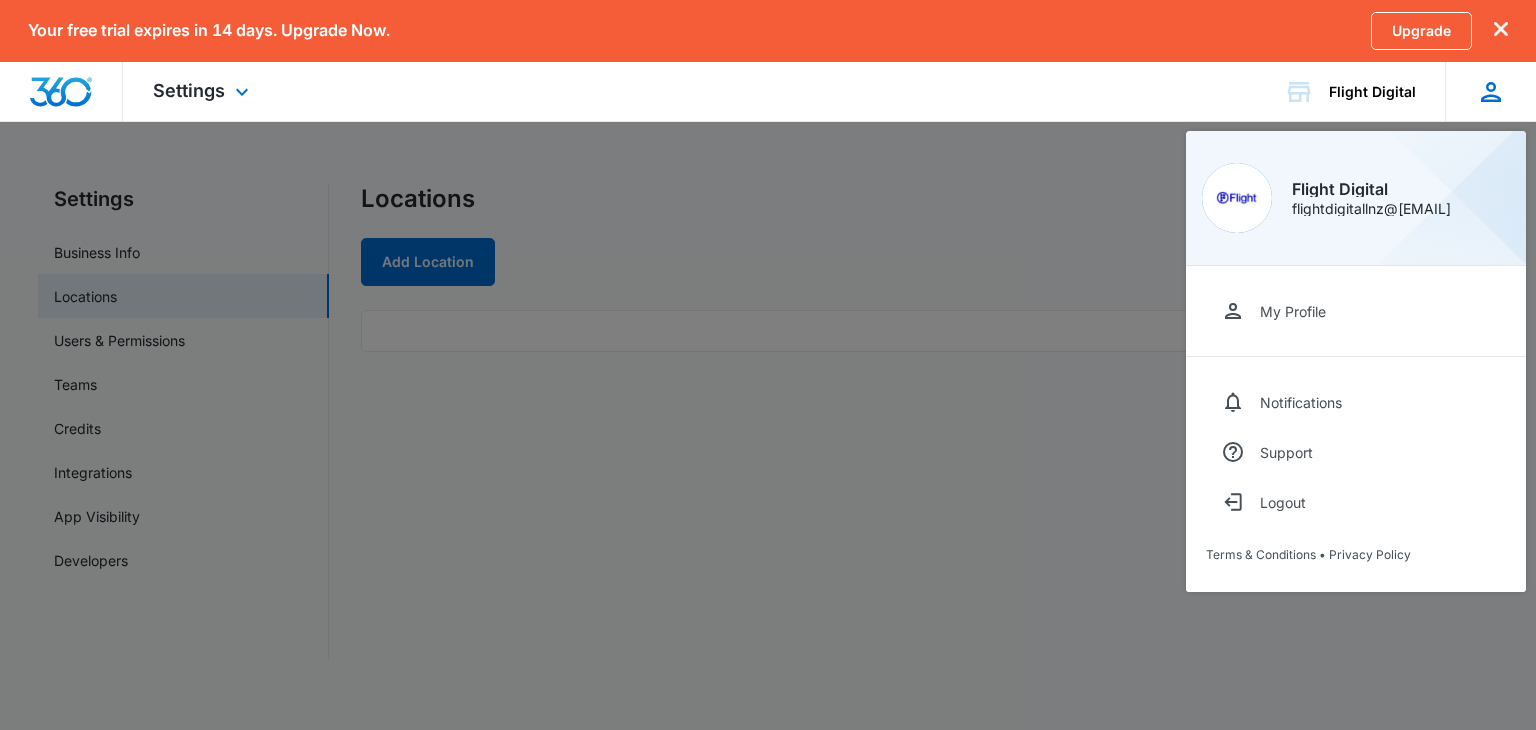 click on "Flight Digital" at bounding box center [1371, 189] 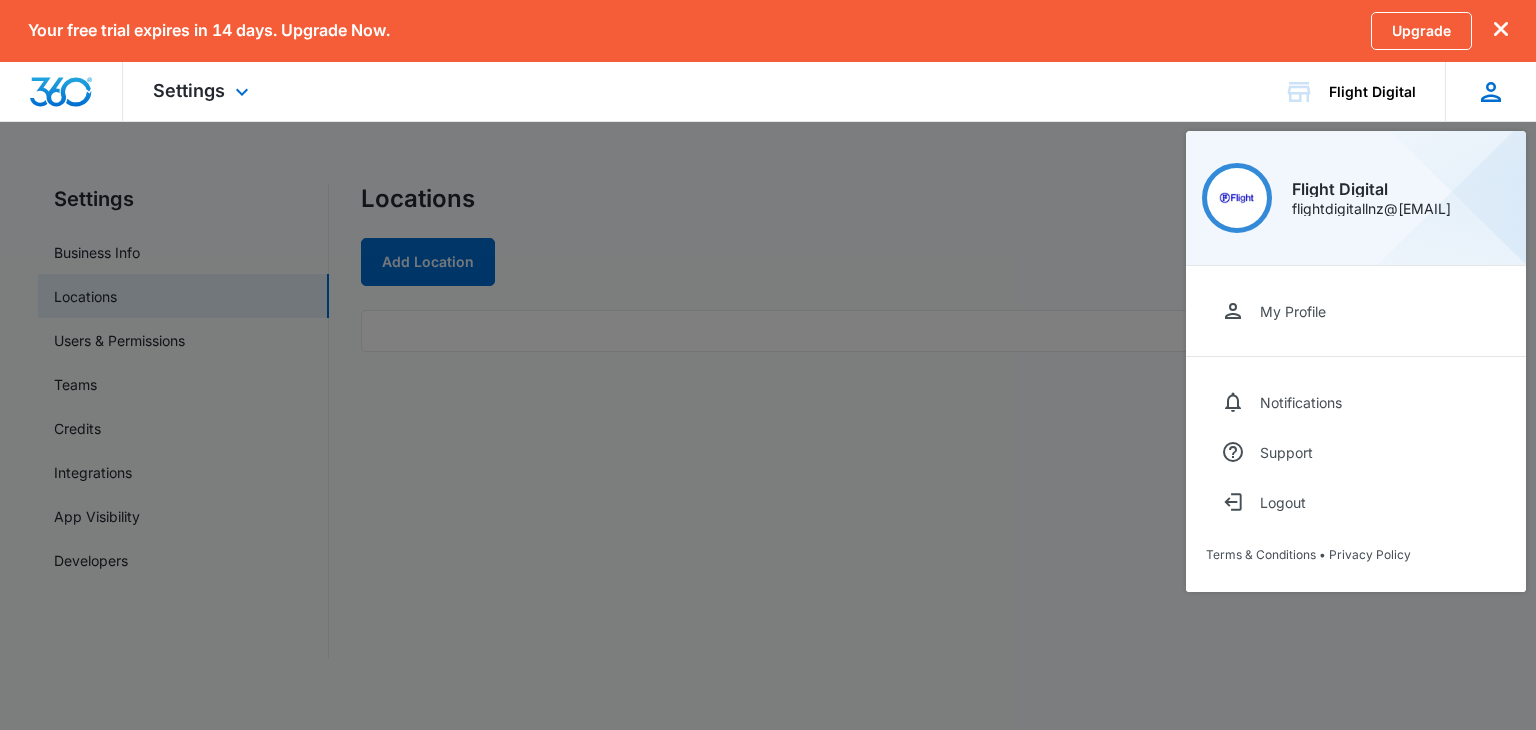 click on "Flight Digital flightdigitallnz@[EMAIL]" at bounding box center [1356, 198] 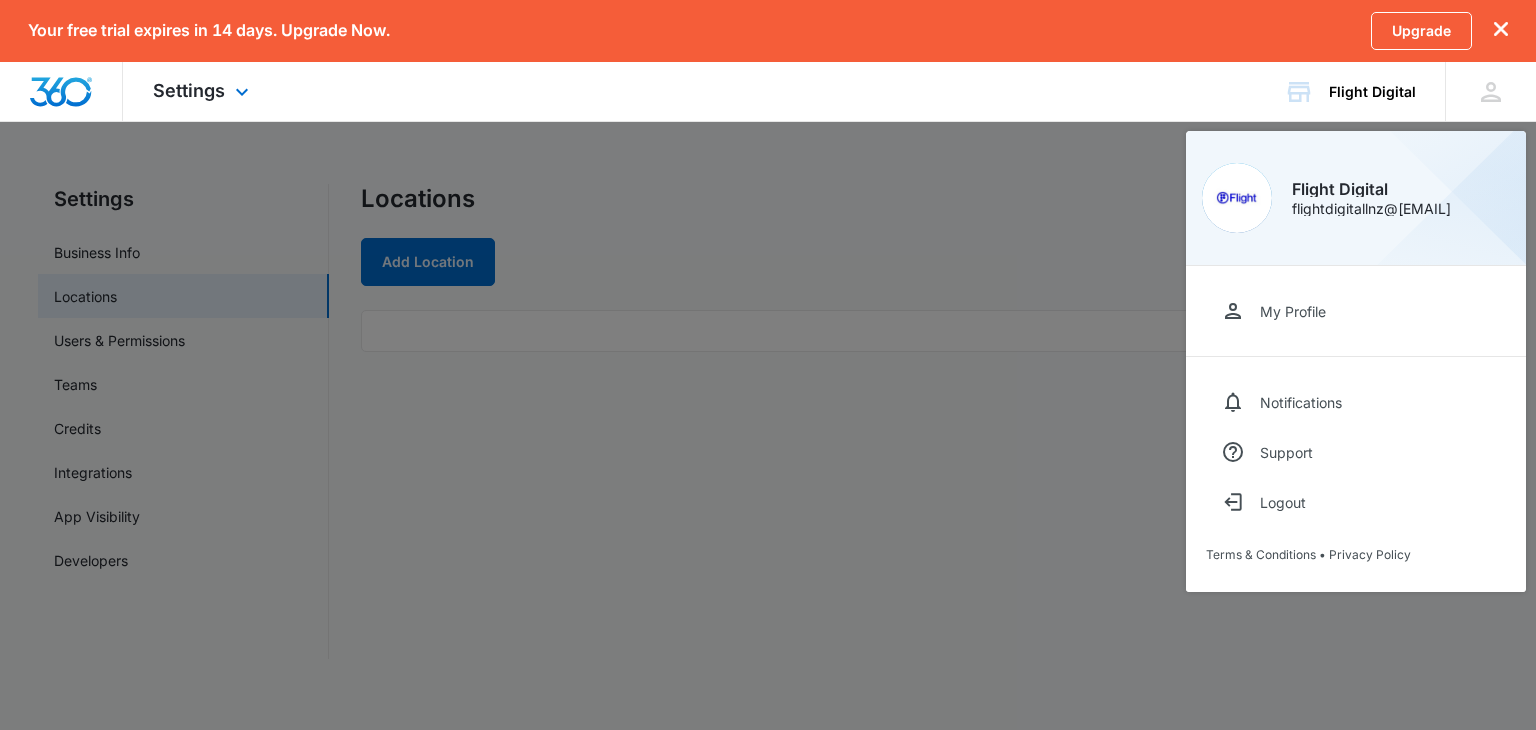 click at bounding box center (61, 91) 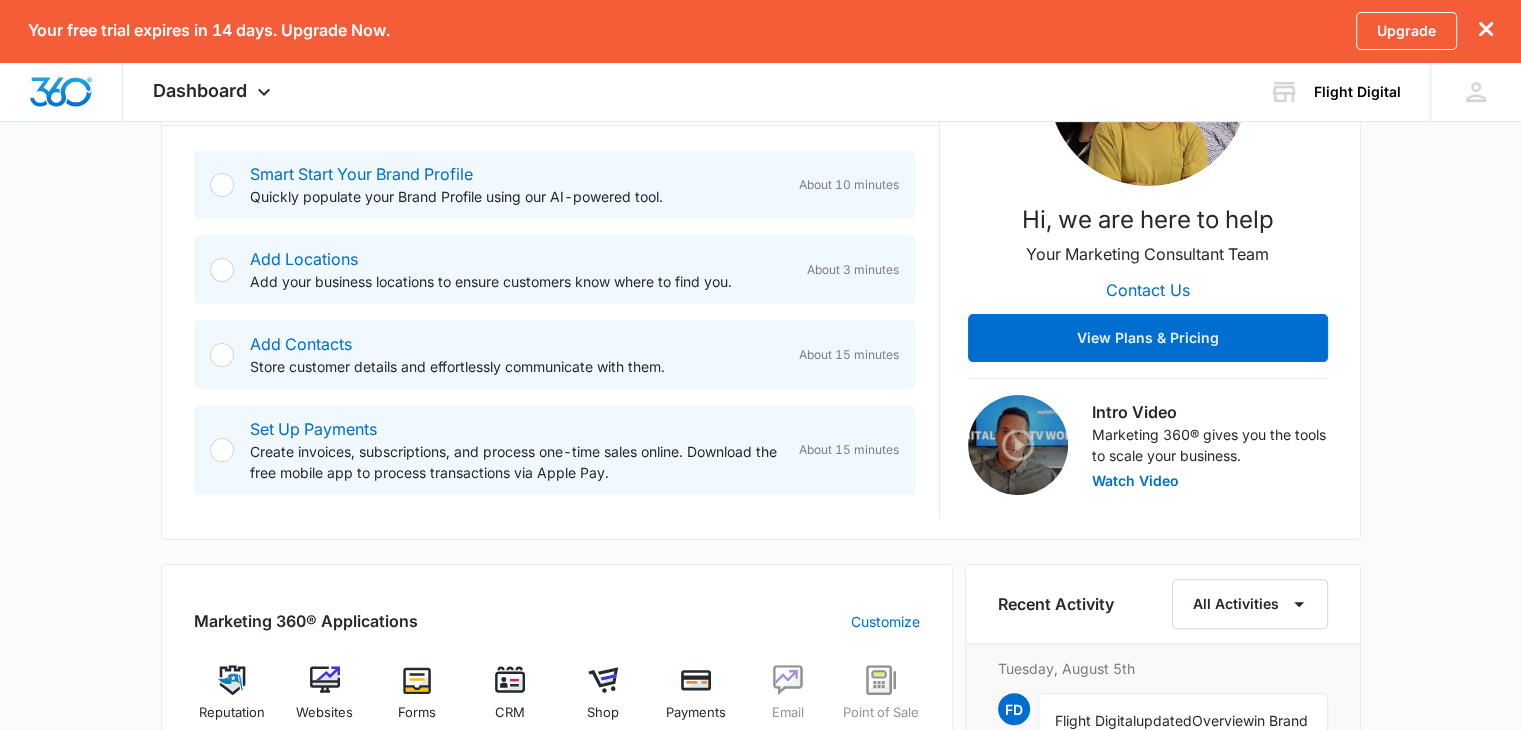 scroll, scrollTop: 0, scrollLeft: 0, axis: both 